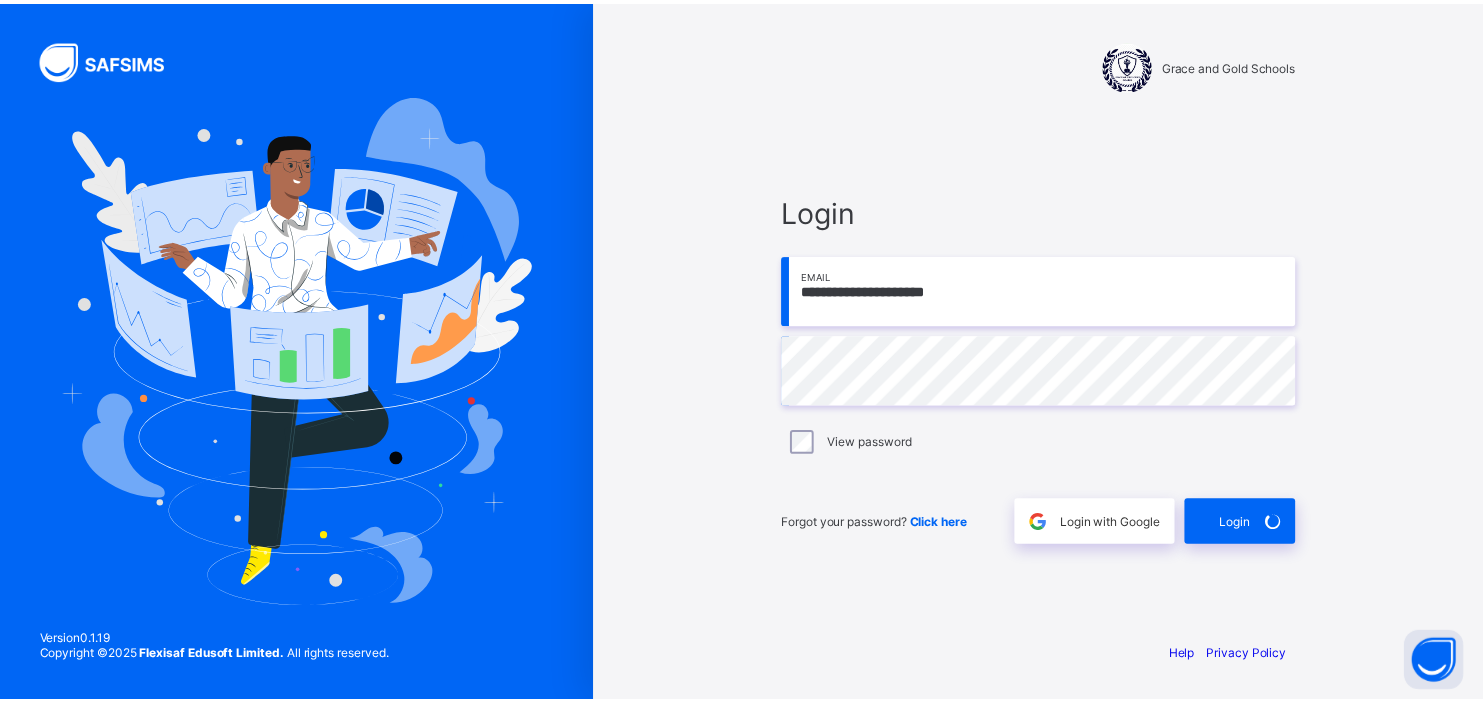 scroll, scrollTop: 0, scrollLeft: 0, axis: both 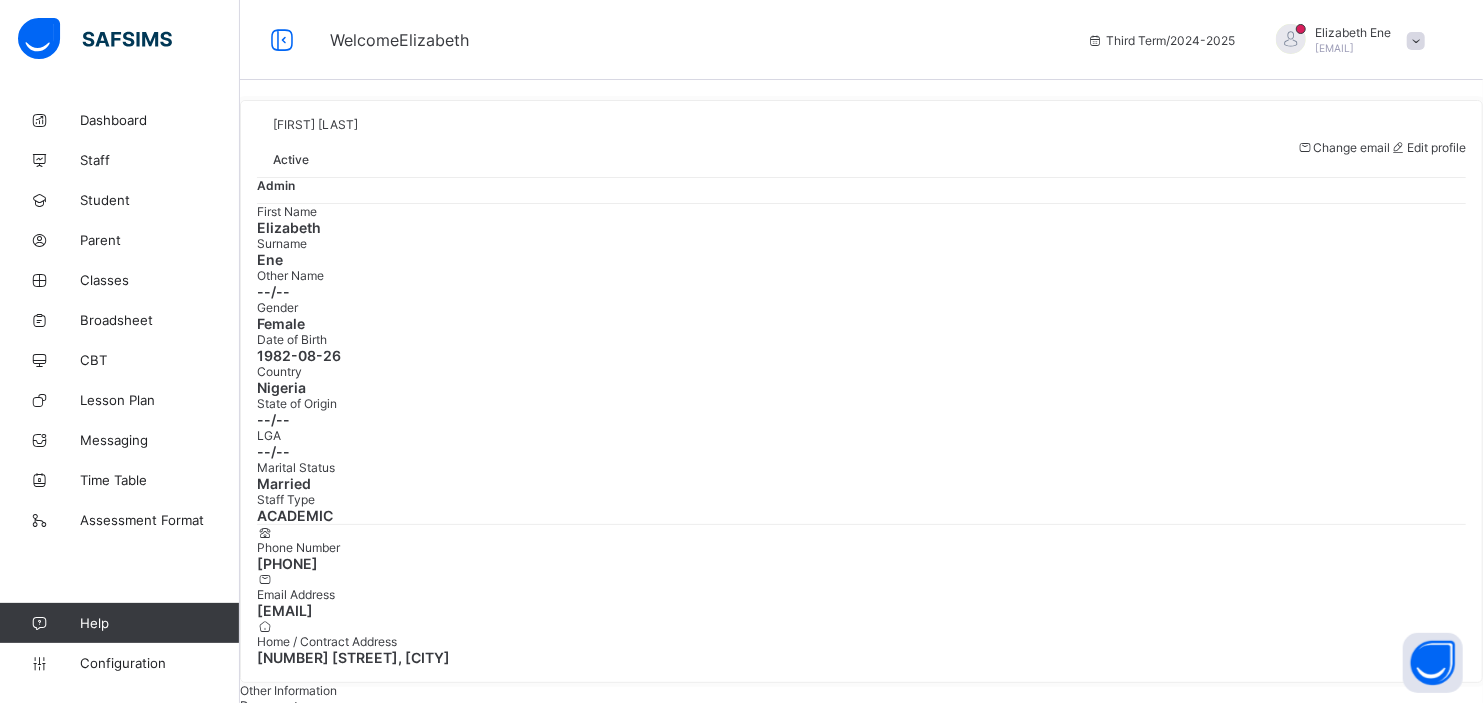 click on "Phone Number [PHONE] Email Address [EMAIL] Home / Contract Address [NUMBER] [STREET], [CITY]" at bounding box center (861, 595) 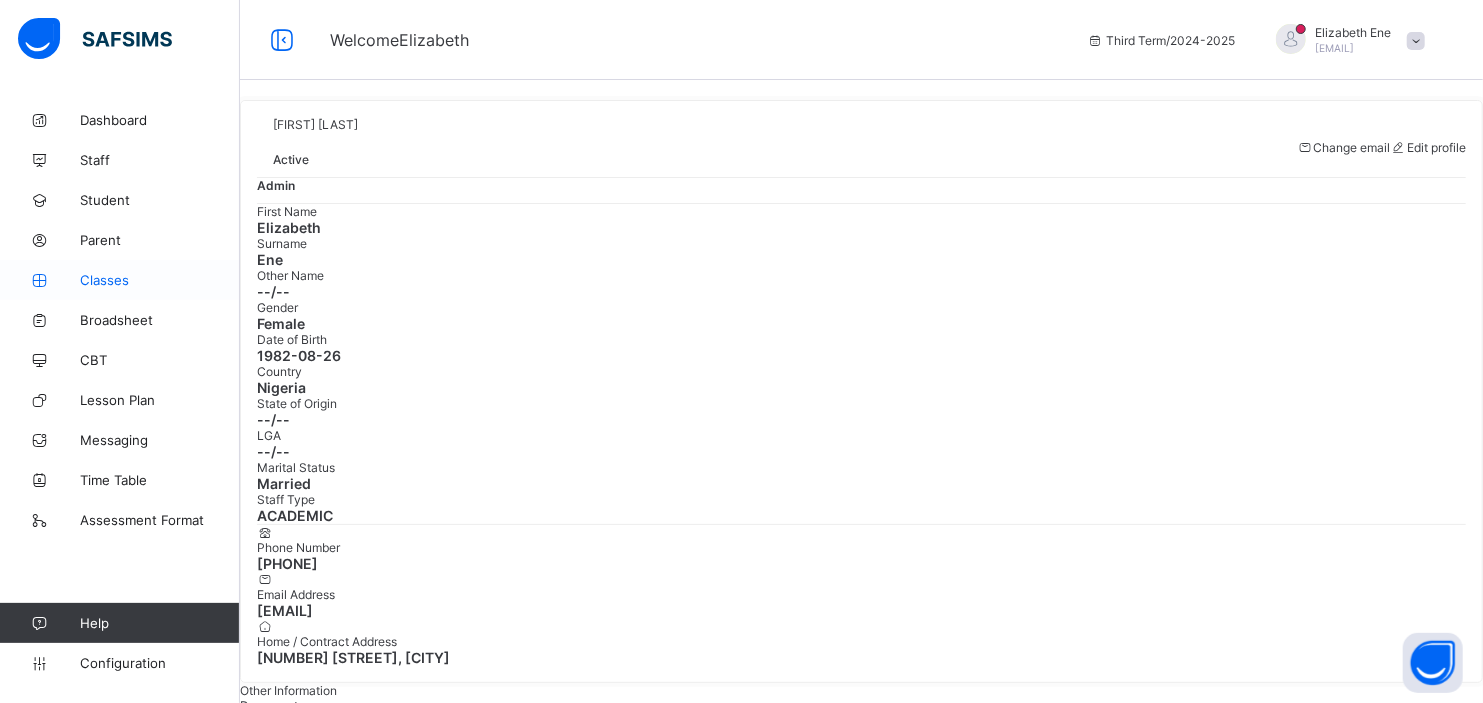 click on "Classes" at bounding box center [160, 280] 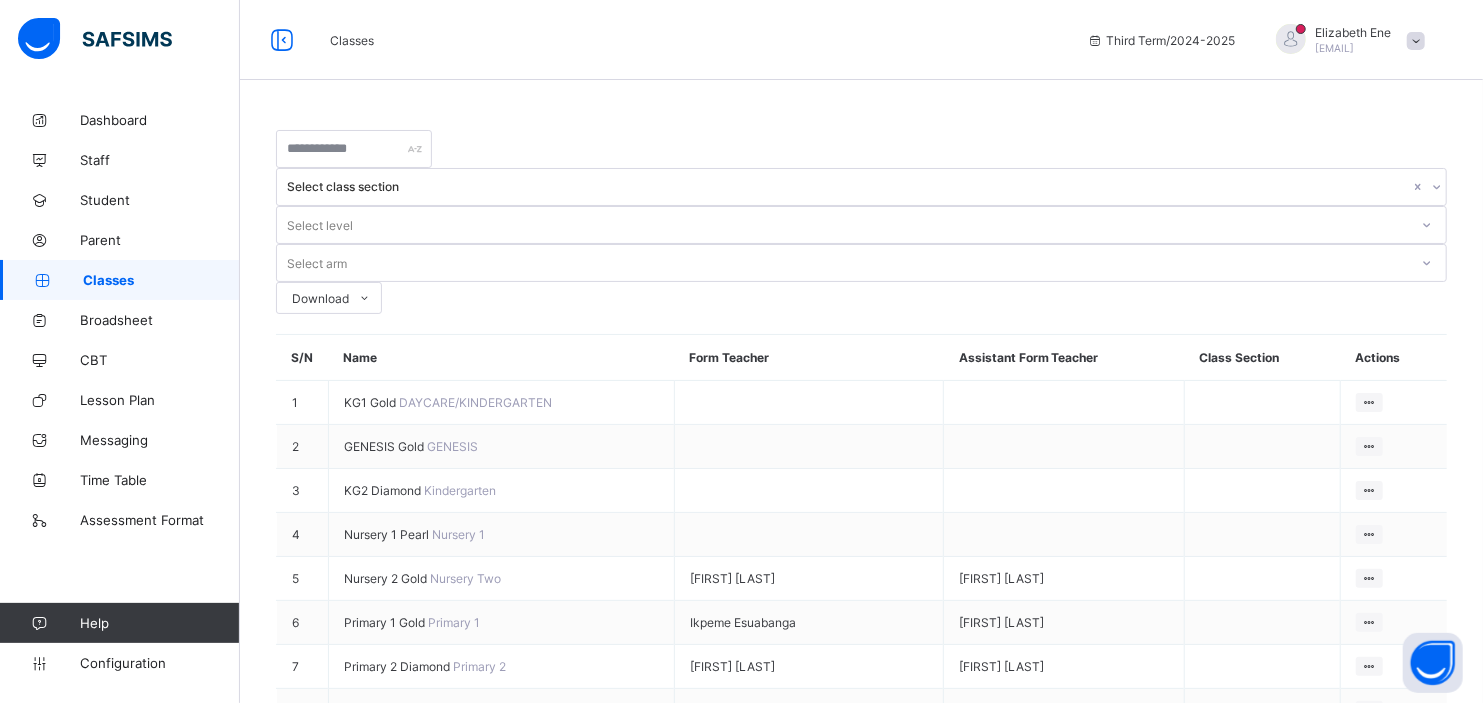 scroll, scrollTop: 553, scrollLeft: 0, axis: vertical 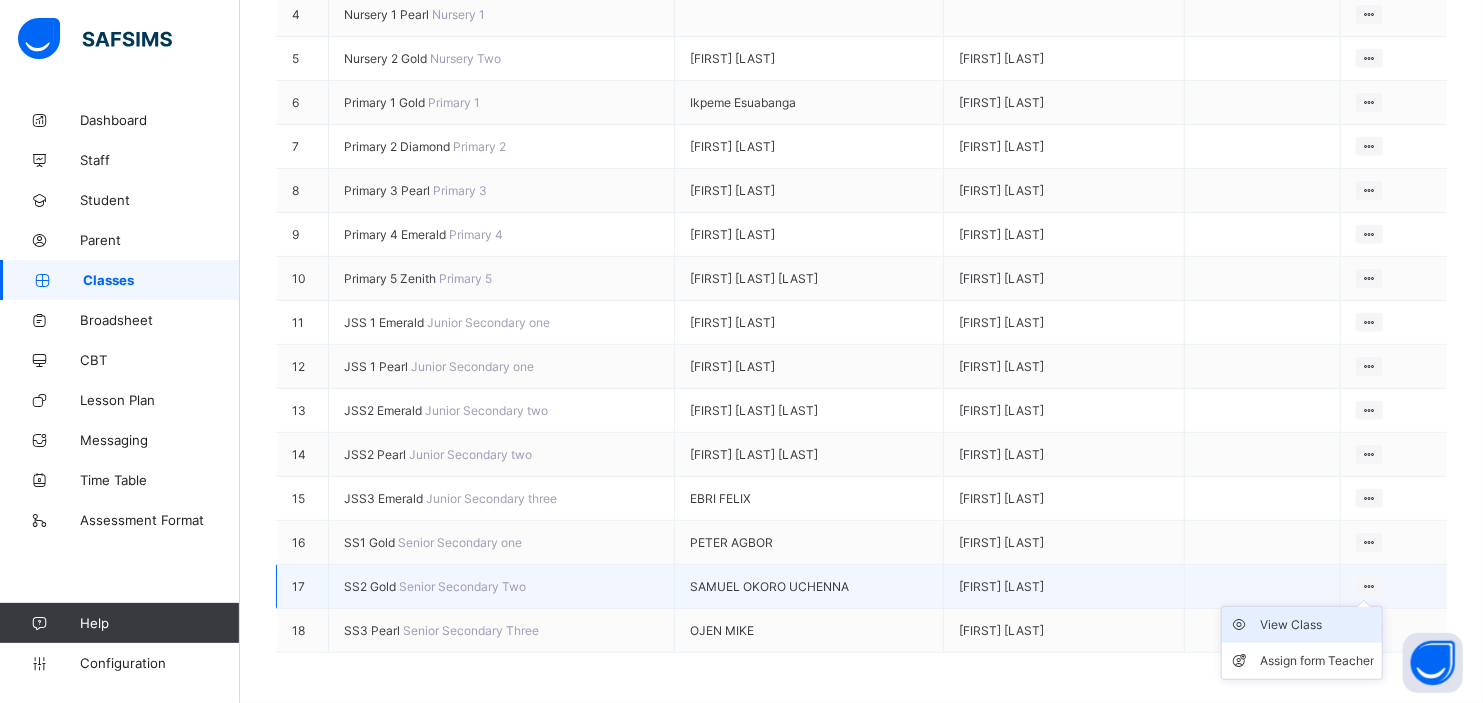 click on "View Class" at bounding box center [1317, 625] 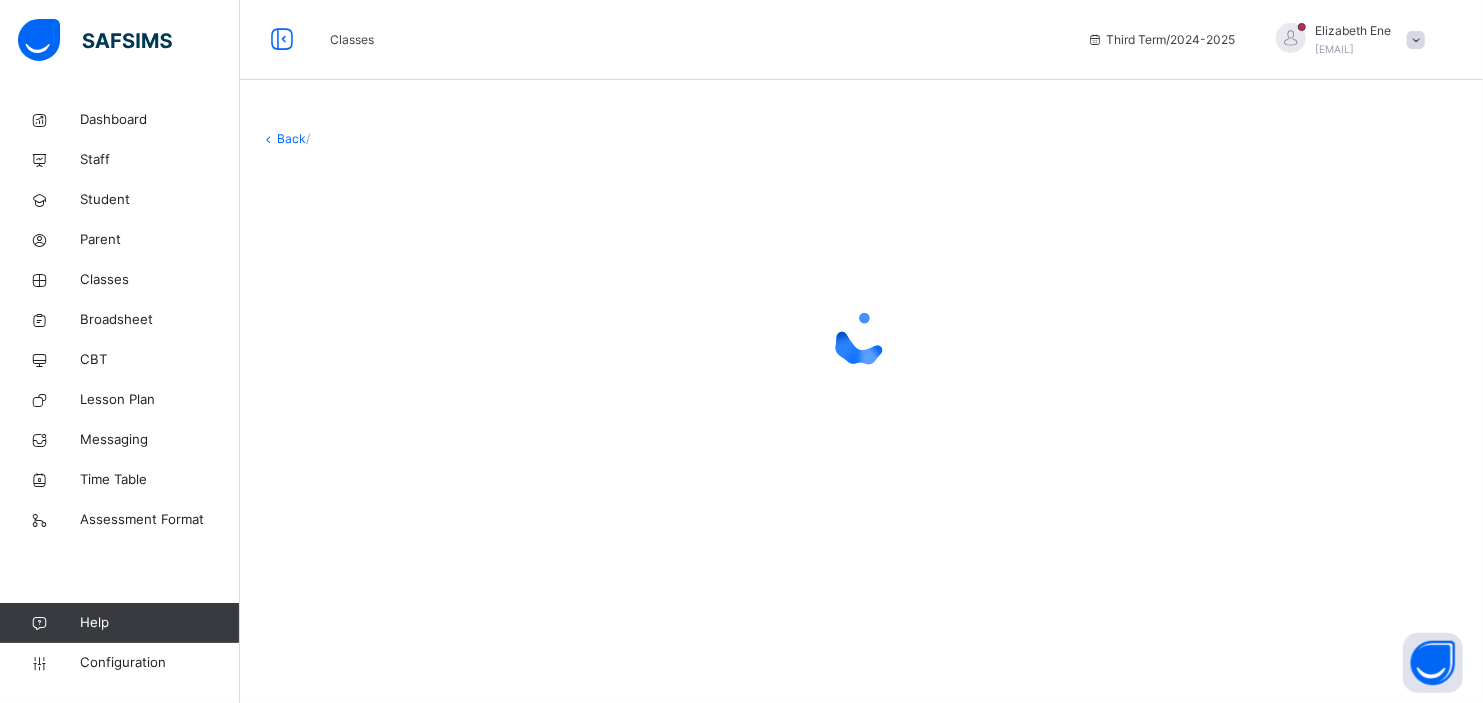scroll, scrollTop: 0, scrollLeft: 0, axis: both 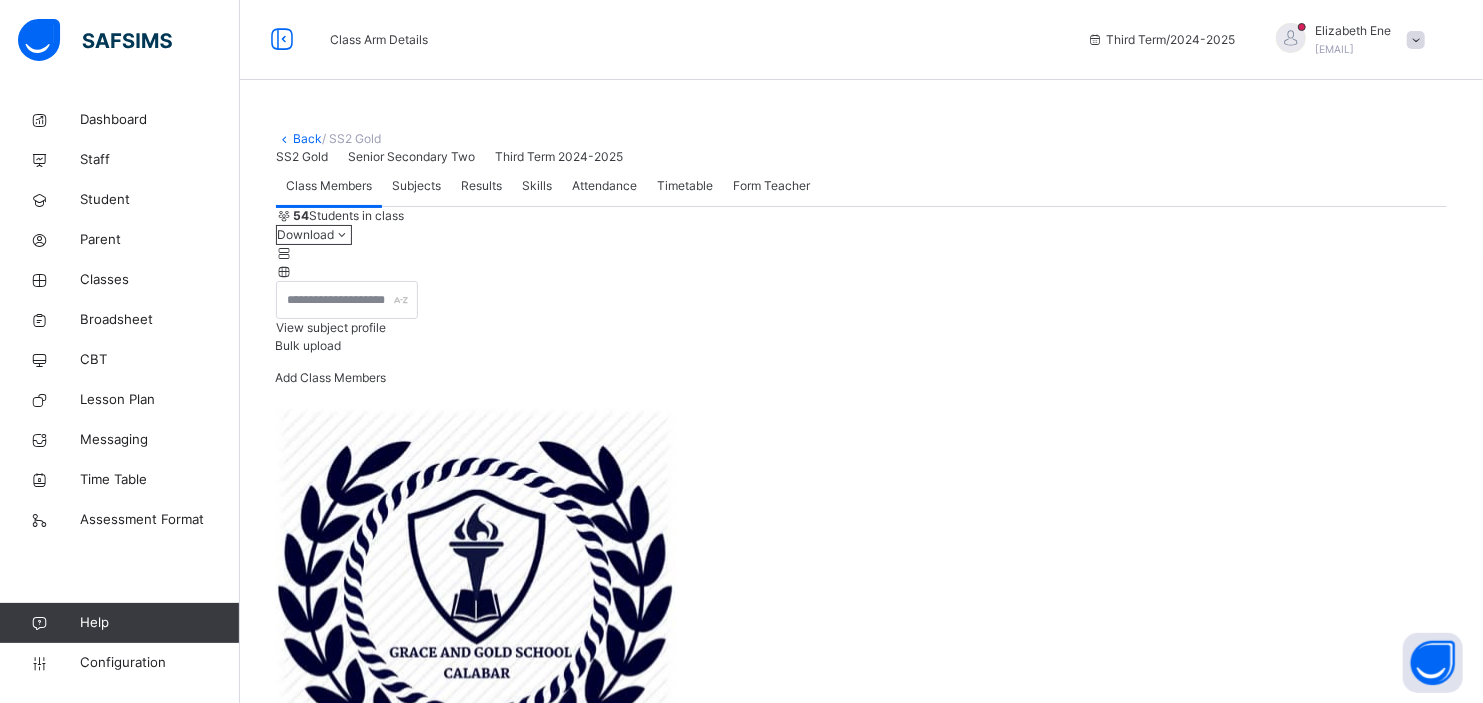 click on "Subjects" at bounding box center (416, 186) 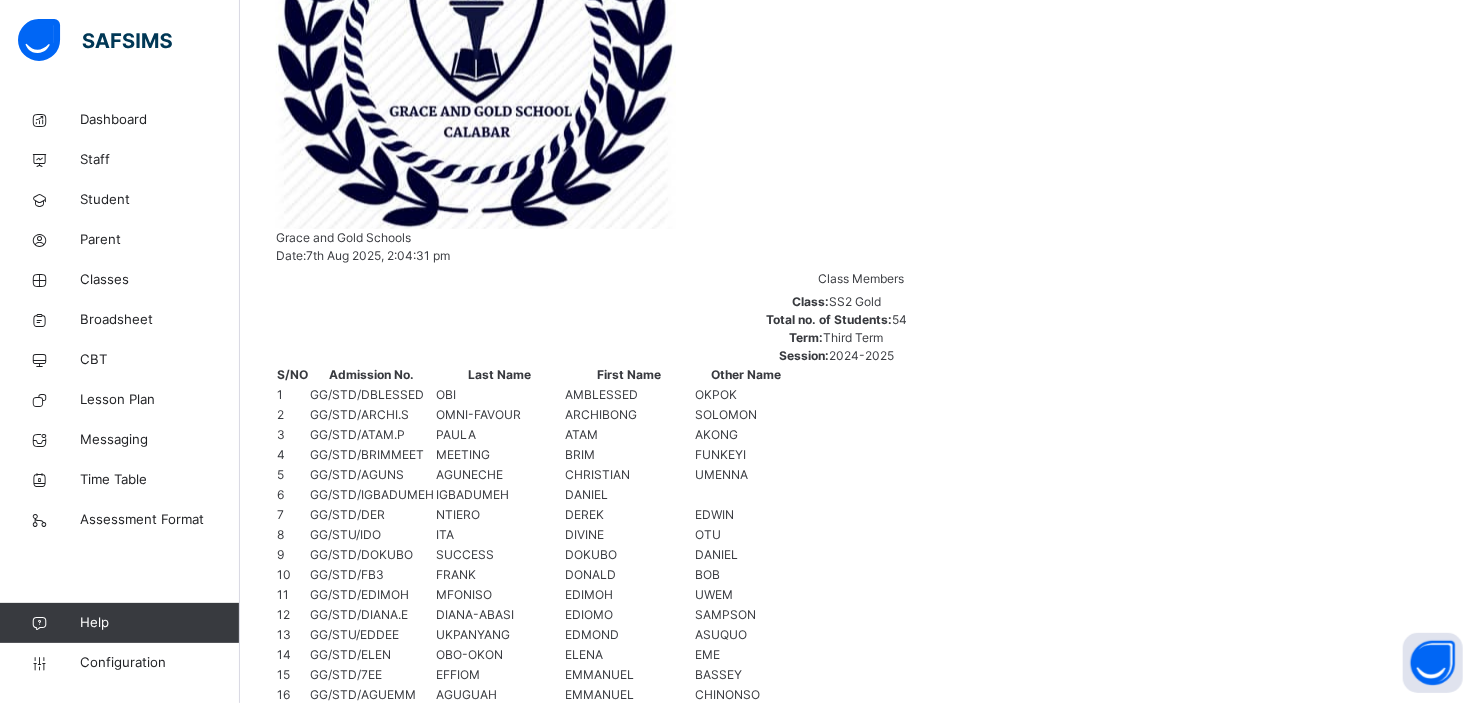 scroll, scrollTop: 577, scrollLeft: 0, axis: vertical 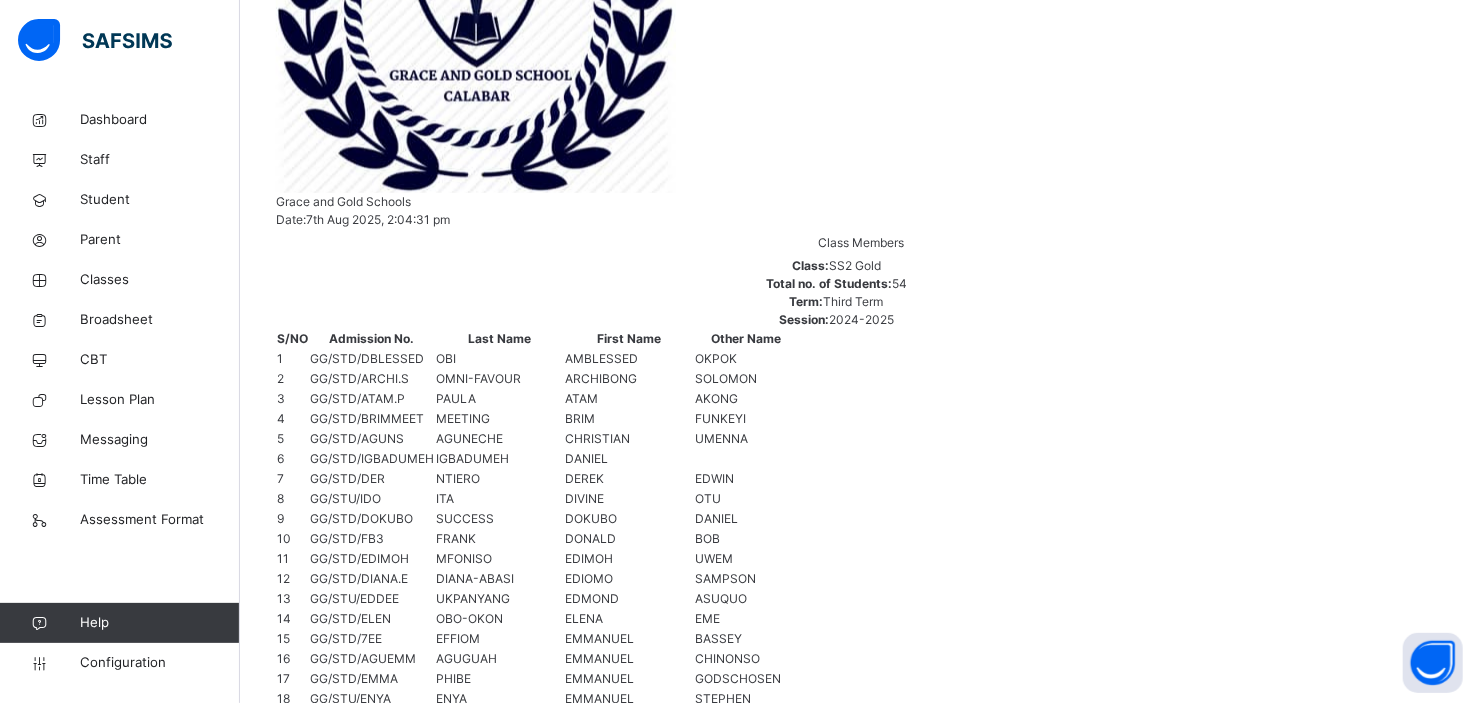 click on "Assess Students" at bounding box center [799, 4407] 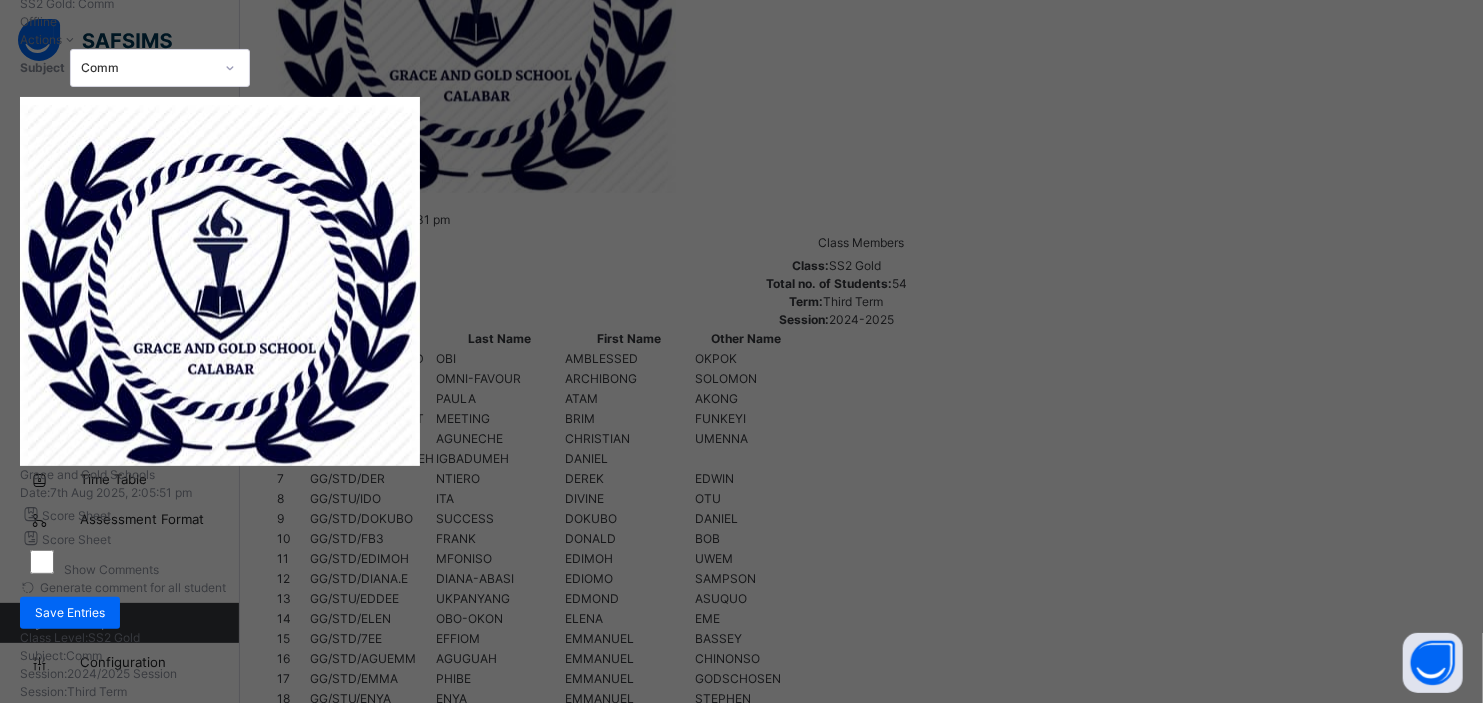 scroll, scrollTop: 207, scrollLeft: 0, axis: vertical 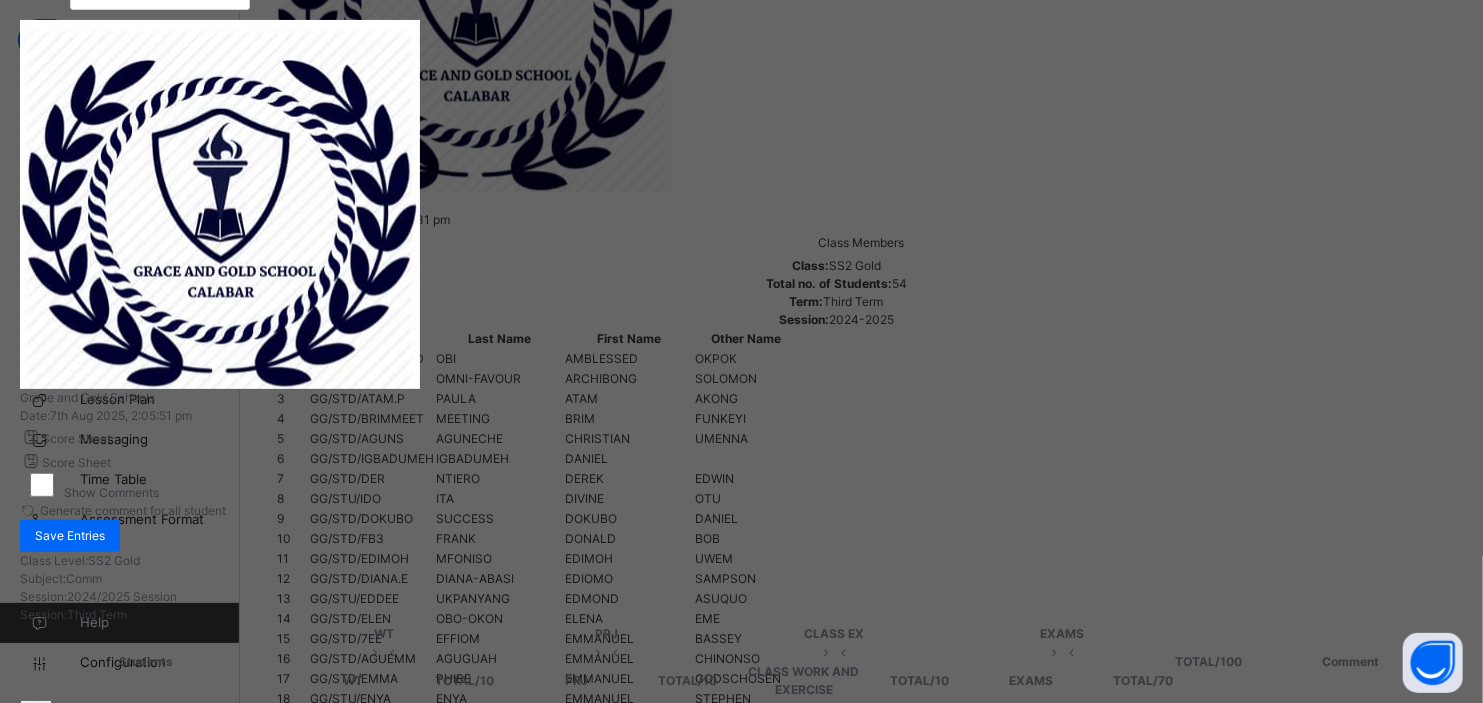 click at bounding box center (353, 3060) 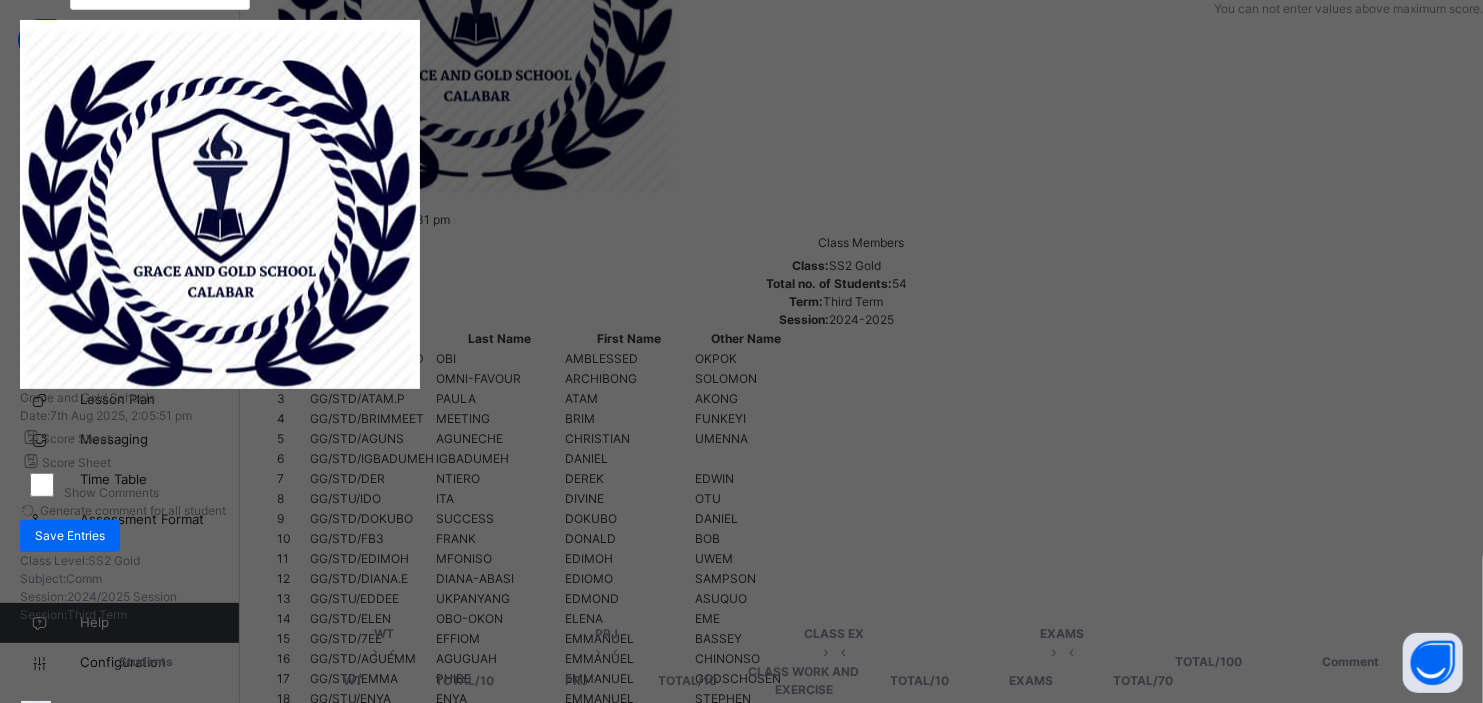 type on "*" 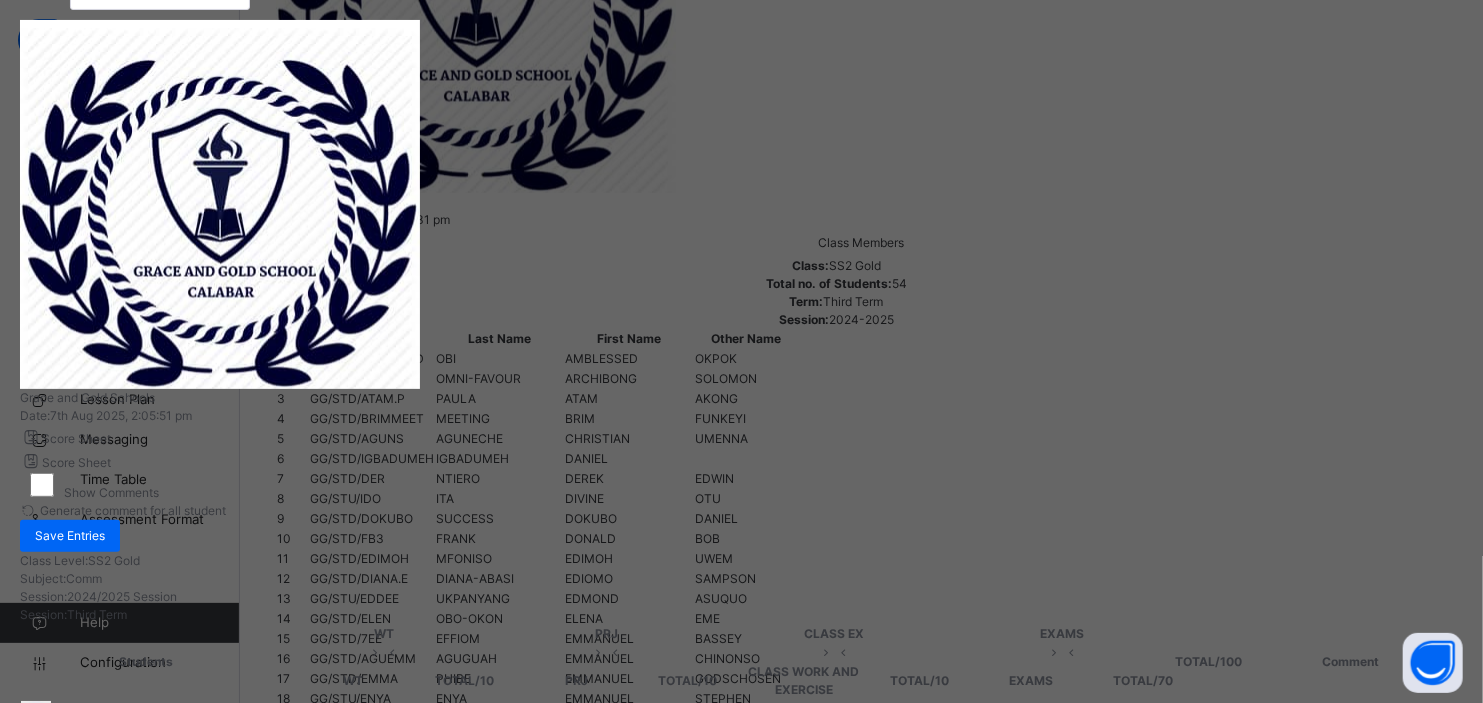type on "*" 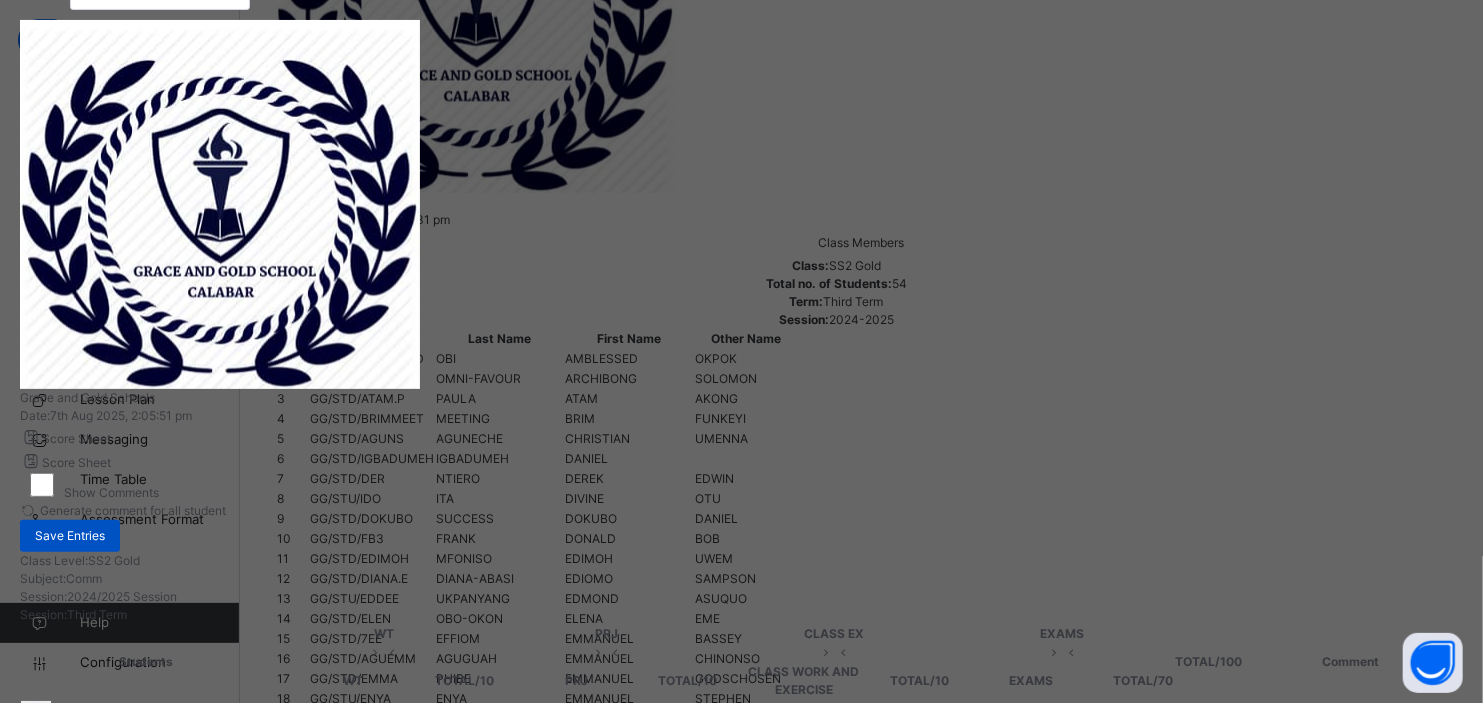 type on "**" 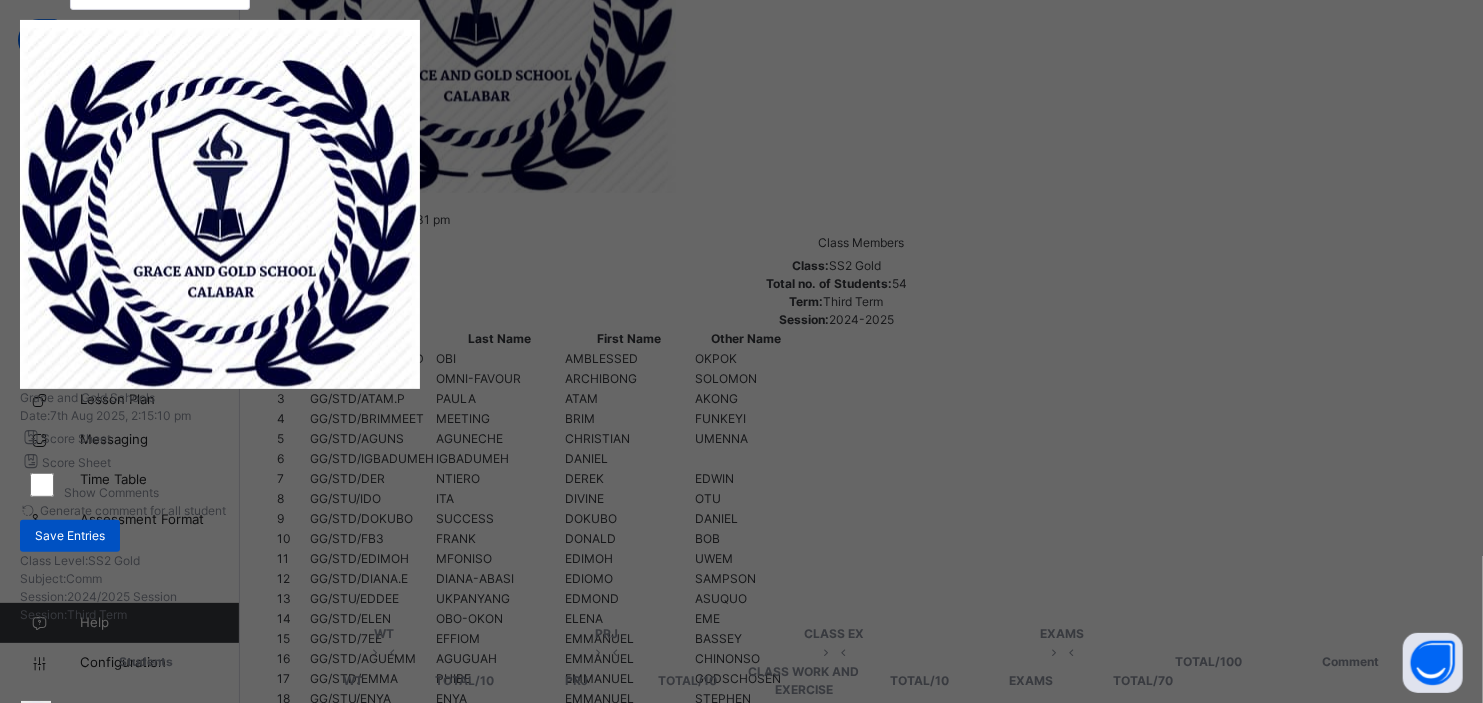 type on "*" 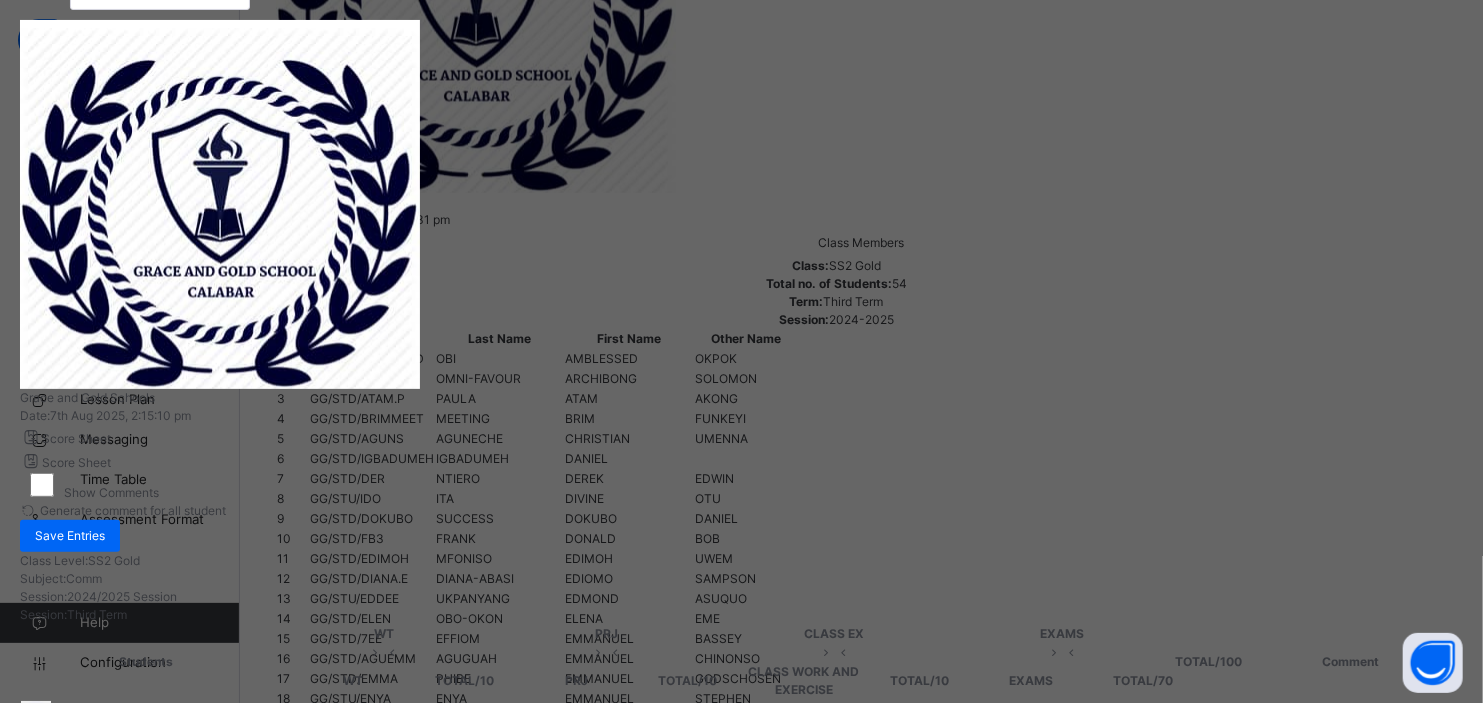 scroll, scrollTop: 2894, scrollLeft: 0, axis: vertical 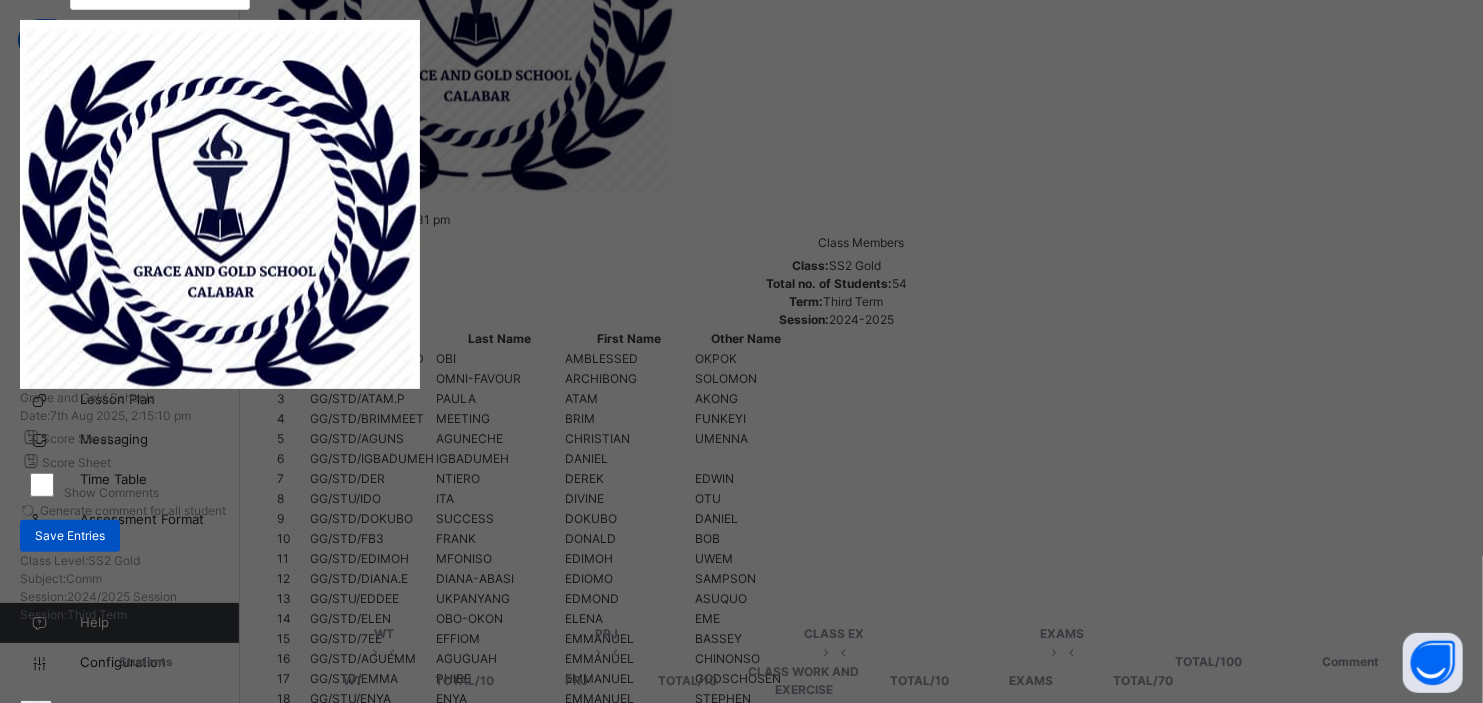 click on "Save Entries" at bounding box center [70, 536] 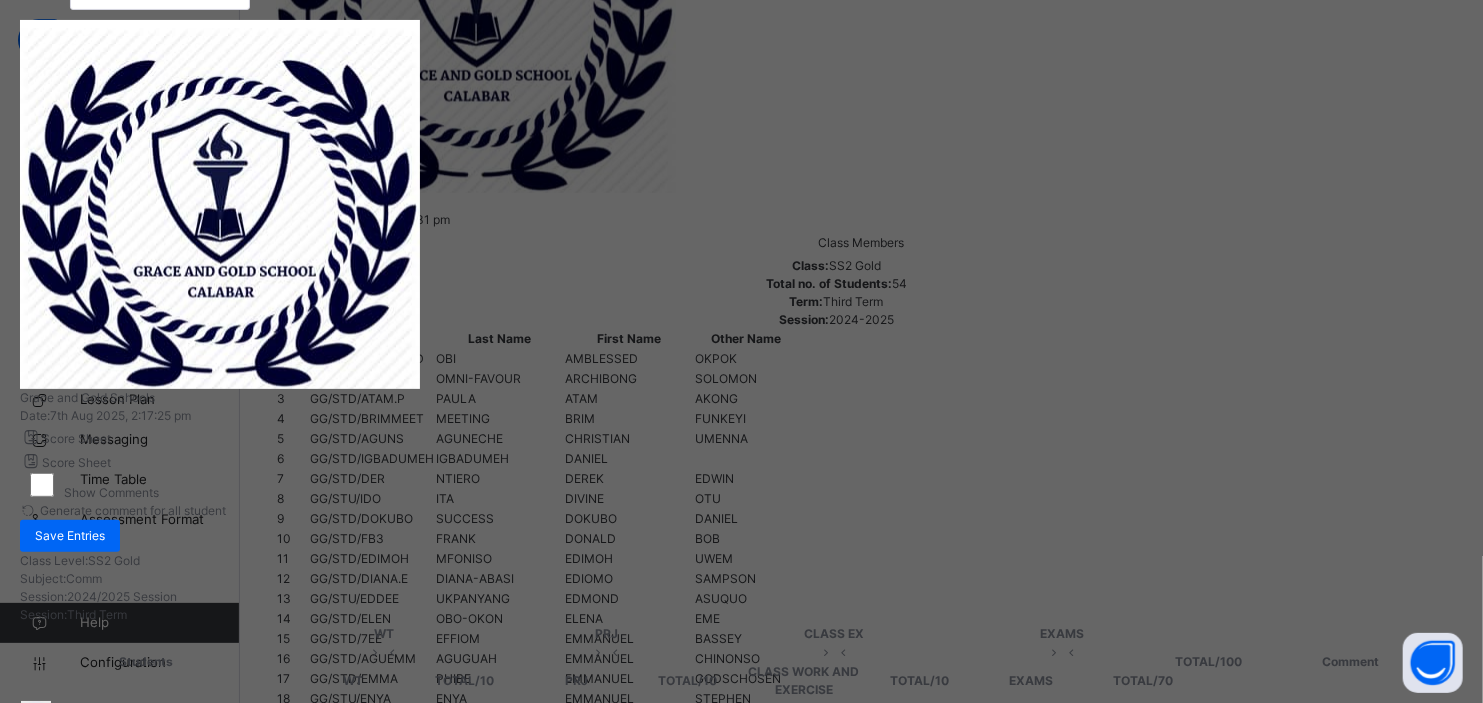 type on "*" 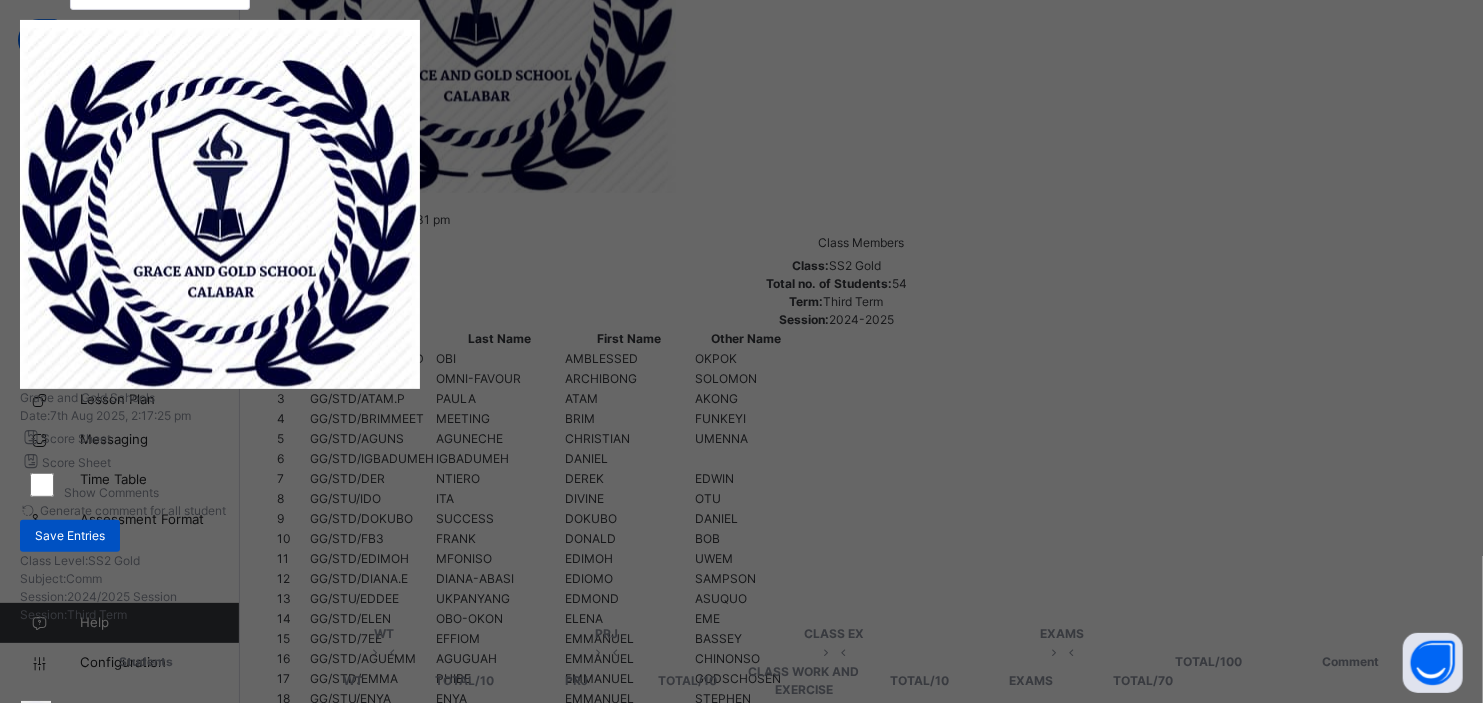 click on "Save Entries" at bounding box center [70, 536] 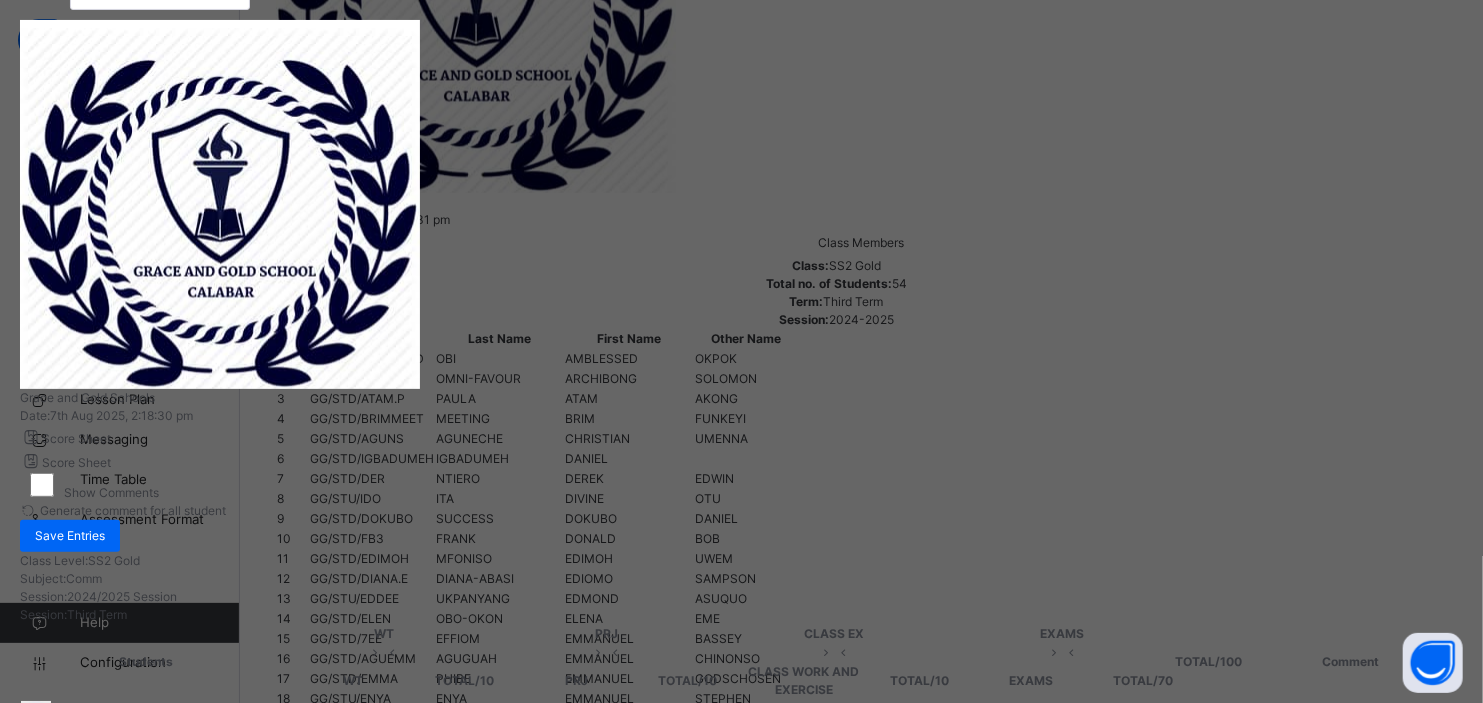 type on "*" 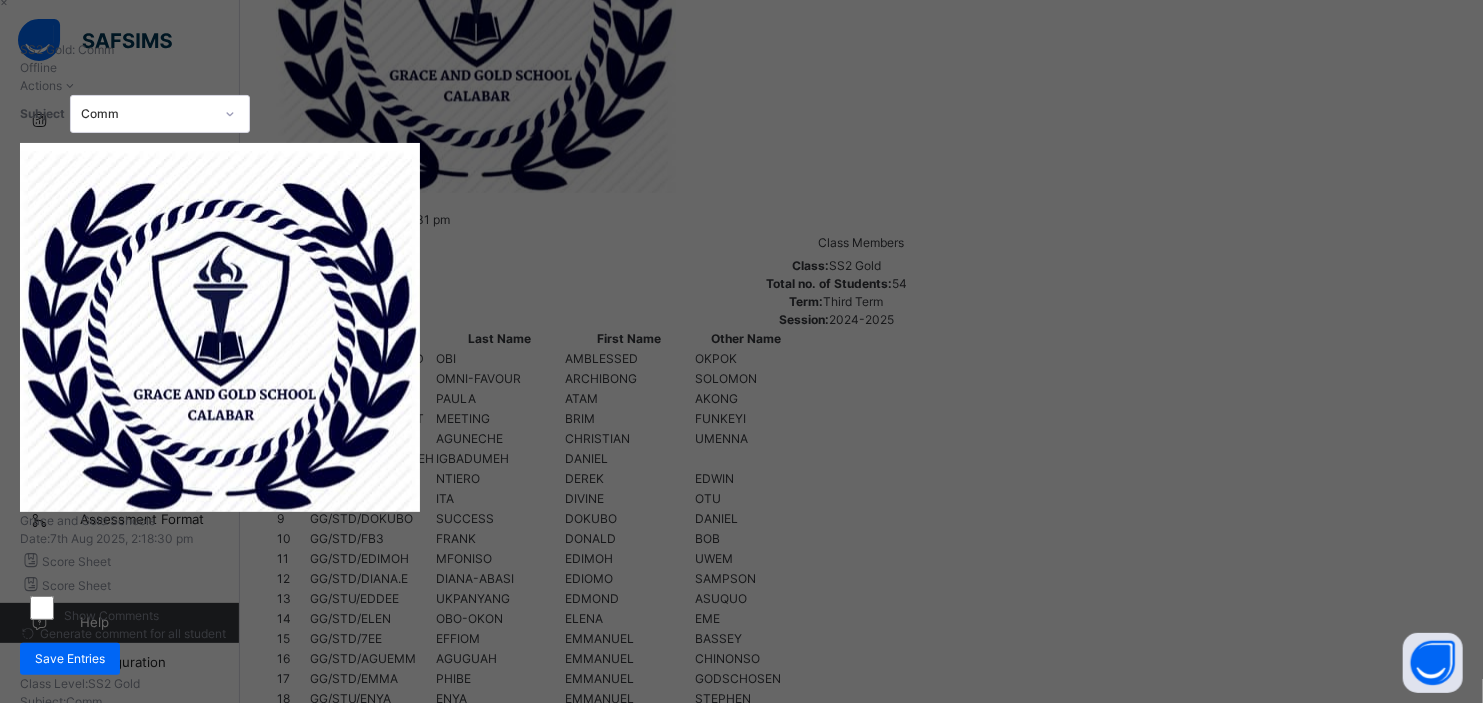 scroll, scrollTop: 0, scrollLeft: 0, axis: both 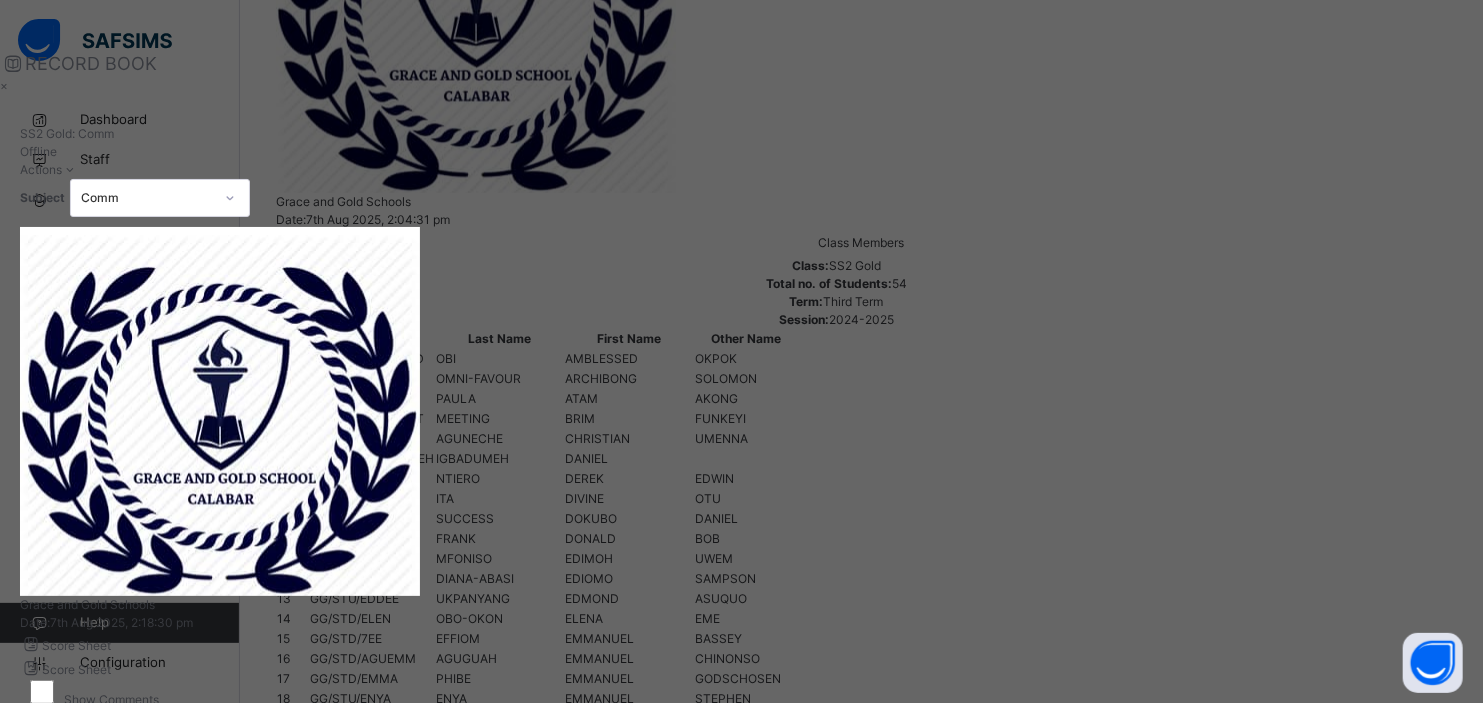 click on "Comm" at bounding box center [147, 198] 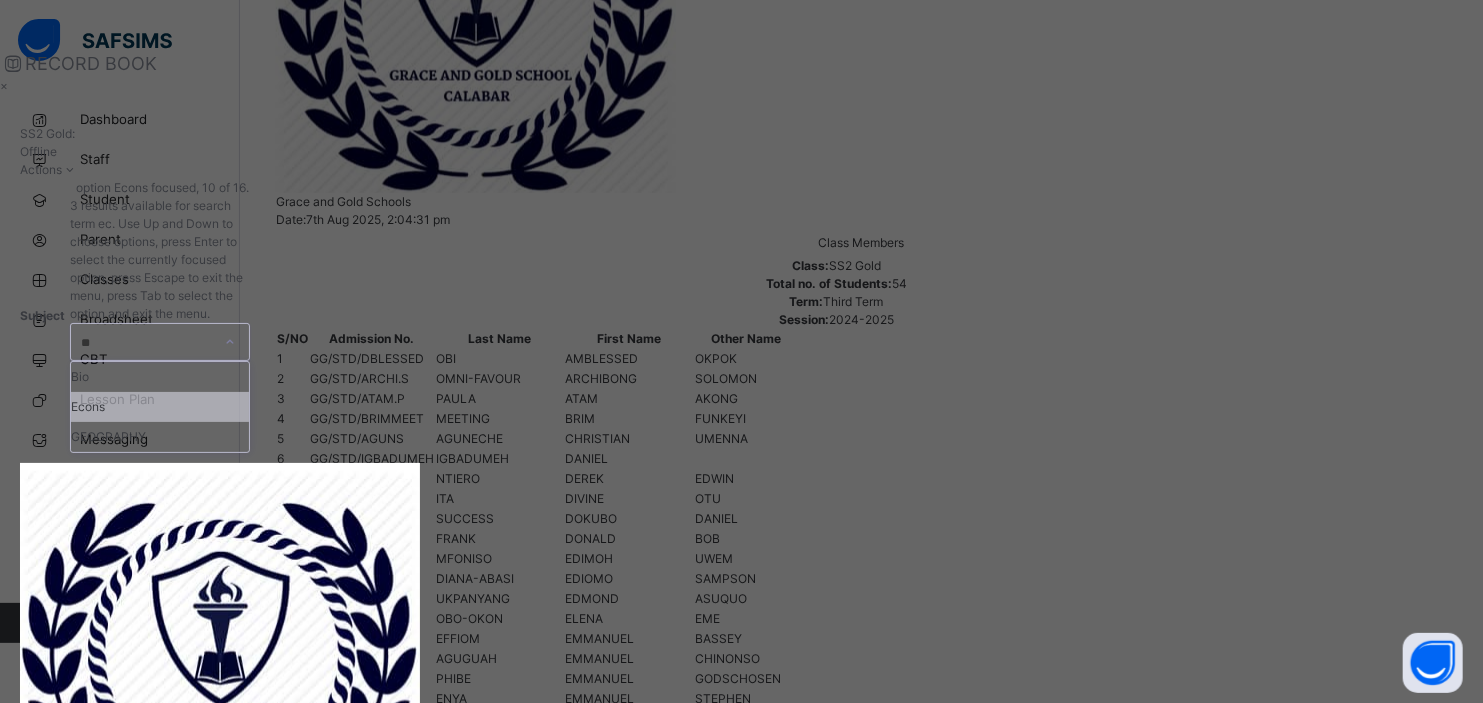 click on "Econs" at bounding box center [160, 407] 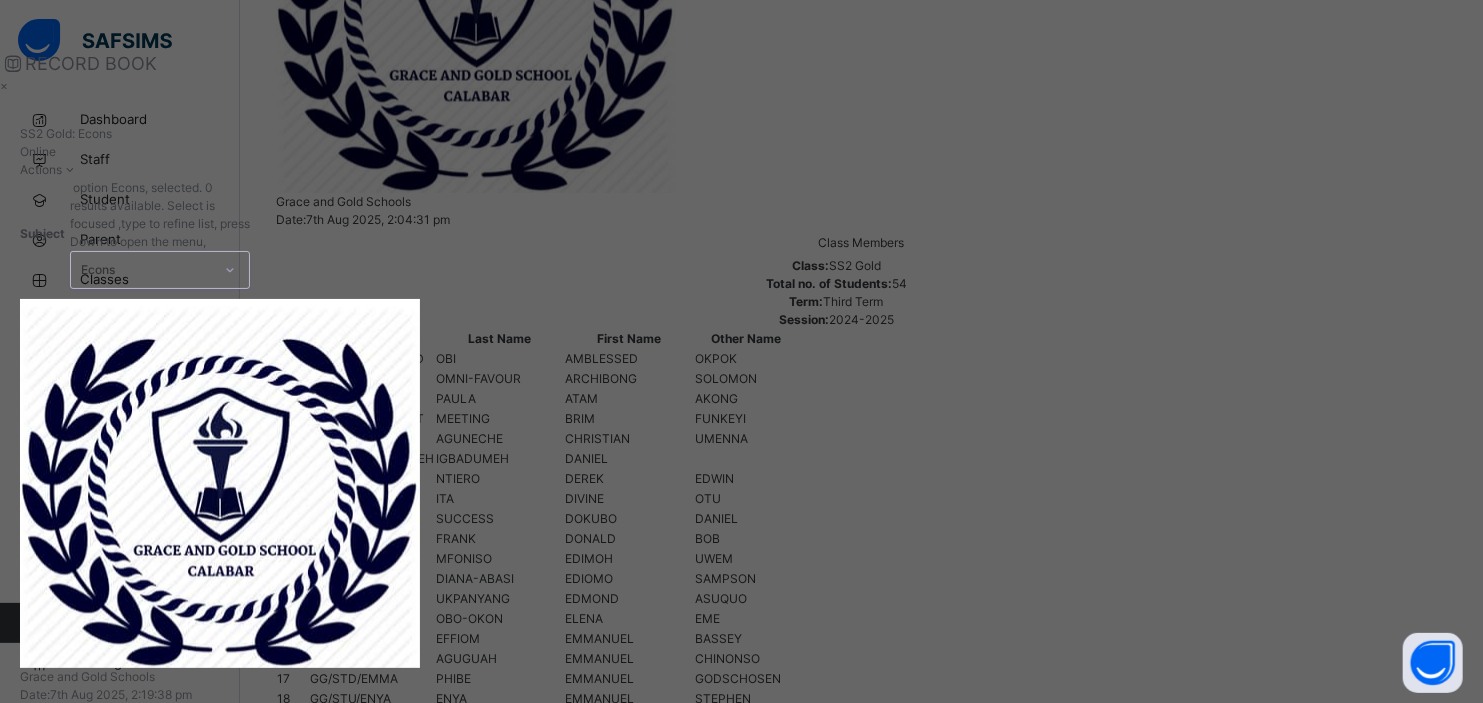 click on "CLASS WORK AND EXERCISE" at bounding box center [332, 951] 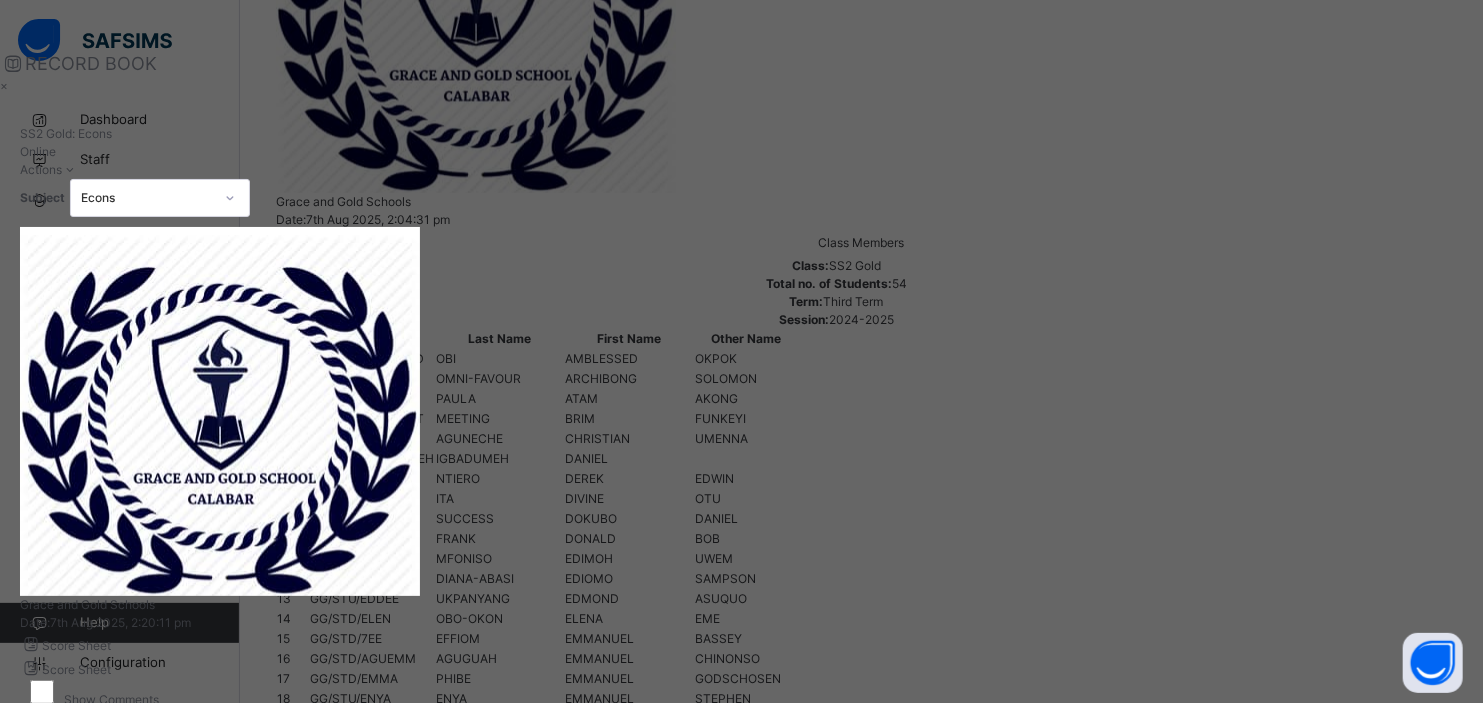 click at bounding box center (353, 950) 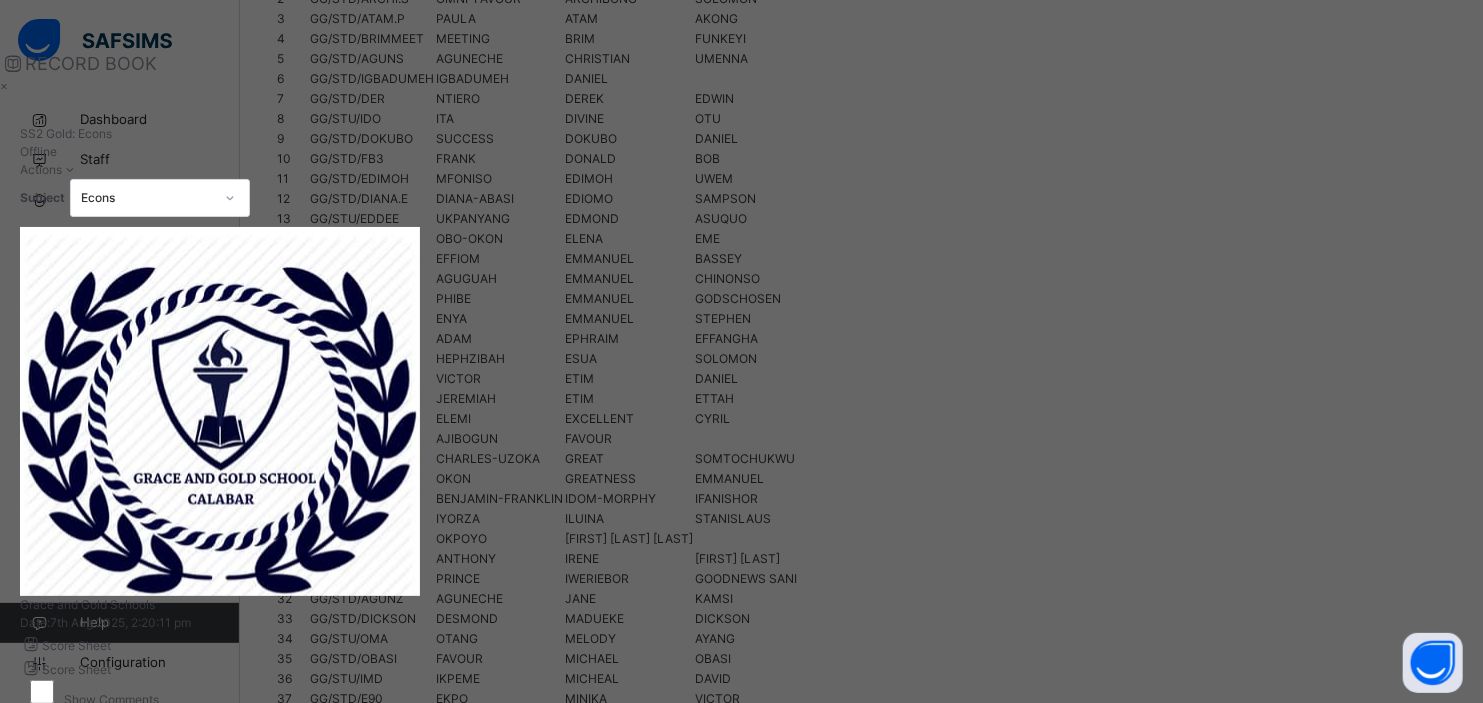 scroll, scrollTop: 993, scrollLeft: 0, axis: vertical 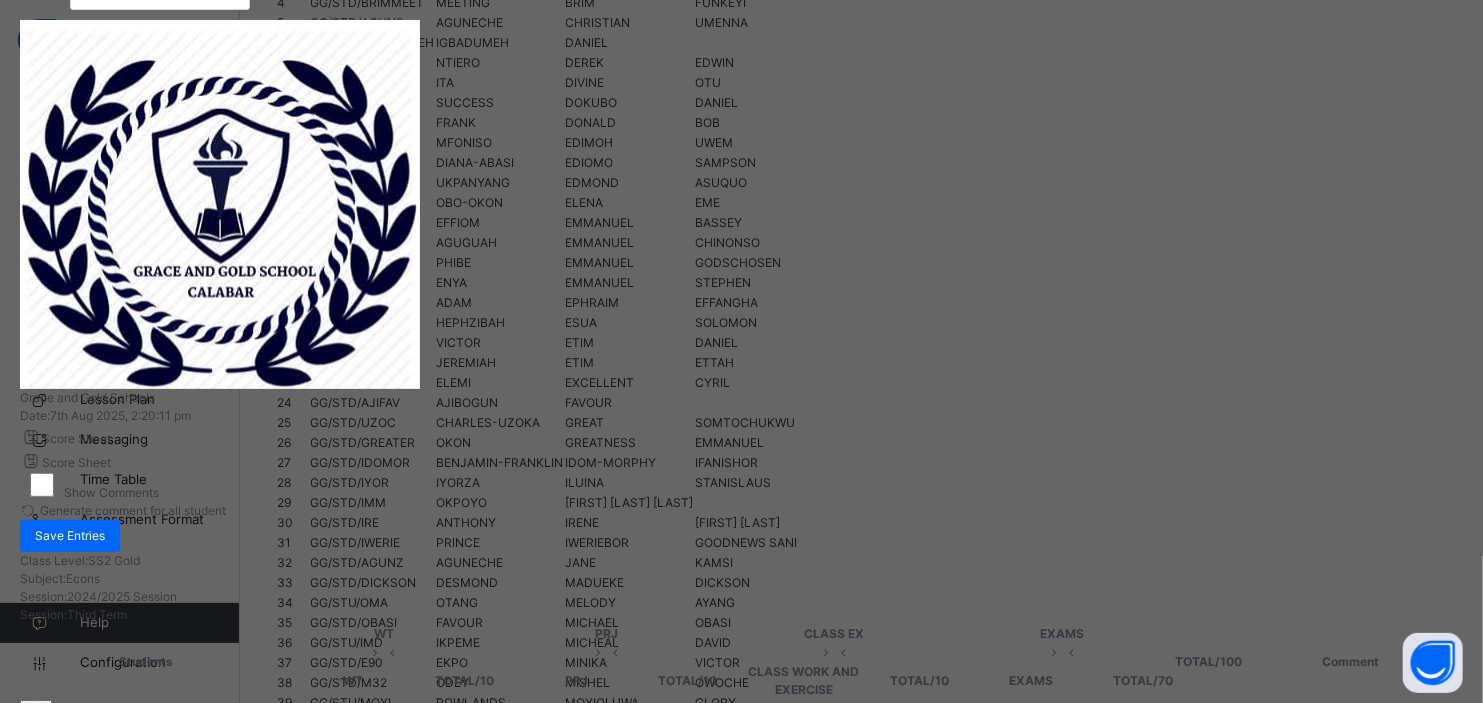 click at bounding box center [353, 1028] 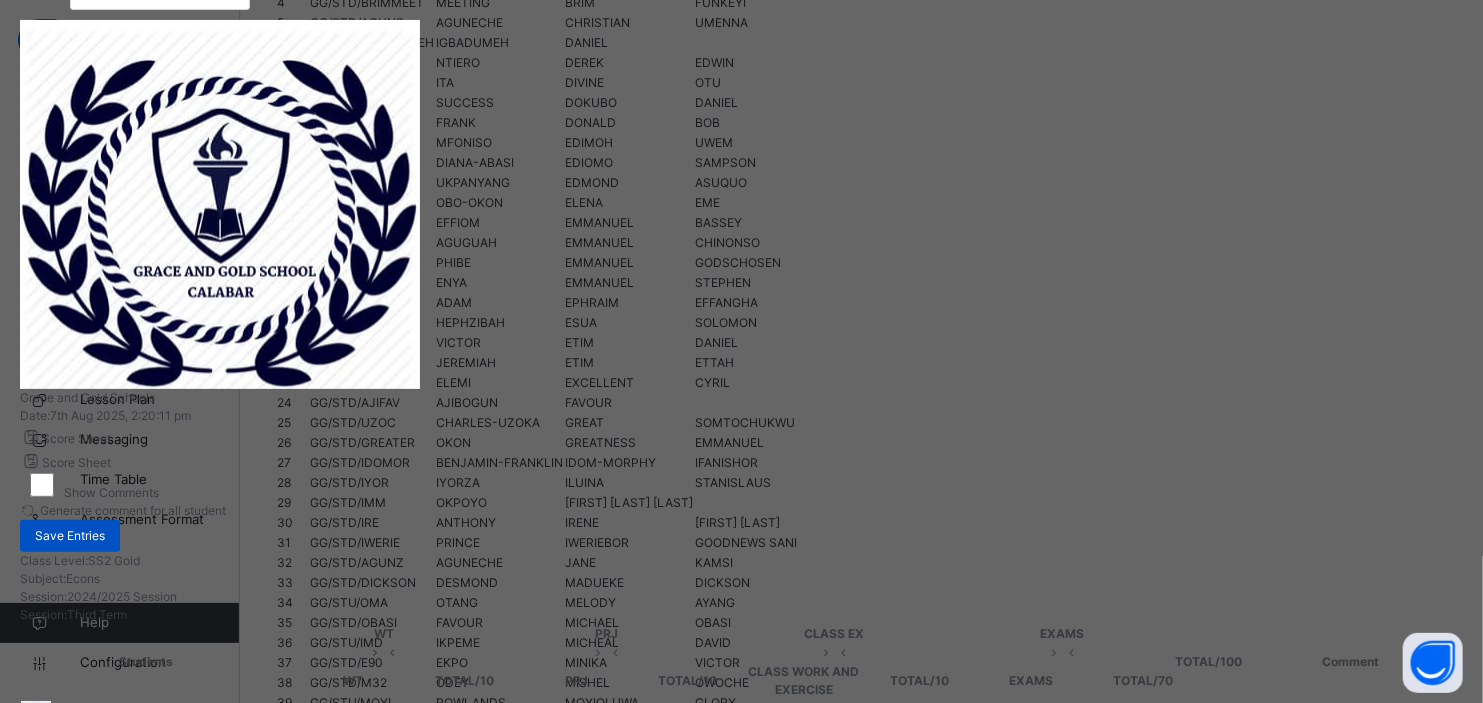click on "Save Entries" at bounding box center [70, 536] 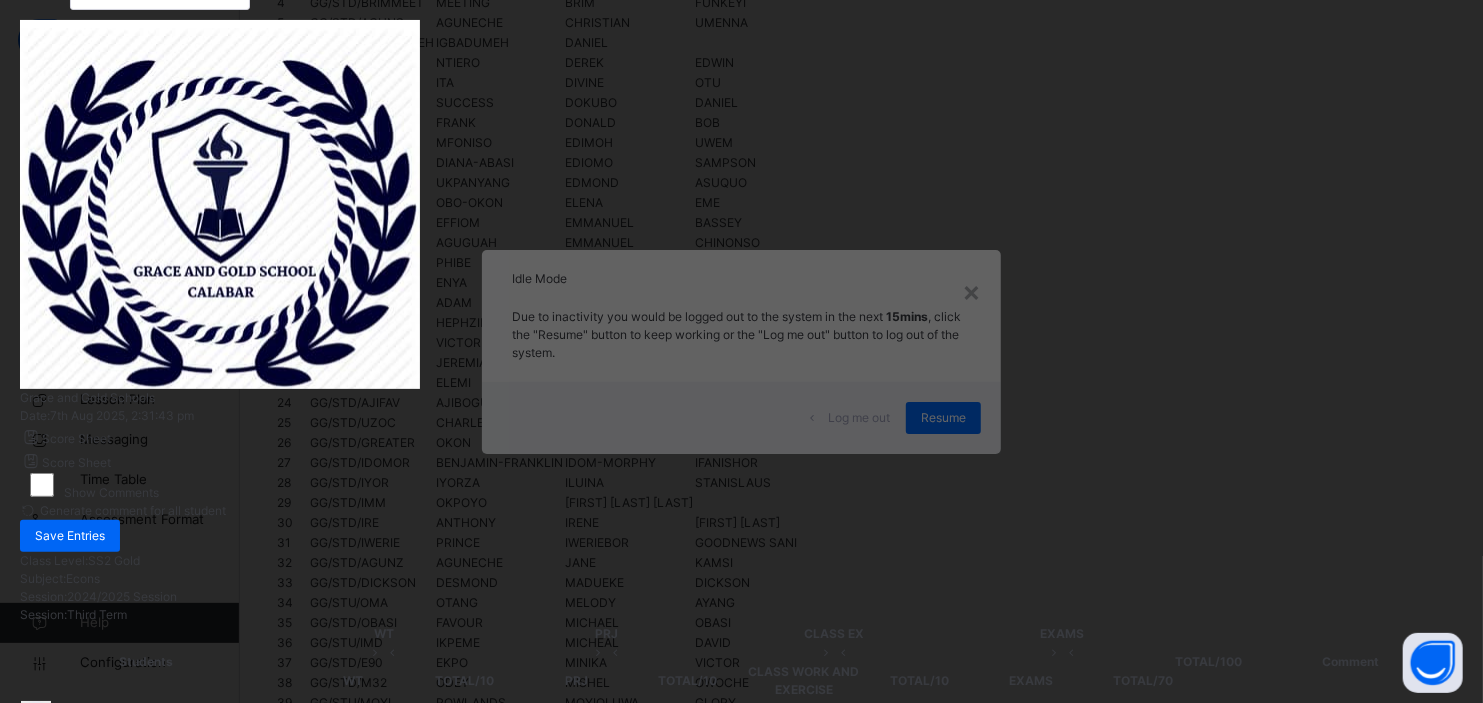 scroll, scrollTop: 1422, scrollLeft: 0, axis: vertical 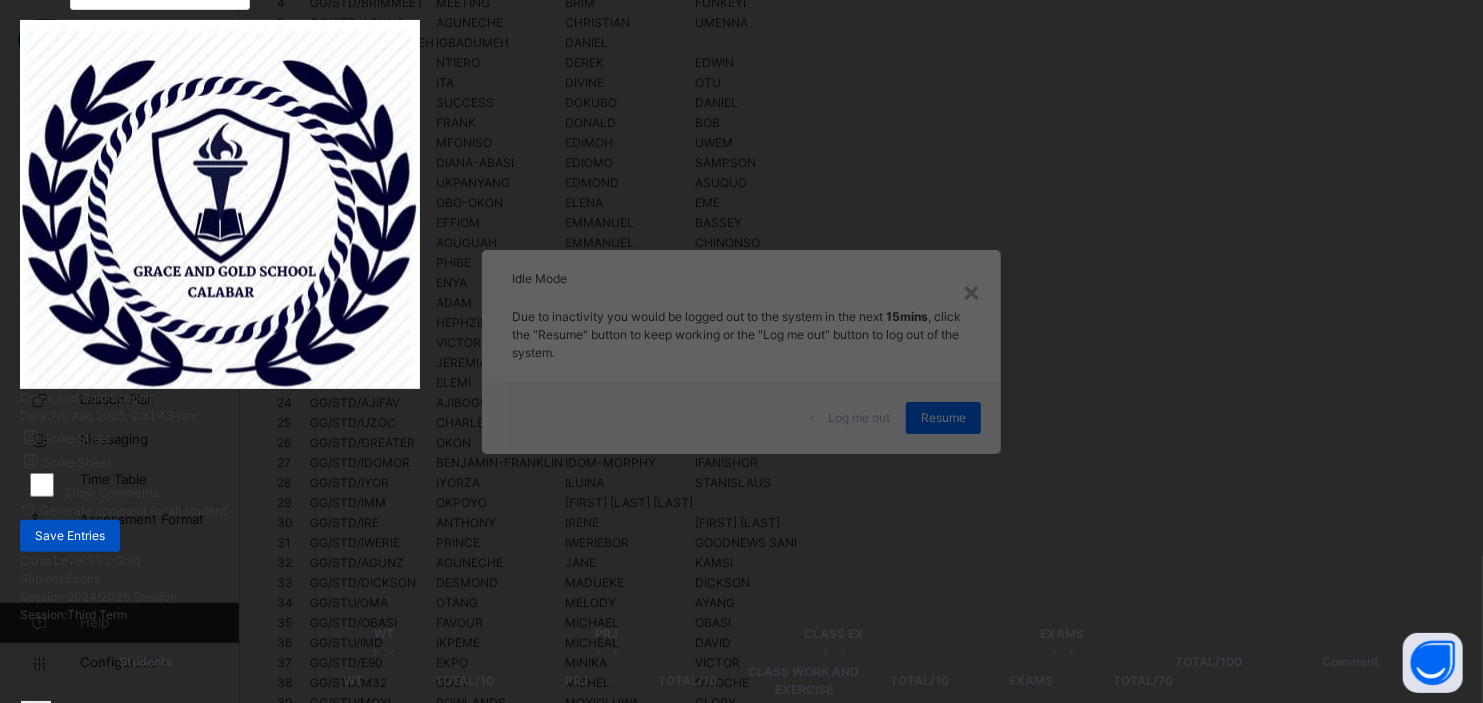 click on "Save Entries" at bounding box center (70, 536) 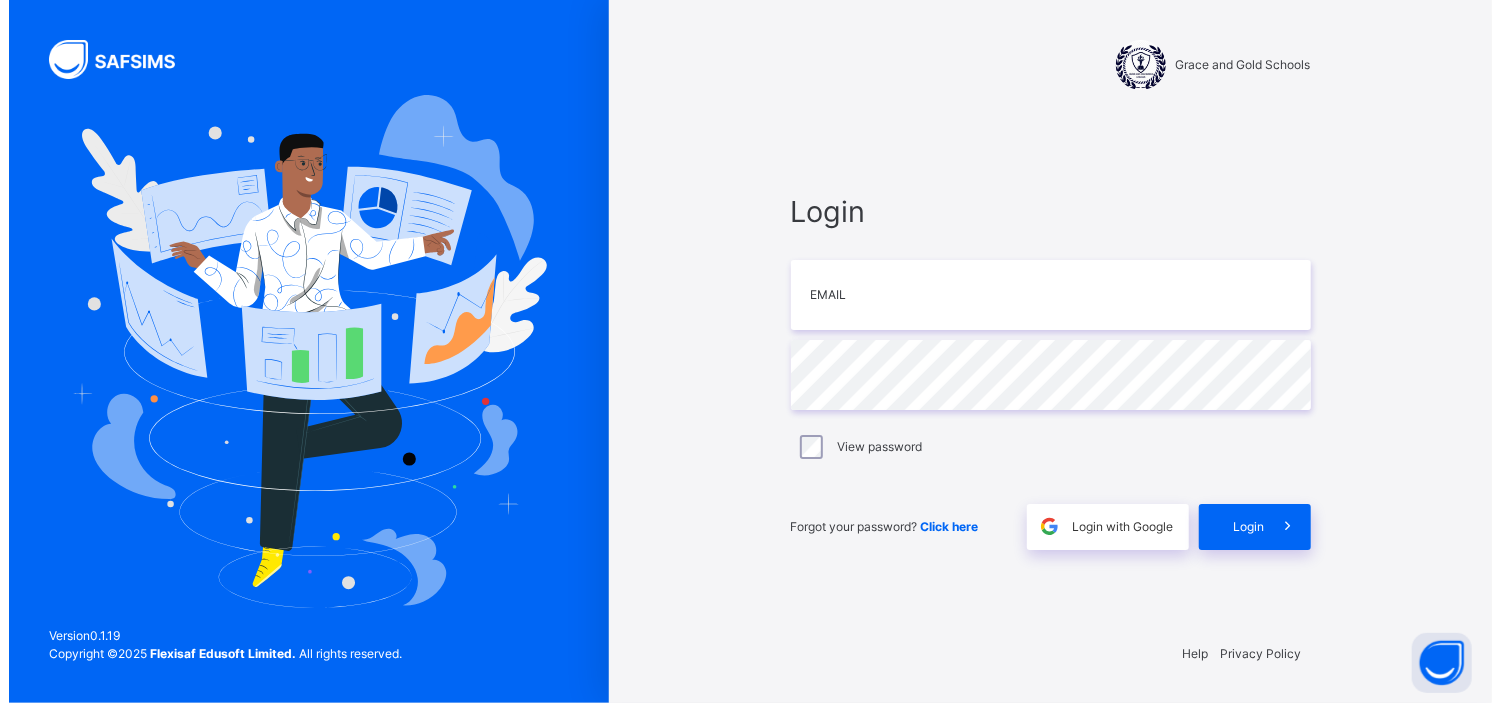 scroll, scrollTop: 0, scrollLeft: 0, axis: both 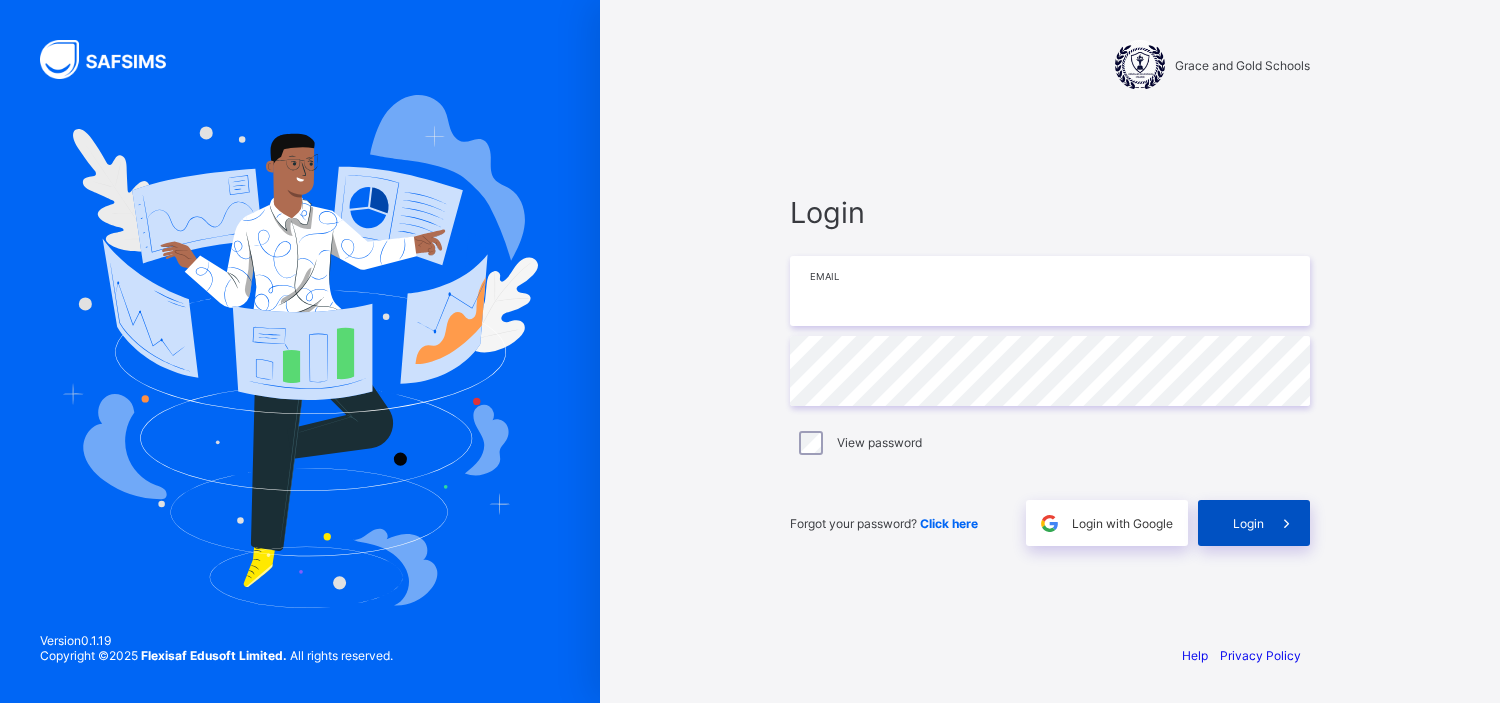 type on "**********" 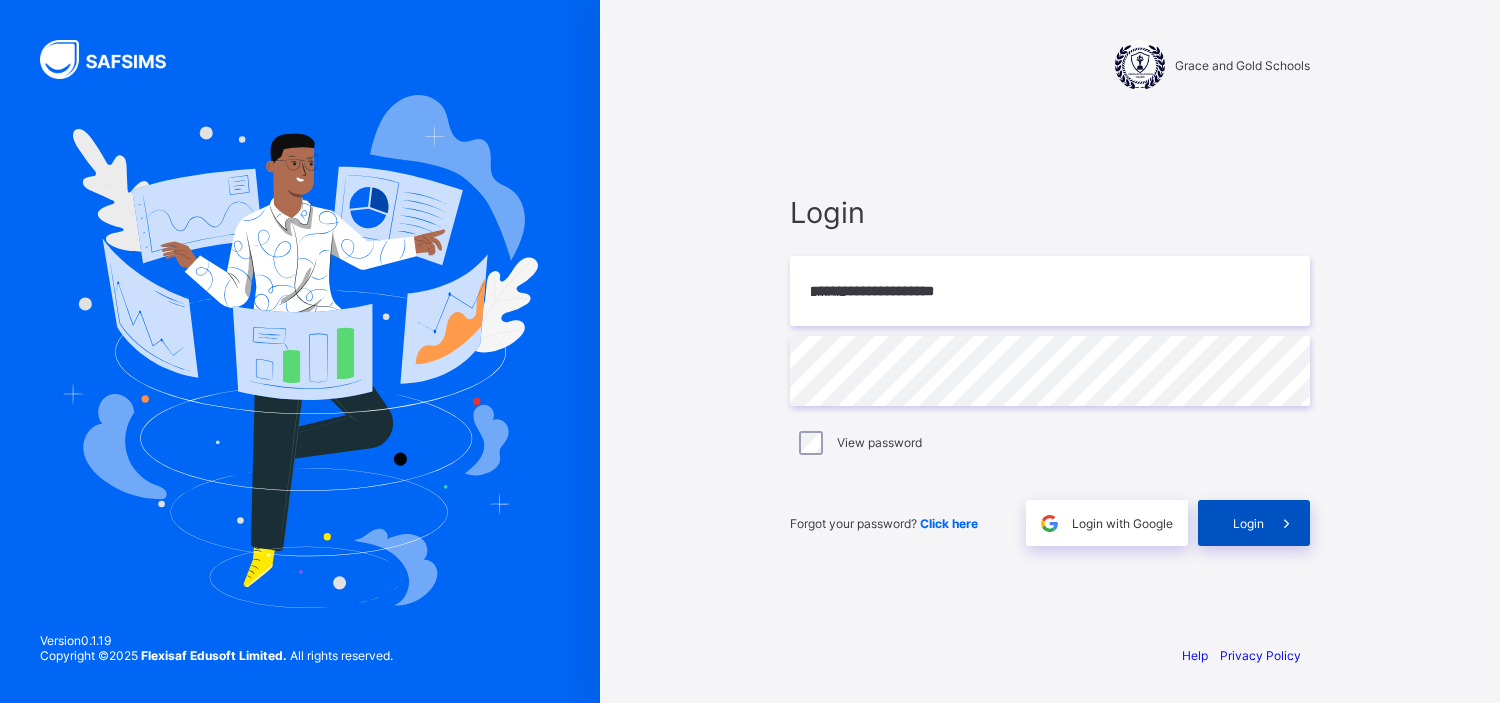 click on "Login" at bounding box center (1248, 523) 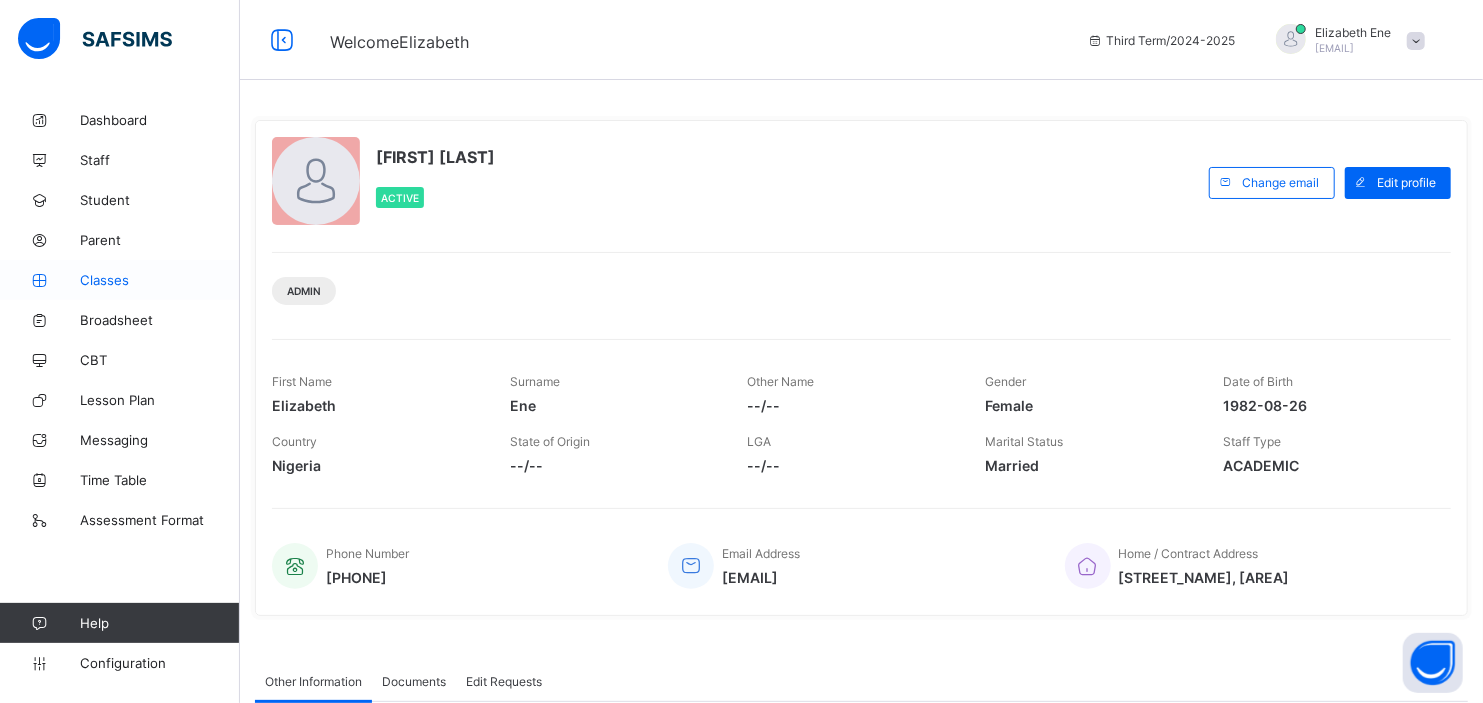 click on "Classes" at bounding box center [160, 280] 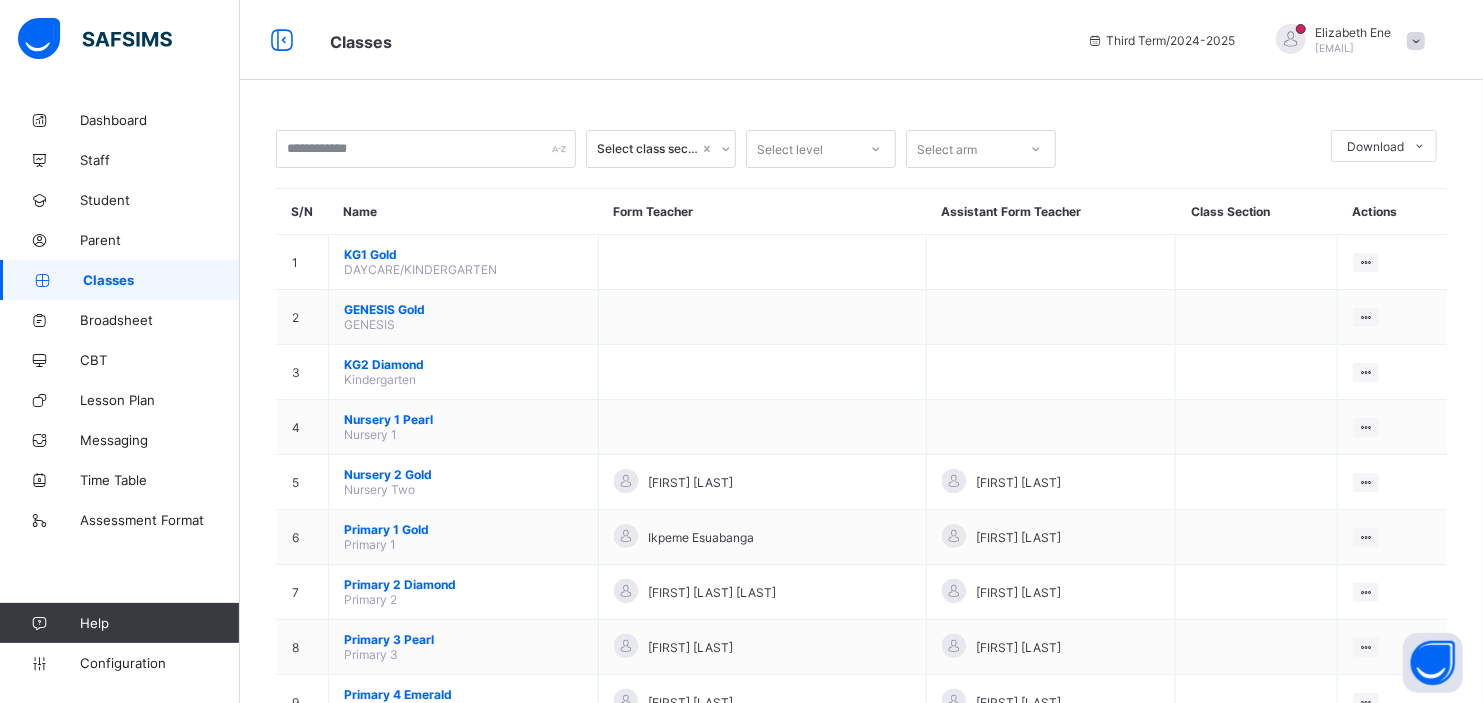 scroll, scrollTop: 553, scrollLeft: 0, axis: vertical 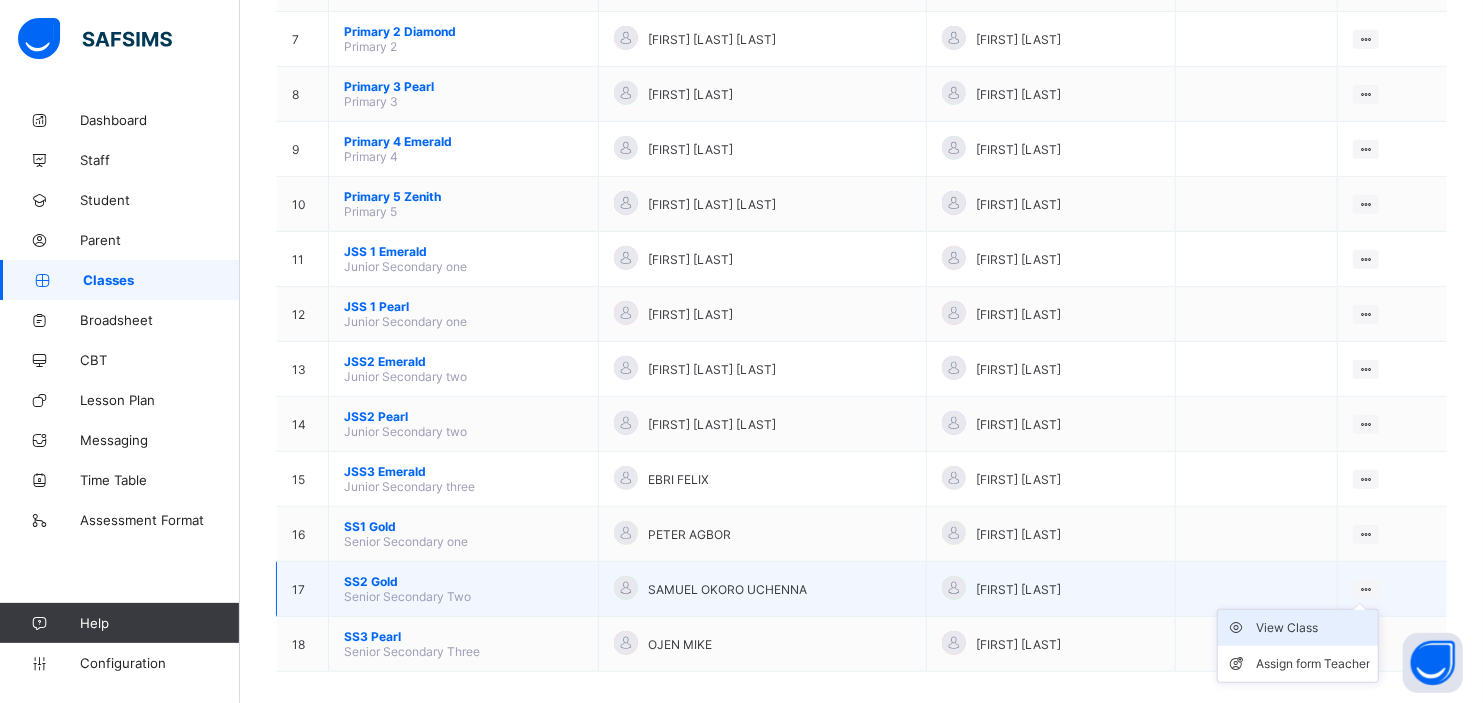 click on "View Class" at bounding box center [1313, 628] 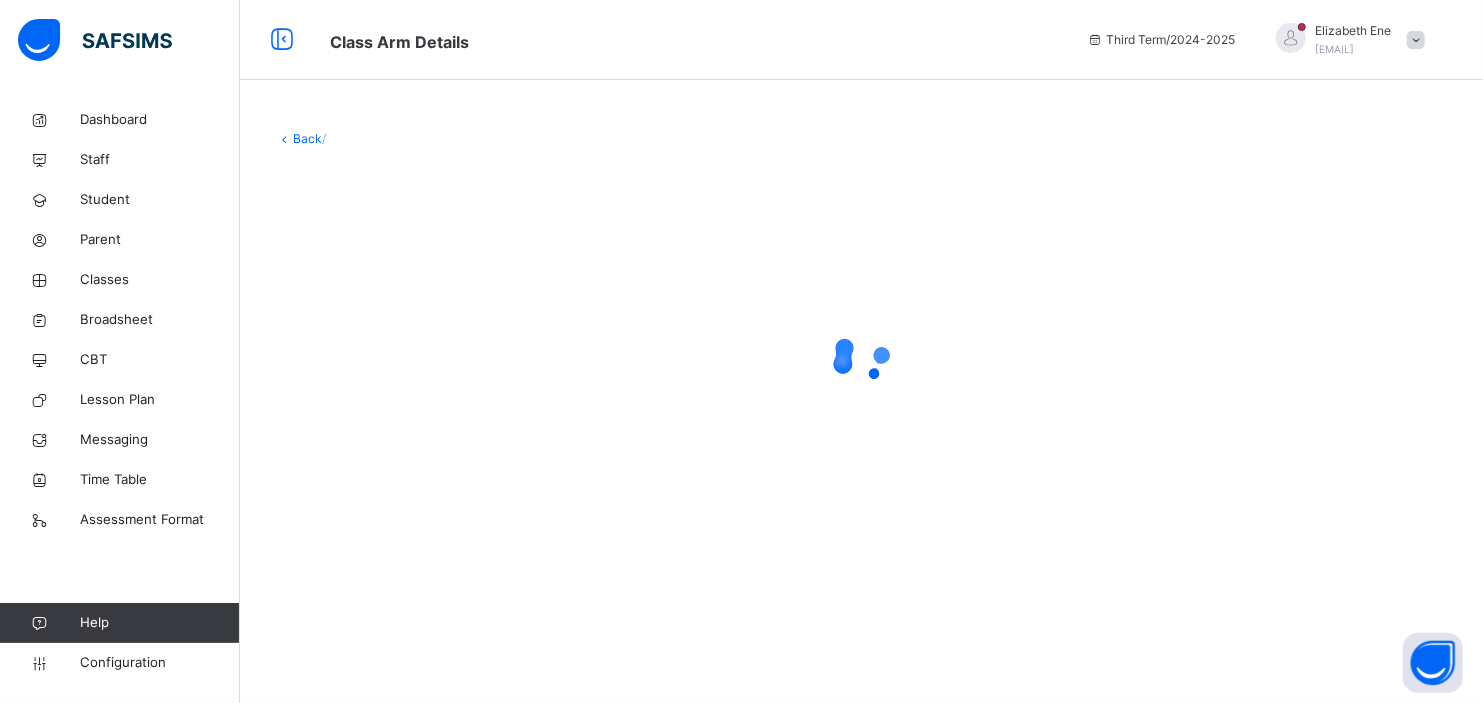 scroll, scrollTop: 0, scrollLeft: 0, axis: both 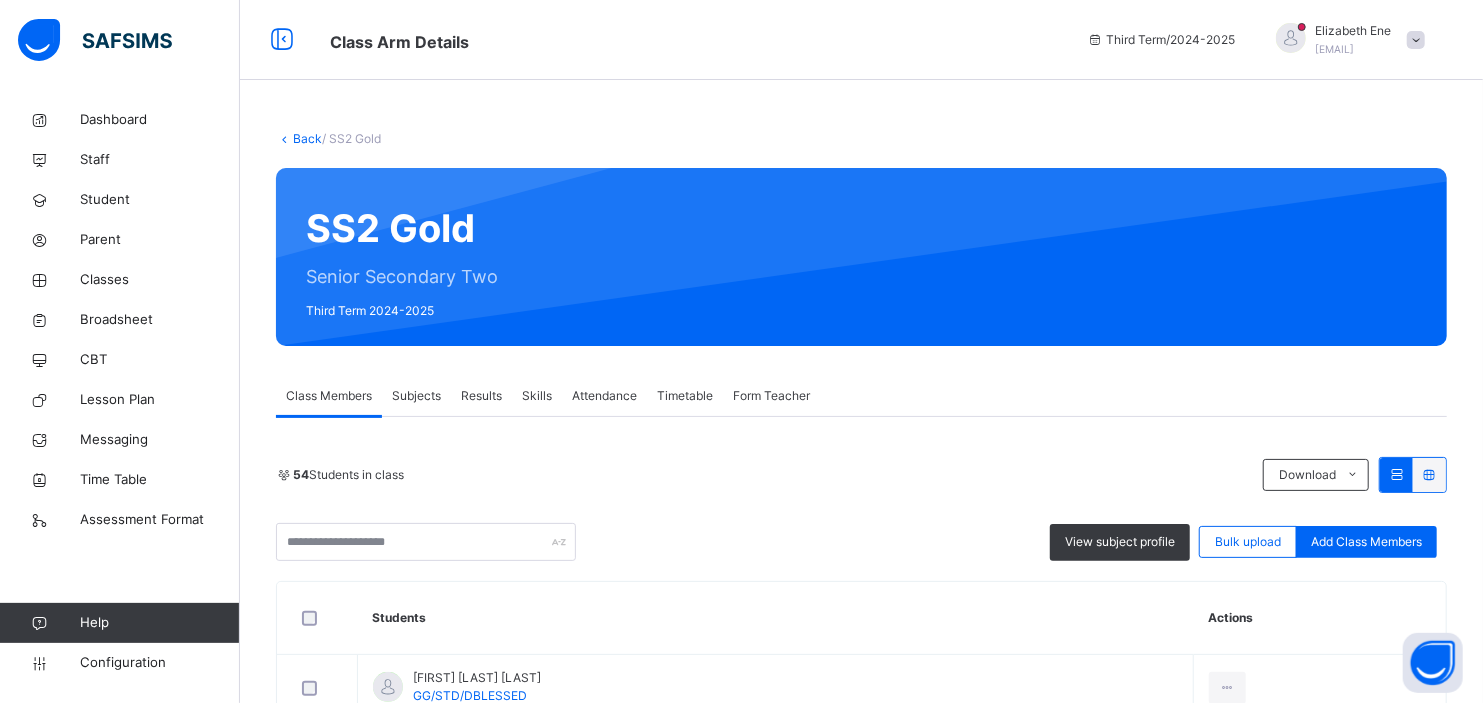 click on "Subjects" at bounding box center [416, 396] 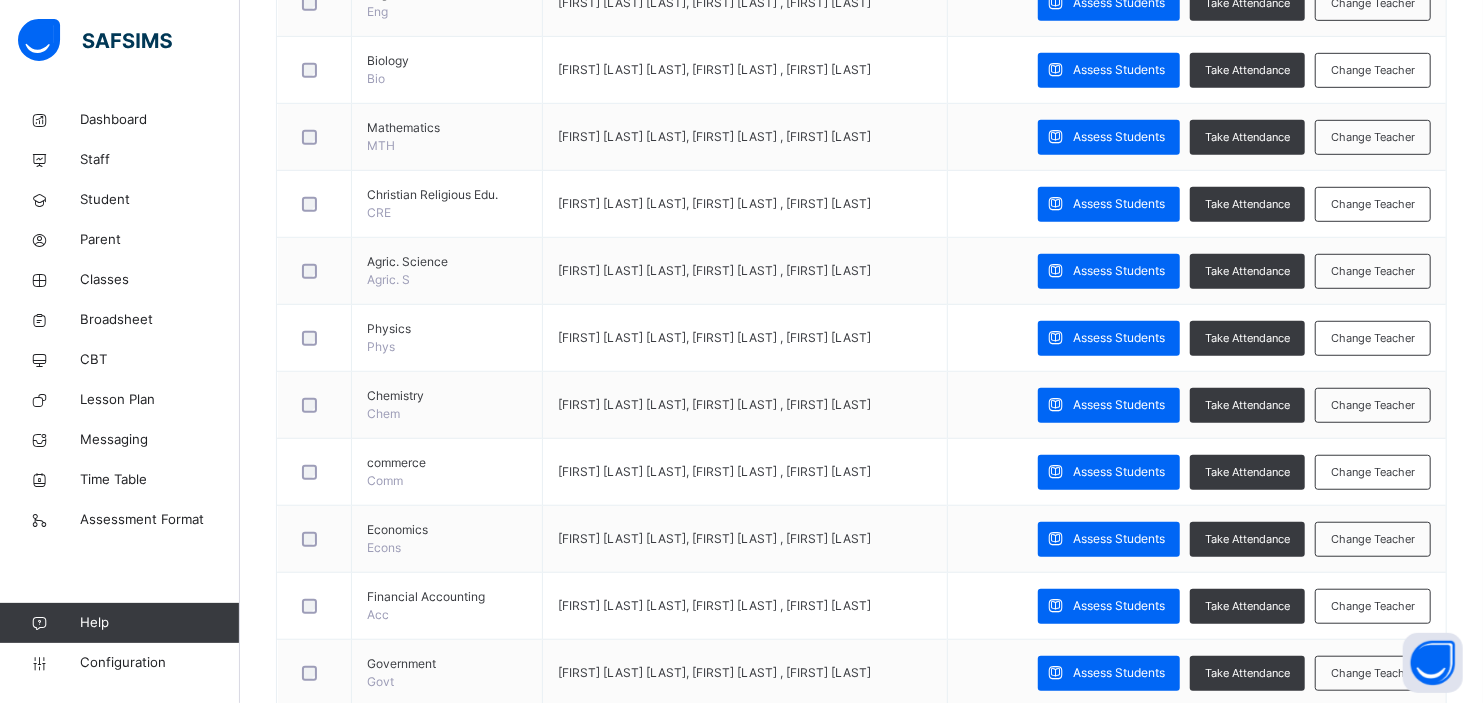 scroll, scrollTop: 993, scrollLeft: 0, axis: vertical 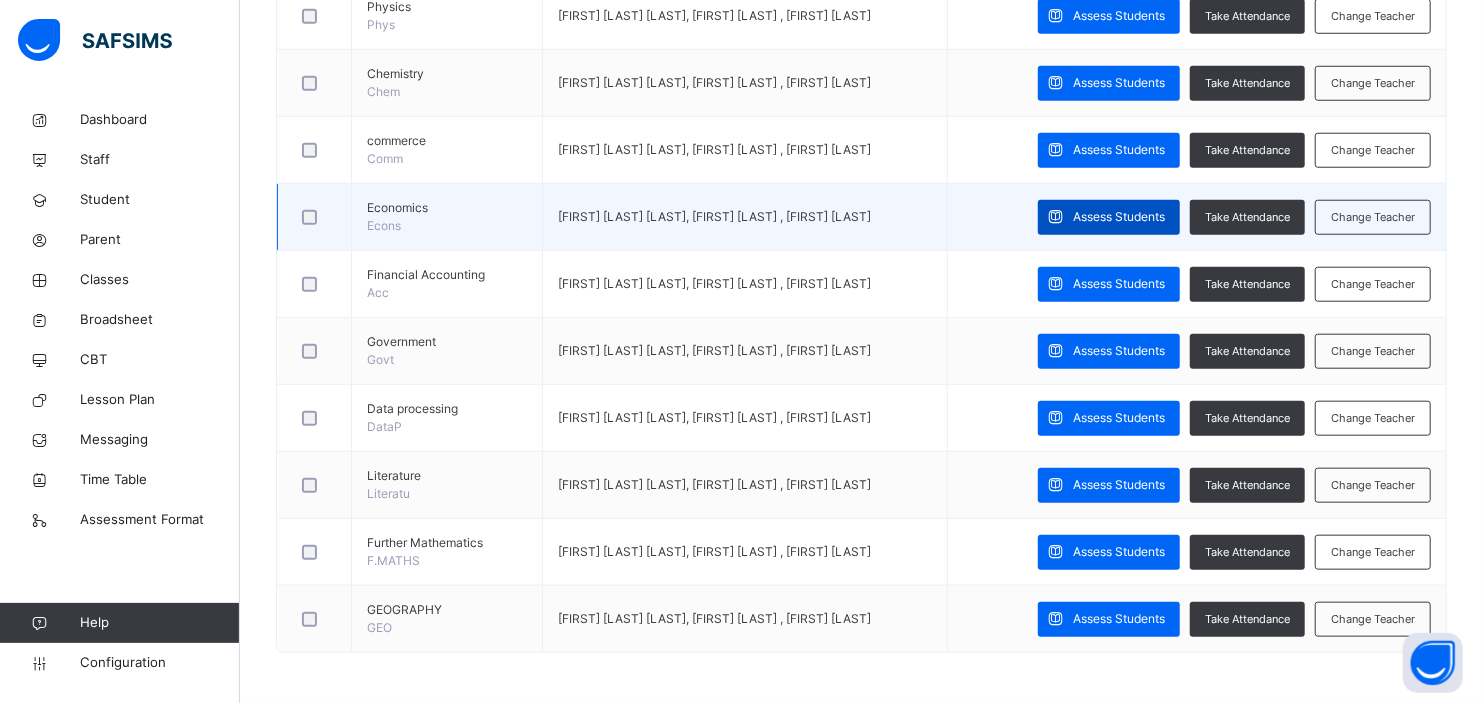 click on "Assess Students" at bounding box center (1119, 217) 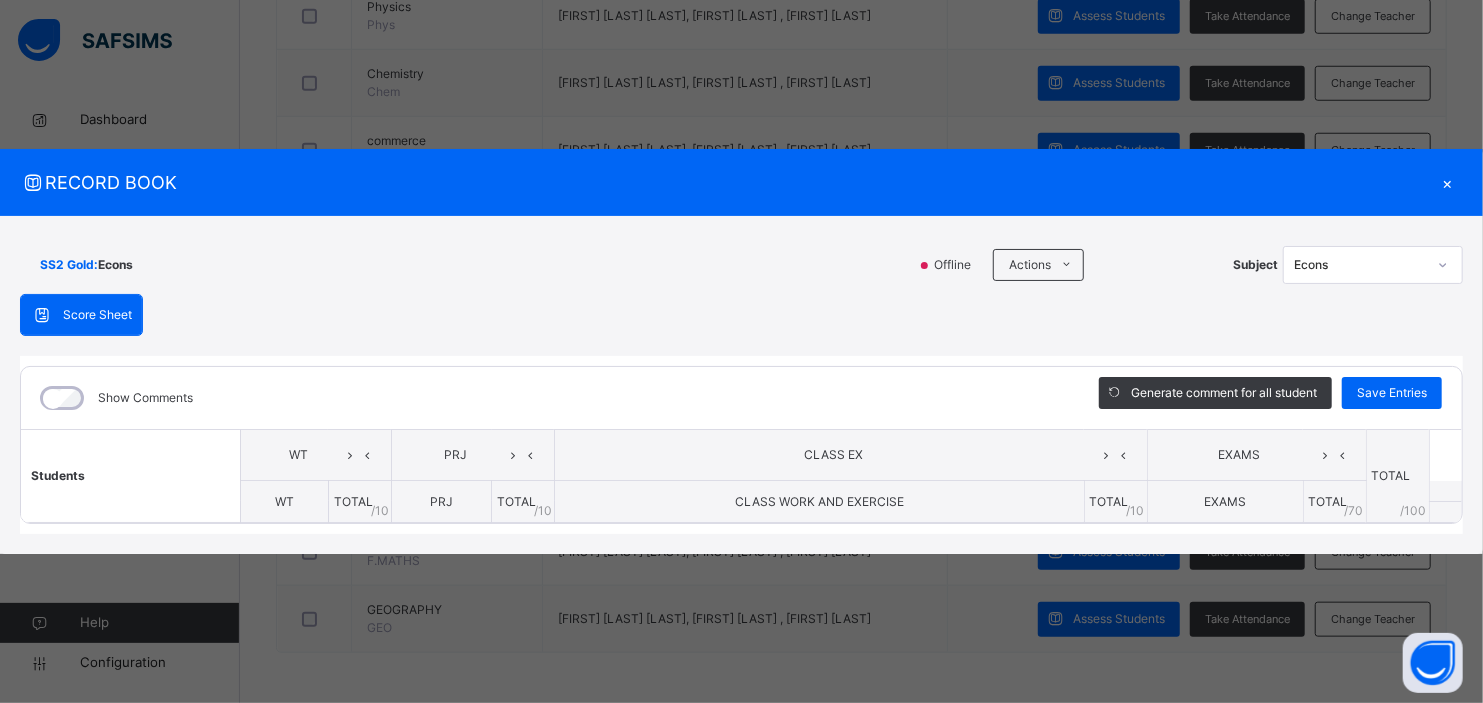 click on "CLASS EX" at bounding box center [851, 455] 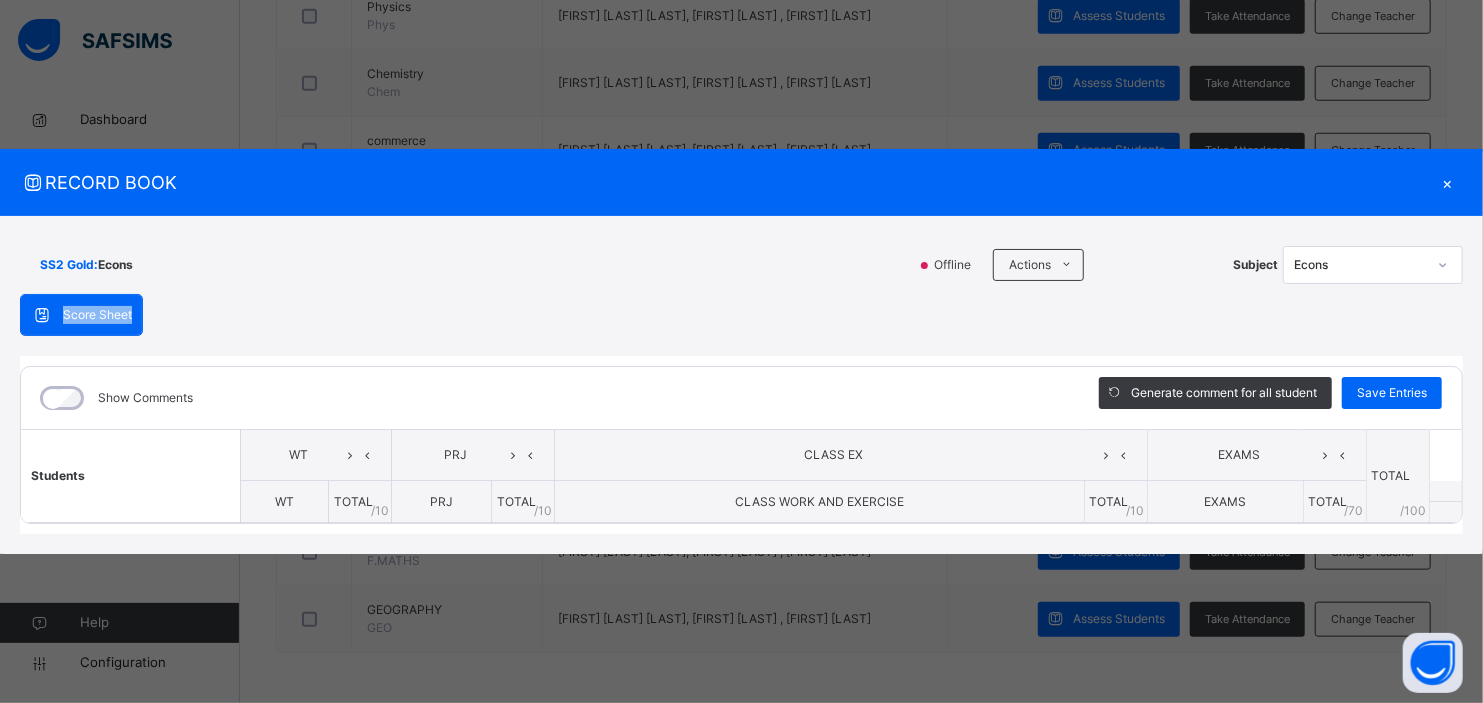 click on "Score Sheet Score Sheet Show Comments   Generate comment for all student   Save Entries Class Level:  SS2   Gold Subject:  Econs Session:  2024/2025 Session Session:  Third Term Students WT PRJ CLASS EX EXAMS TOTAL /100 Comment WT TOTAL / 10 PRJ TOTAL / 10 CLASS WORK AND EXERCISE TOTAL / 10 EXAMS TOTAL / 70   ×   Subject Teacher’s Comment Generate and see in full the comment developed by the AI with an option to regenerate the comment Sims Bot Please wait while the Sims Bot generates comments for all your students" at bounding box center (741, 414) 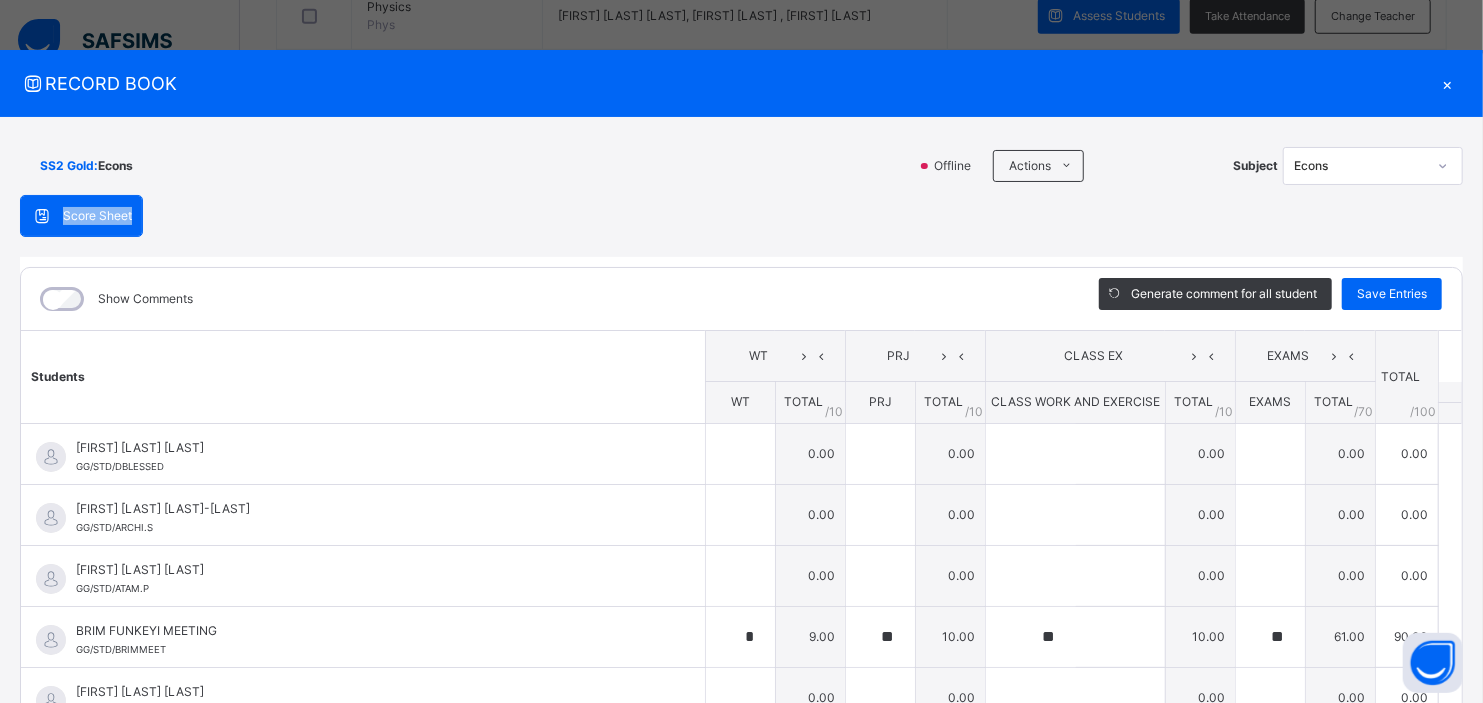 type on "*" 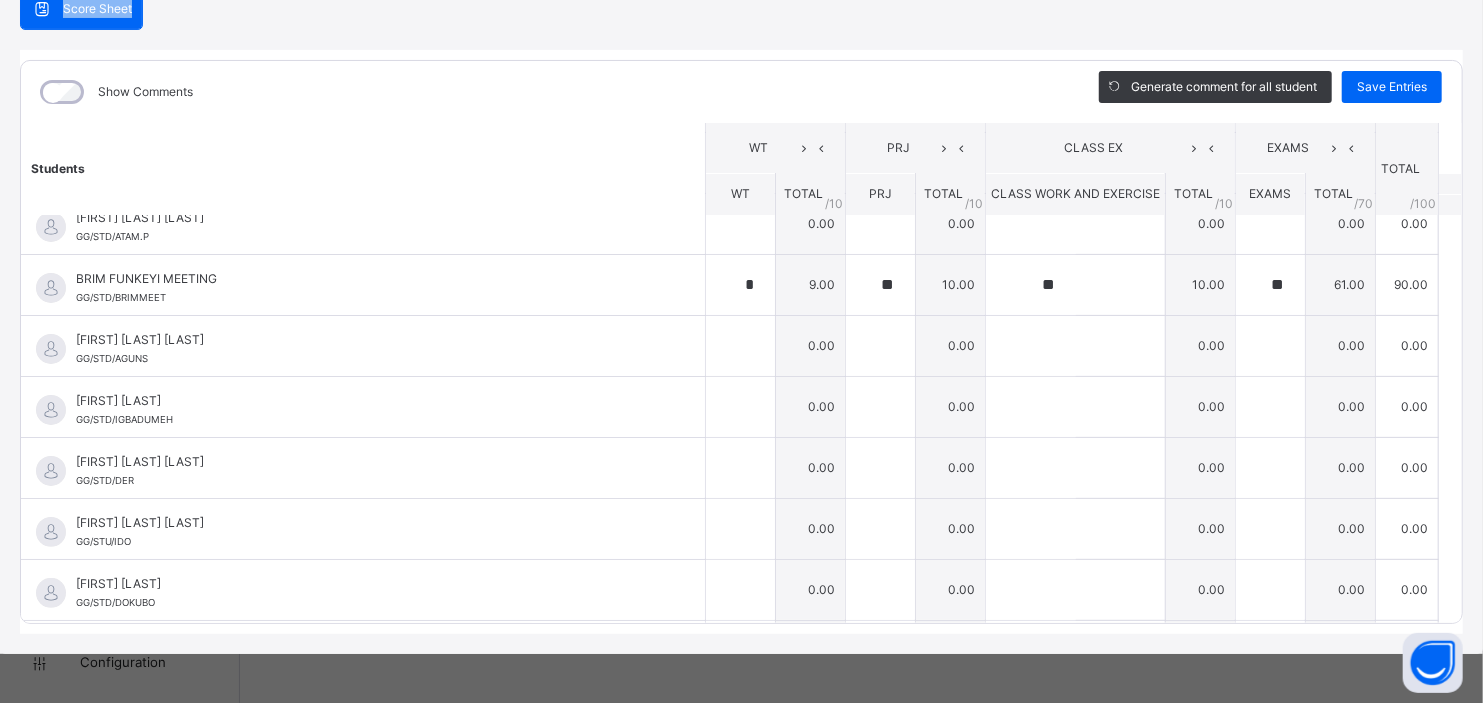 scroll, scrollTop: 177, scrollLeft: 0, axis: vertical 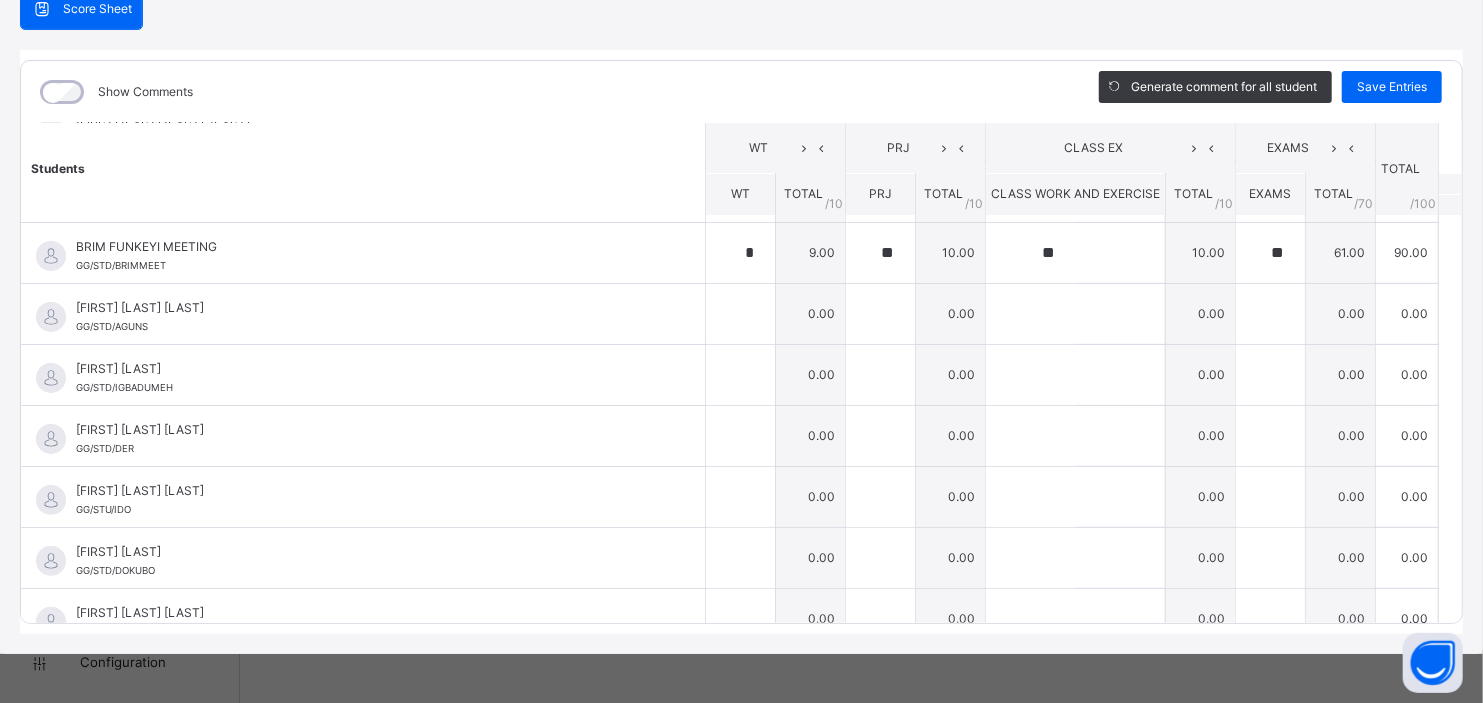 click on "Students WT PRJ CLASS EX EXAMS TOTAL /100 Comment WT TOTAL / 10 PRJ TOTAL / 10 CLASS WORK AND EXERCISE TOTAL / 10 EXAMS TOTAL / 70 [FIRST] [LAST] [LAST] GG/STD/DBLESSED [FIRST] [LAST] [LAST] GG/STD/DBLESSED 0.00 0.00 0.00 0.00 0.00 Generate comment 0 / 250 × Subject Teacher’s Comment Generate and see in full the comment developed by the AI with an option to regenerate the comment JS [FIRST] [LAST] [LAST] GG/STD/DBLESSED Total 0.00 / 100.00 Sims Bot Regenerate Use this comment [FIRST] [LAST] [LAST] GG/STD/ARCHI.S [FIRST] [LAST] [LAST] GG/STD/ARCHI.S 0.00 0.00 0.00 0.00 0.00 Generate comment 0 / 250 × Subject Teacher’s Comment Generate and see in full the comment developed by the AI with an option to regenerate the comment JS [FIRST] [LAST] [LAST] GG/STD/ARCHI.S Total 0.00 / 100.00 Sims Bot Regenerate Use this comment [FIRST] [LAST] [LAST] GG/STD/ATAM.P [FIRST] [LAST] [LAST] GG/STD/ATAM.P 0.00 0.00 0.00 0.00 0.00 Generate comment 0 / 250 × JS [FIRST] [LAST] [LAST]" at bounding box center [741, 1609] 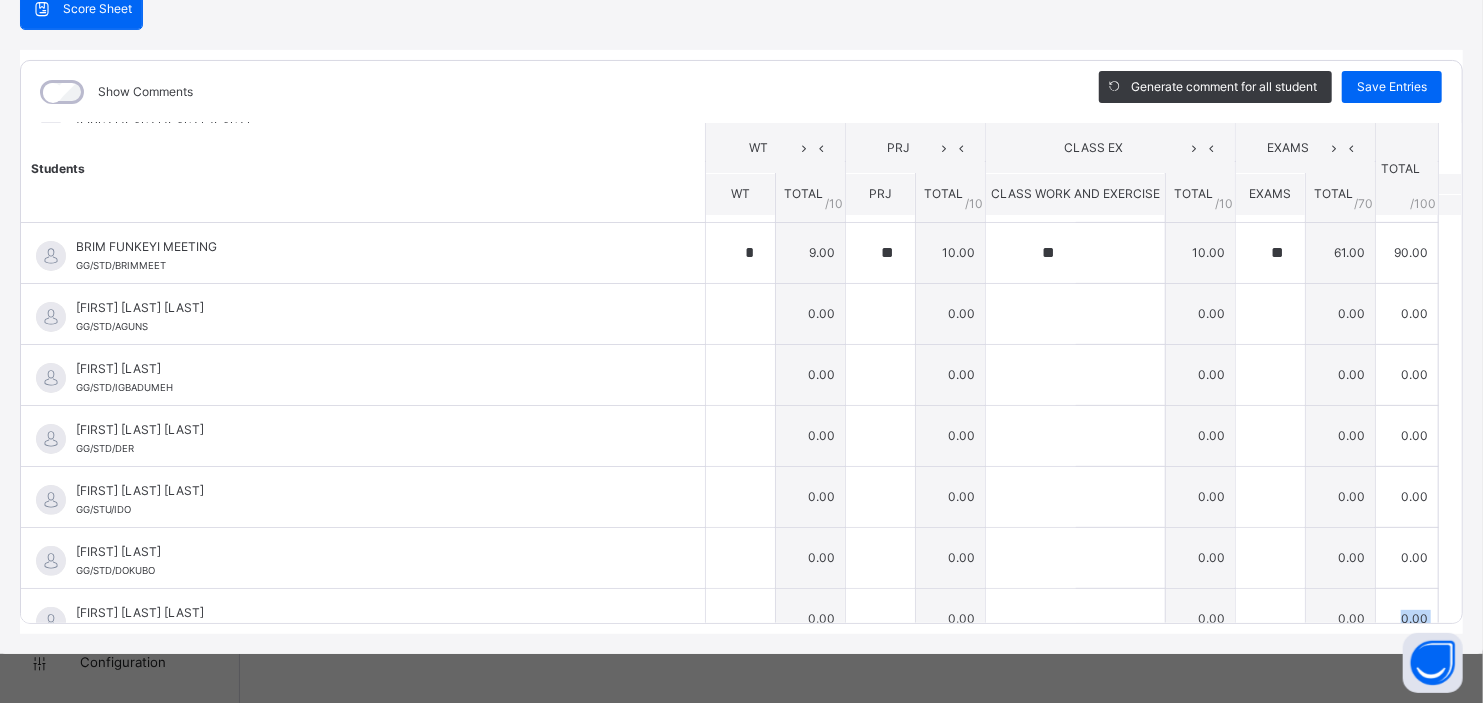 click on "Students WT PRJ CLASS EX EXAMS TOTAL /100 Comment WT TOTAL / 10 PRJ TOTAL / 10 CLASS WORK AND EXERCISE TOTAL / 10 EXAMS TOTAL / 70 [FIRST] [LAST] [LAST] GG/STD/DBLESSED [FIRST] [LAST] [LAST] GG/STD/DBLESSED 0.00 0.00 0.00 0.00 0.00 Generate comment 0 / 250 × Subject Teacher’s Comment Generate and see in full the comment developed by the AI with an option to regenerate the comment JS [FIRST] [LAST] [LAST] GG/STD/DBLESSED Total 0.00 / 100.00 Sims Bot Regenerate Use this comment [FIRST] [LAST] [LAST] GG/STD/ARCHI.S [FIRST] [LAST] [LAST] GG/STD/ARCHI.S 0.00 0.00 0.00 0.00 0.00 Generate comment 0 / 250 × Subject Teacher’s Comment Generate and see in full the comment developed by the AI with an option to regenerate the comment JS [FIRST] [LAST] [LAST] GG/STD/ARCHI.S Total 0.00 / 100.00 Sims Bot Regenerate Use this comment [FIRST] [LAST] [LAST] GG/STD/ATAM.P [FIRST] [LAST] [LAST] GG/STD/ATAM.P 0.00 0.00 0.00 0.00 0.00 Generate comment 0 / 250 × JS [FIRST] [LAST] [LAST]" at bounding box center (741, 1609) 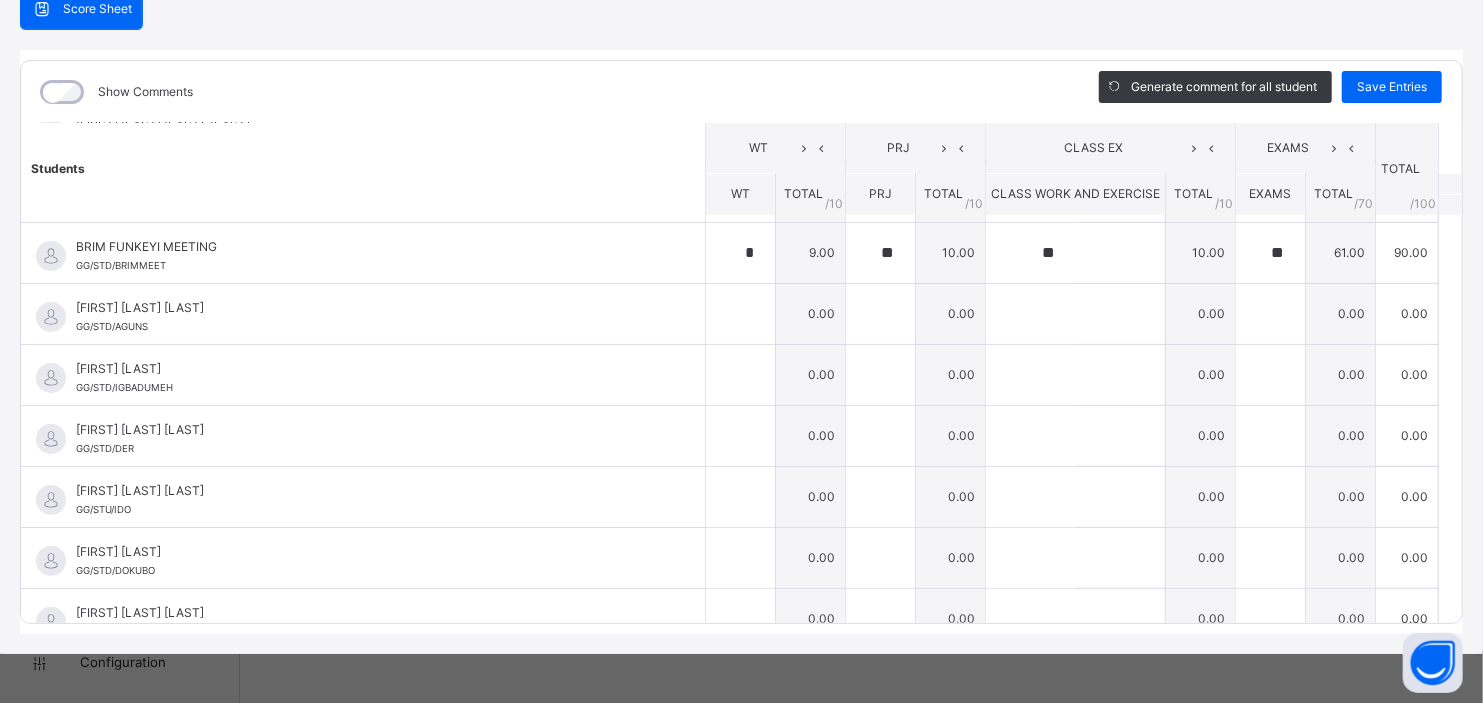 click on "Students WT PRJ CLASS EX EXAMS TOTAL /100 Comment WT TOTAL / 10 PRJ TOTAL / 10 CLASS WORK AND EXERCISE TOTAL / 10 EXAMS TOTAL / 70 [FIRST] [LAST] [LAST] GG/STD/DBLESSED [FIRST] [LAST] [LAST] GG/STD/DBLESSED 0.00 0.00 0.00 0.00 0.00 Generate comment 0 / 250 × Subject Teacher’s Comment Generate and see in full the comment developed by the AI with an option to regenerate the comment JS [FIRST] [LAST] [LAST] GG/STD/DBLESSED Total 0.00 / 100.00 Sims Bot Regenerate Use this comment [FIRST] [LAST] [LAST] GG/STD/ARCHI.S [FIRST] [LAST] [LAST] GG/STD/ARCHI.S 0.00 0.00 0.00 0.00 0.00 Generate comment 0 / 250 × Subject Teacher’s Comment Generate and see in full the comment developed by the AI with an option to regenerate the comment JS [FIRST] [LAST] [LAST] GG/STD/ARCHI.S Total 0.00 / 100.00 Sims Bot Regenerate Use this comment [FIRST] [LAST] [LAST] GG/STD/ATAM.P [FIRST] [LAST] [LAST] GG/STD/ATAM.P 0.00 0.00 0.00 0.00 0.00 Generate comment 0 / 250 × JS [FIRST] [LAST] [LAST]" at bounding box center [741, 1609] 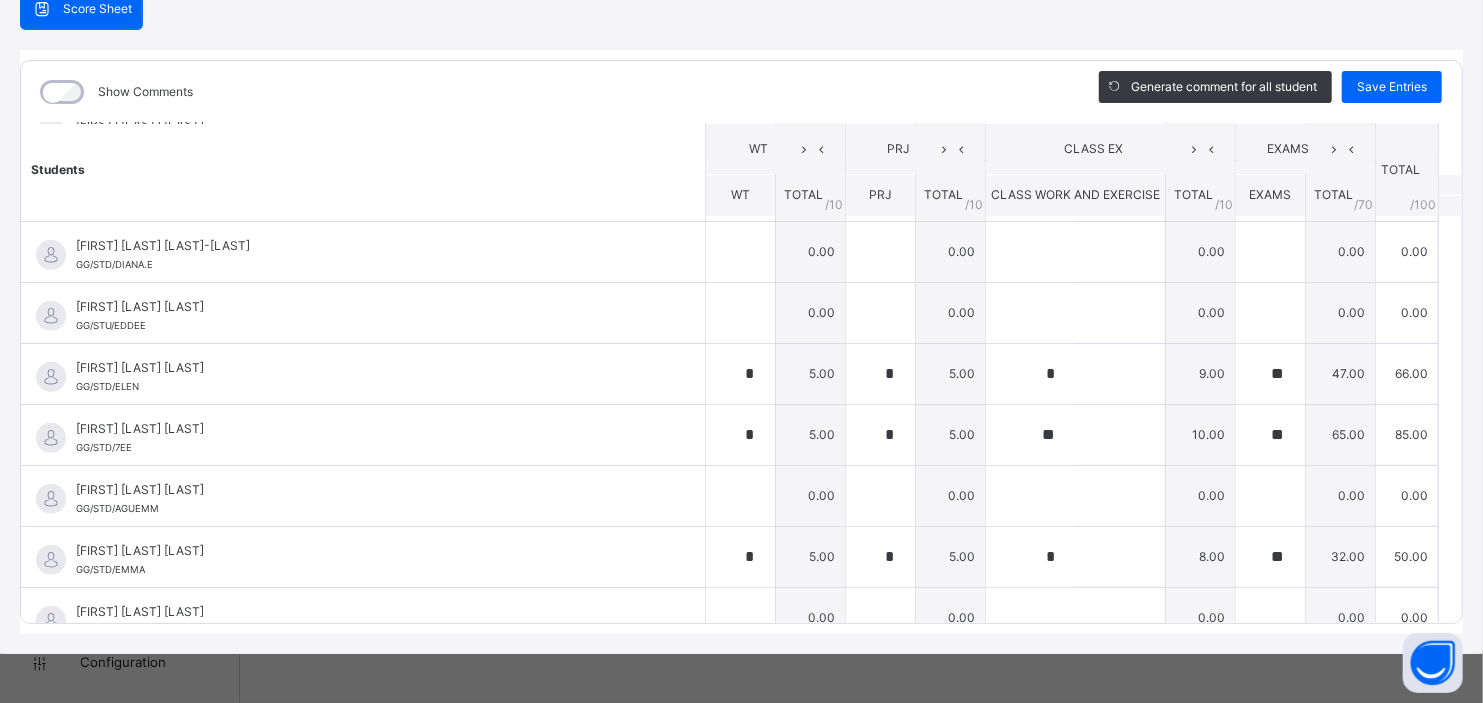 scroll, scrollTop: 711, scrollLeft: 0, axis: vertical 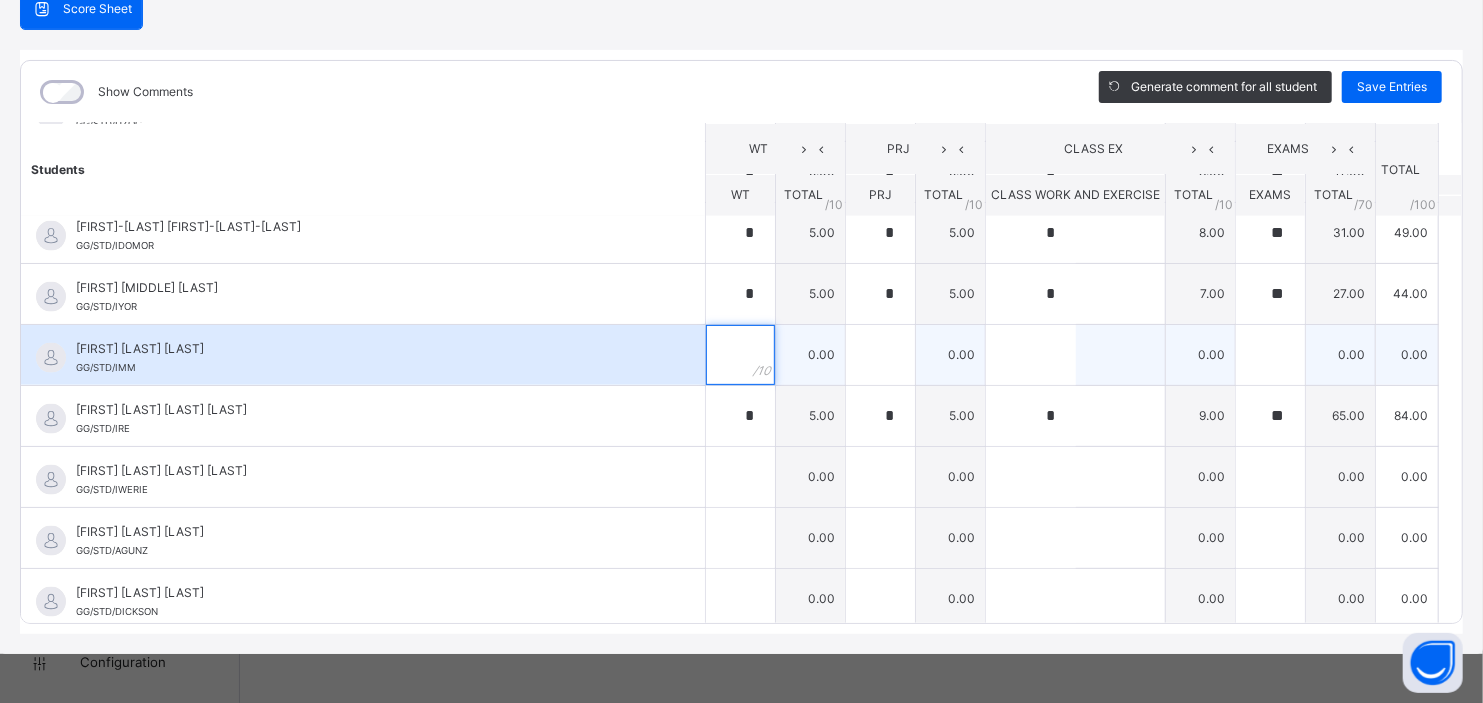 click at bounding box center [740, 355] 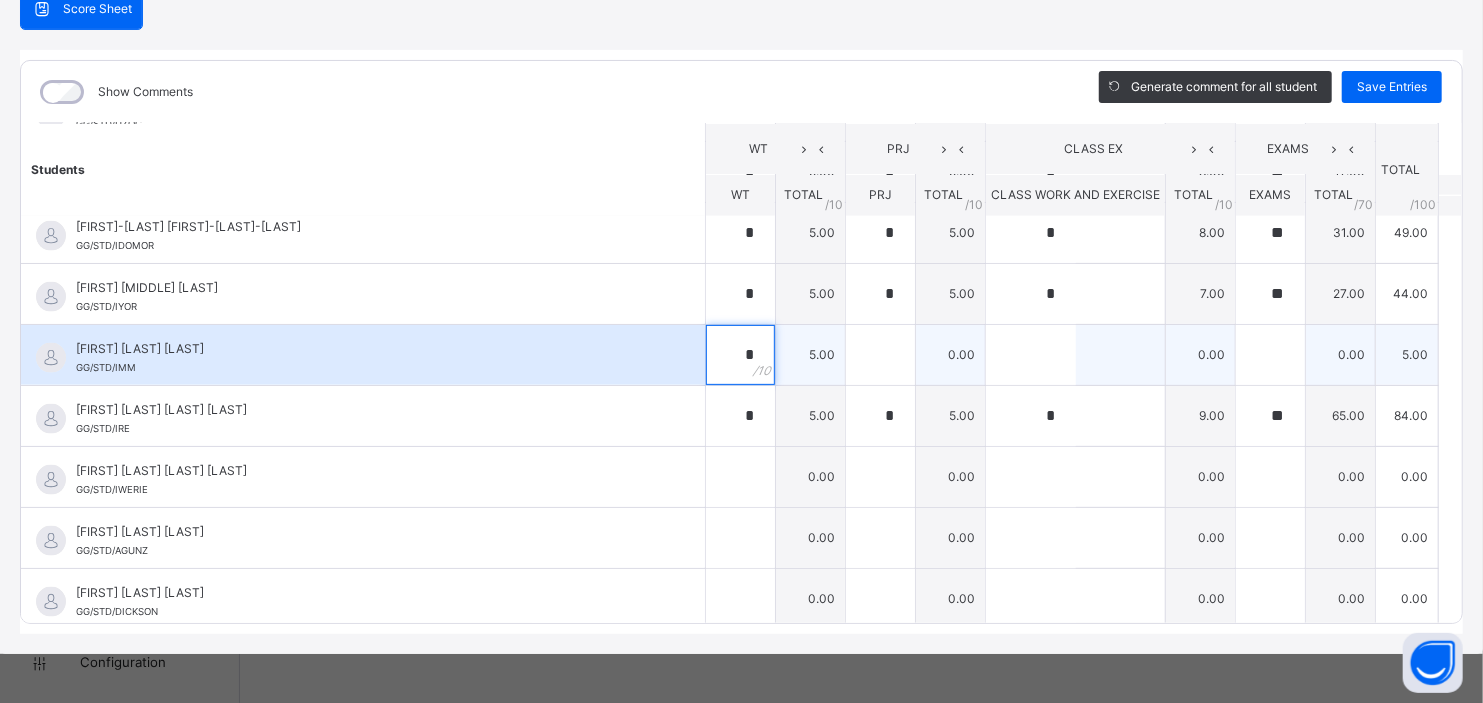 type on "*" 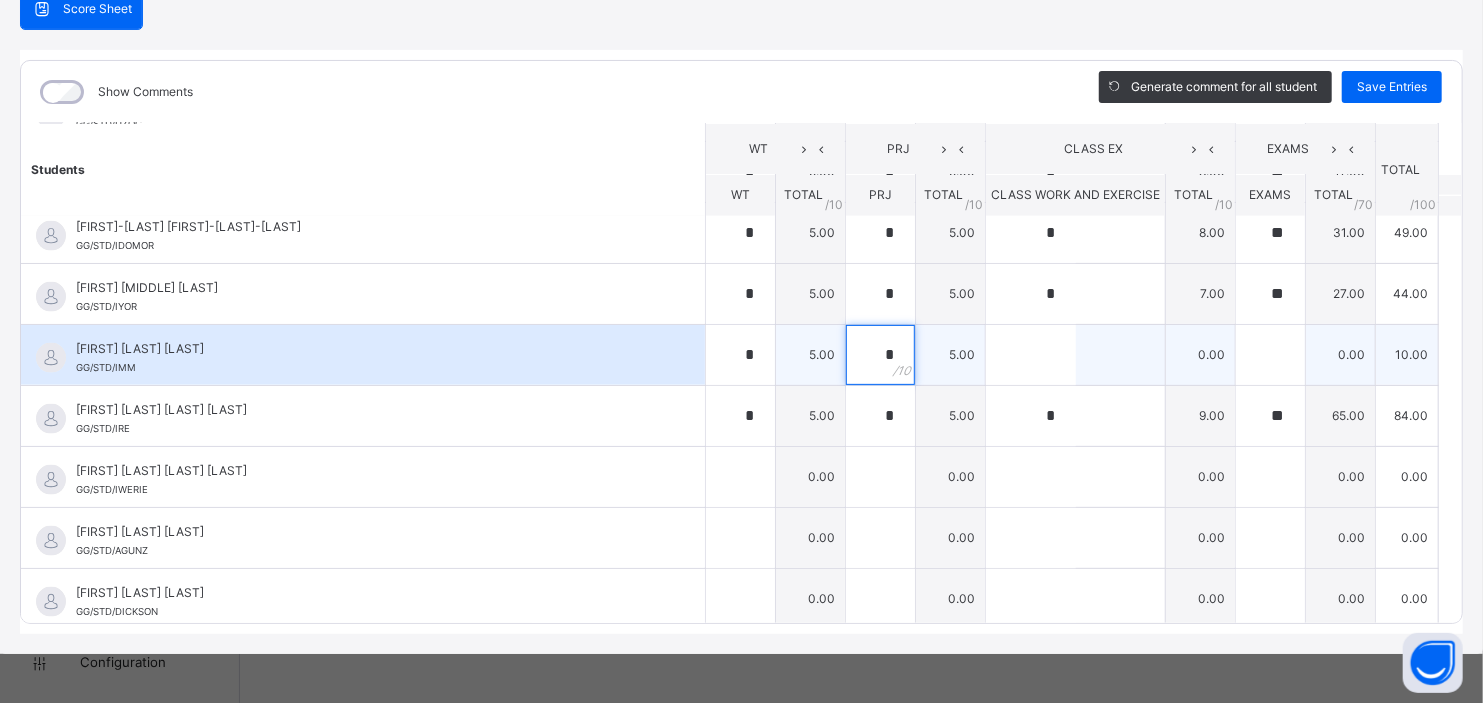 type on "*" 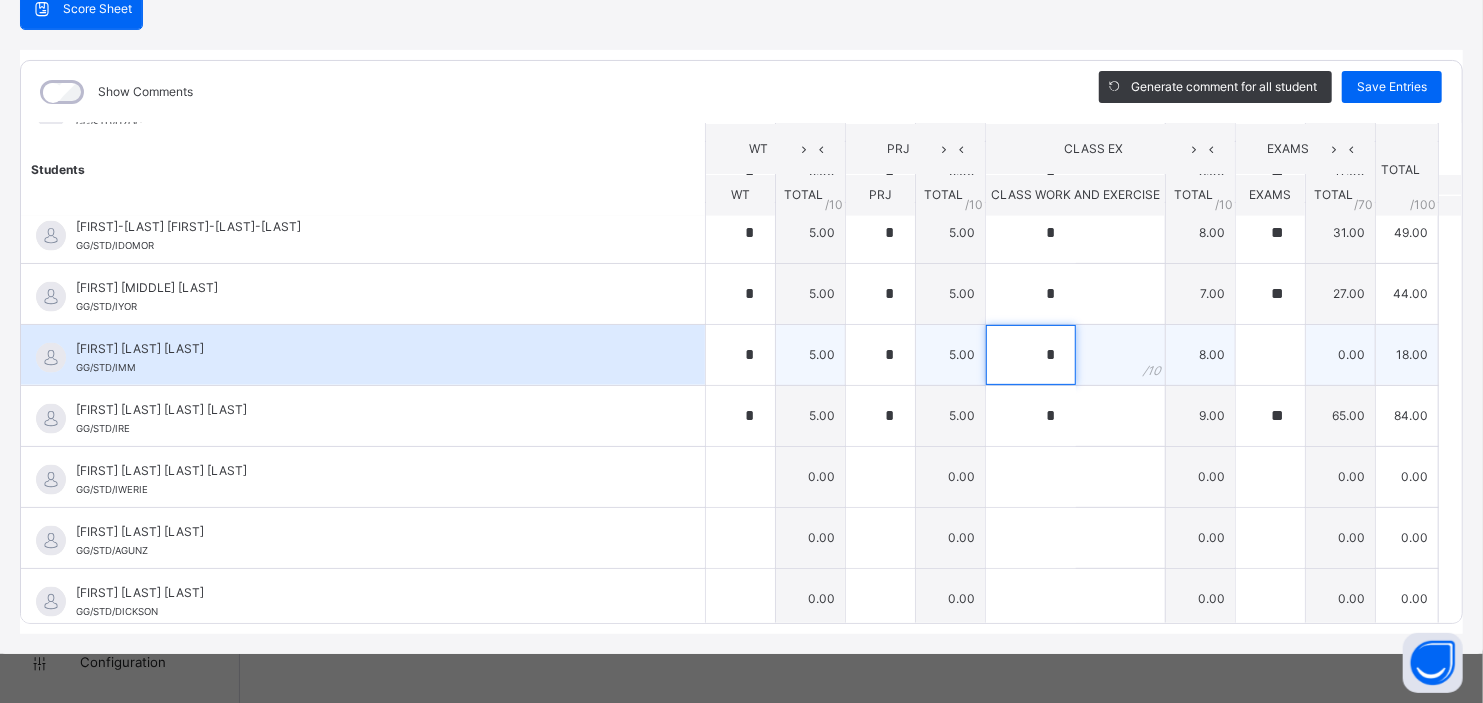 type on "*" 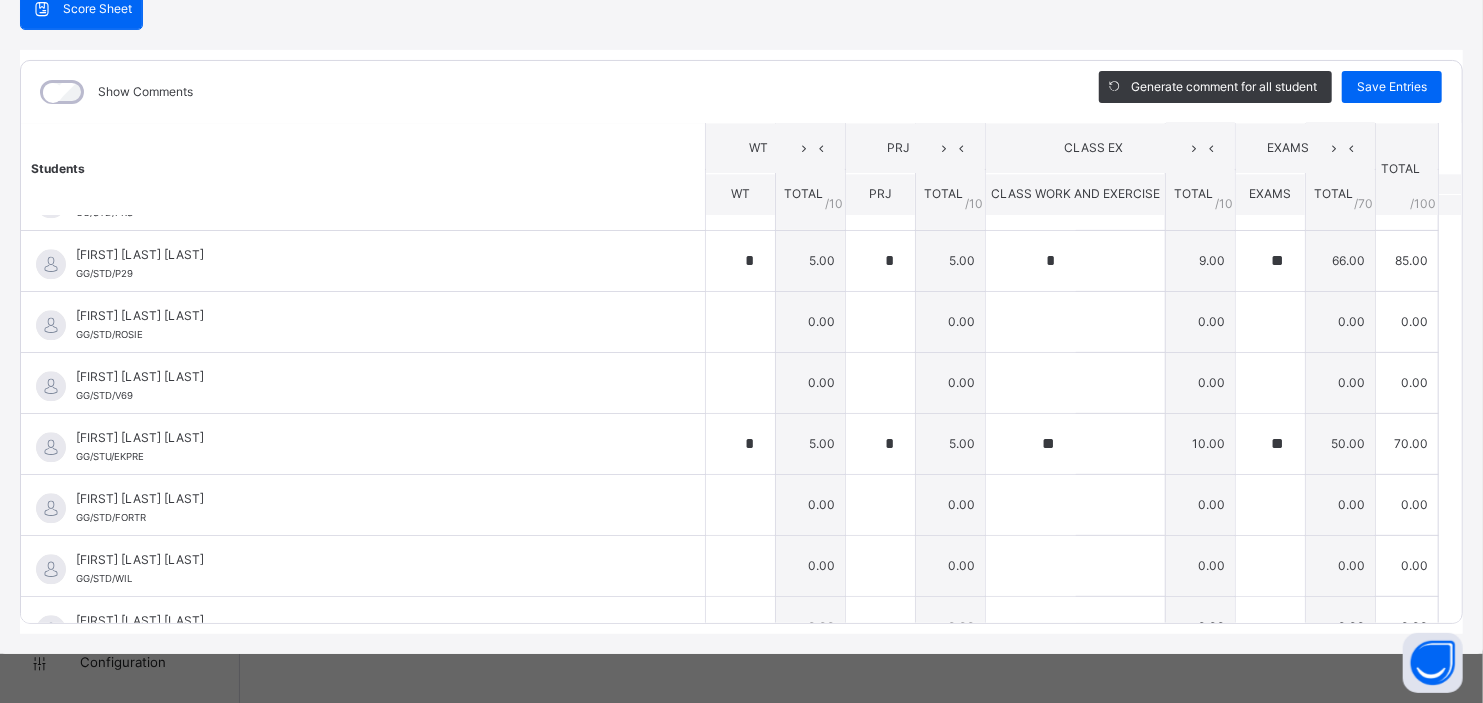 scroll, scrollTop: 2833, scrollLeft: 0, axis: vertical 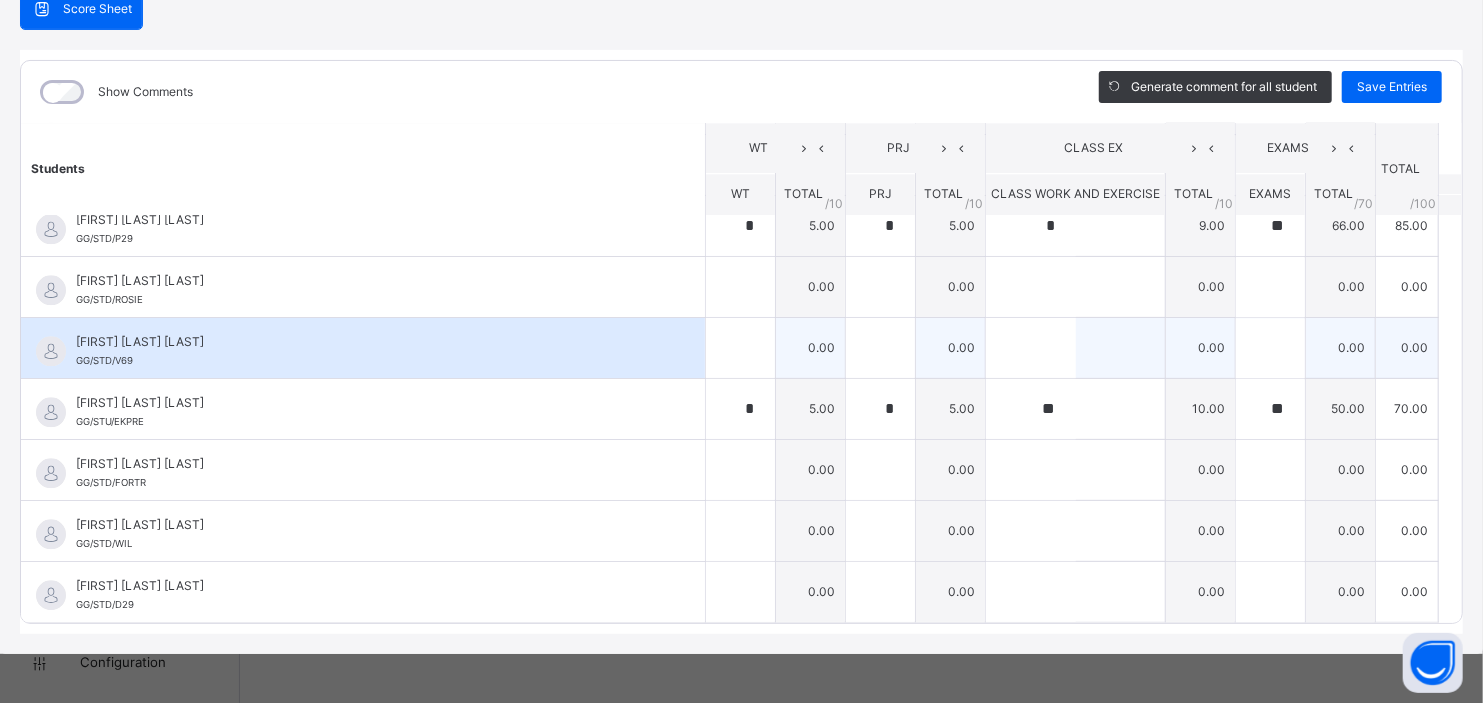 type on "**" 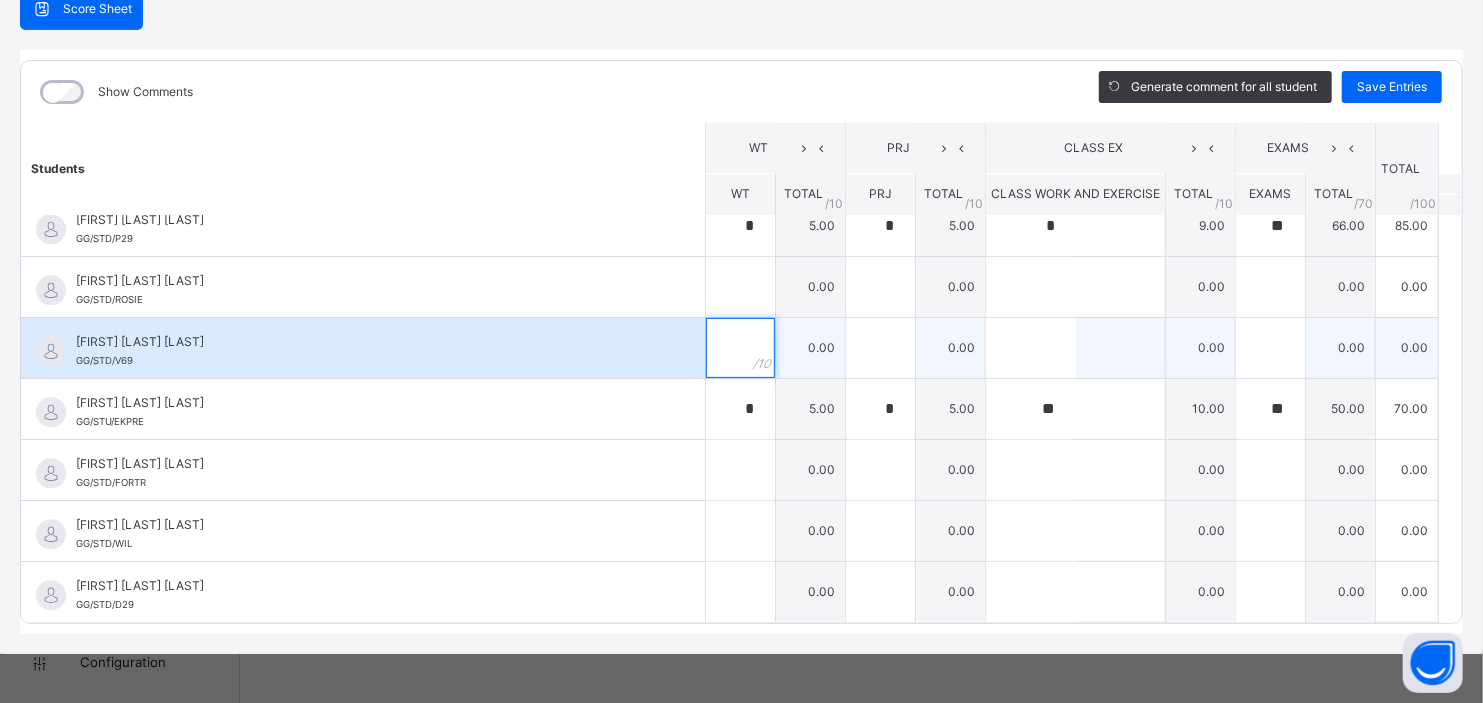click at bounding box center [740, 348] 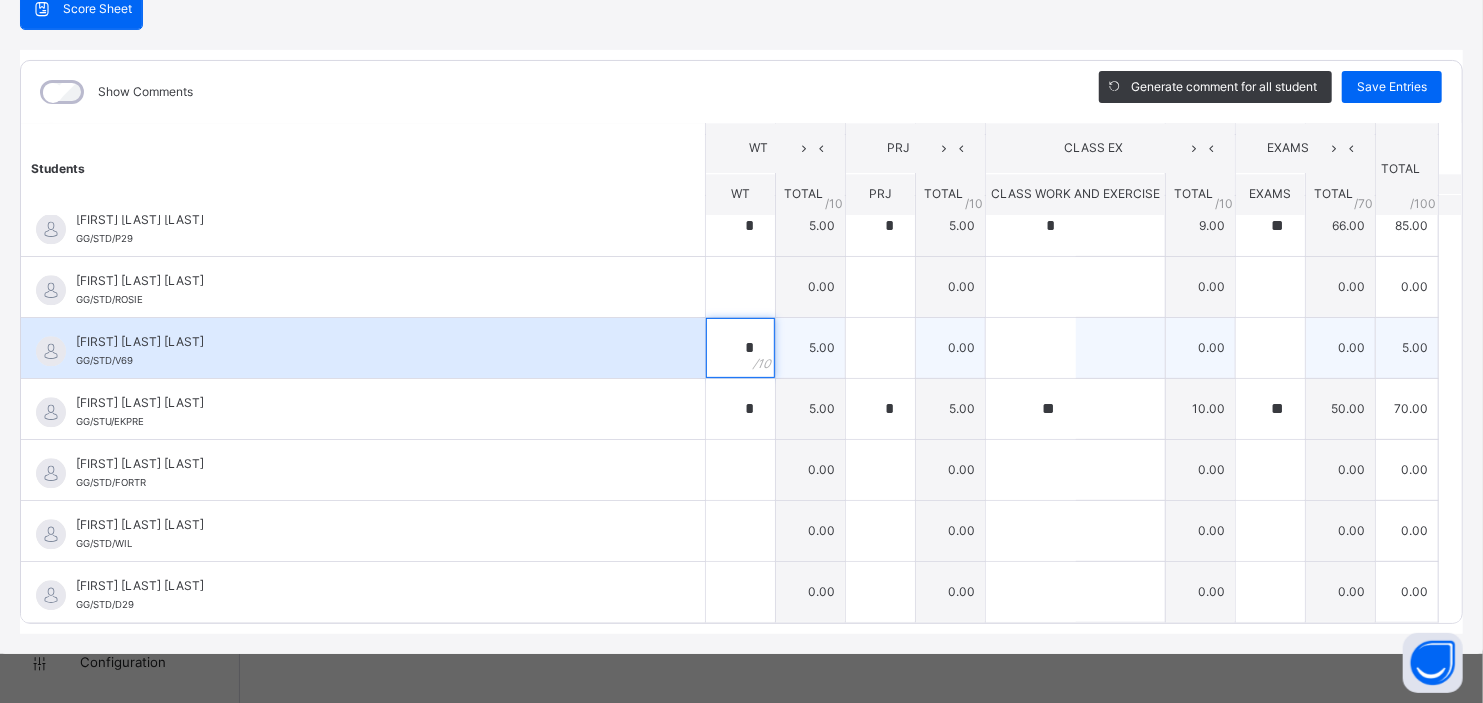 type on "*" 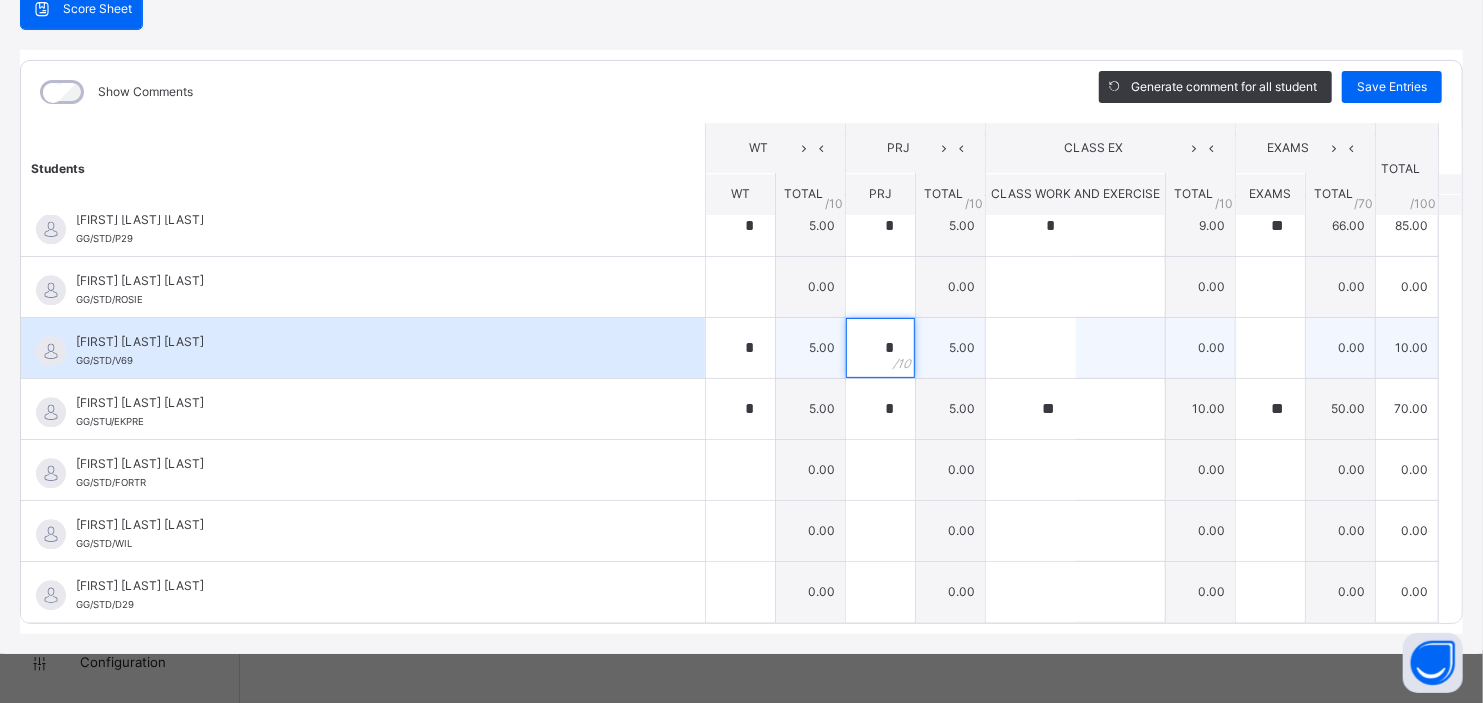 type on "*" 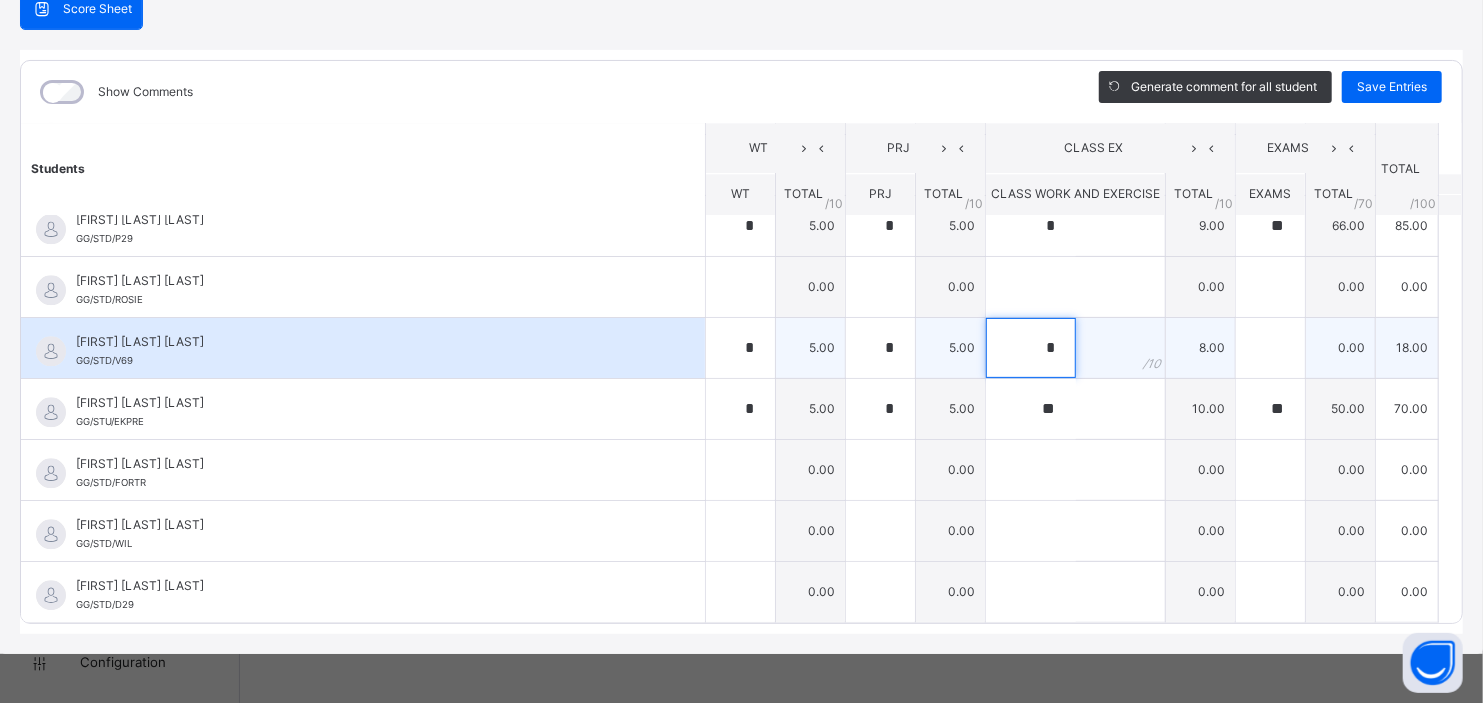 type on "*" 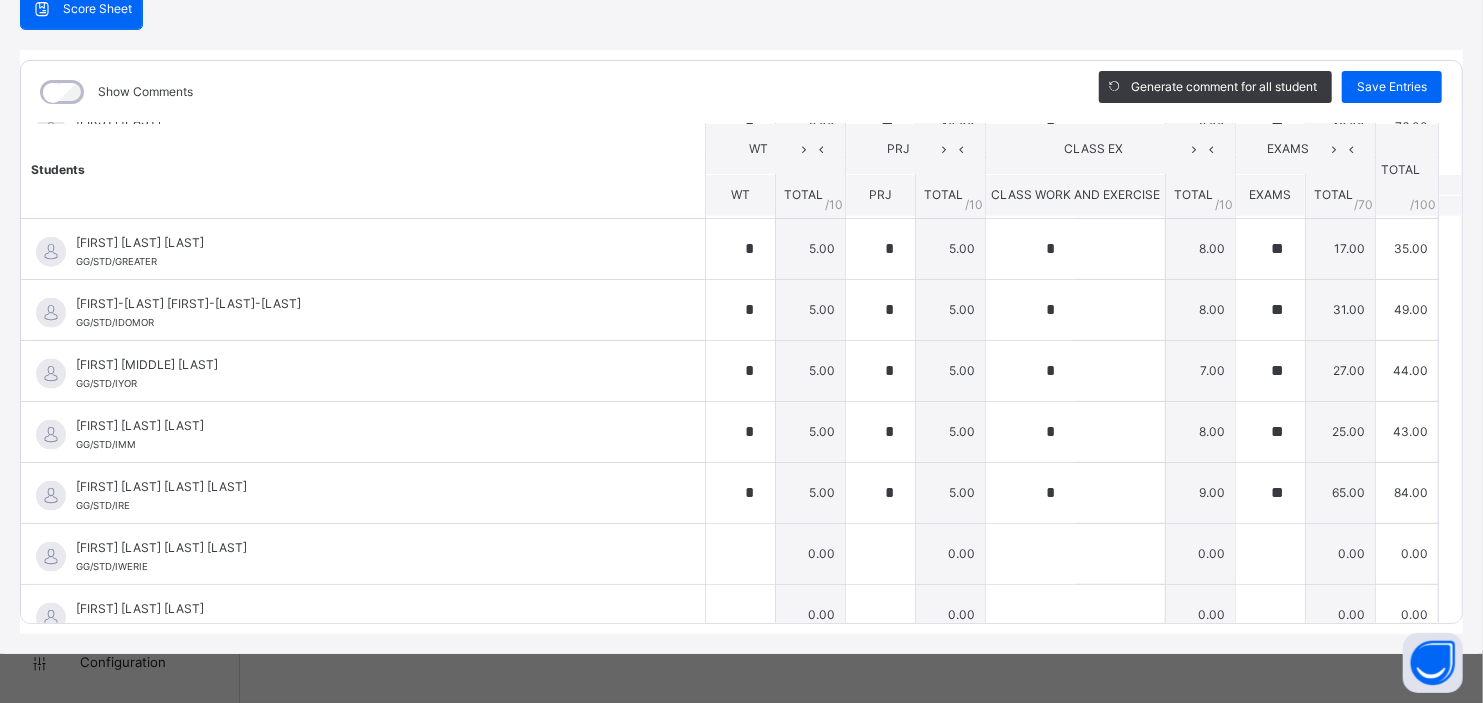 scroll, scrollTop: 1086, scrollLeft: 0, axis: vertical 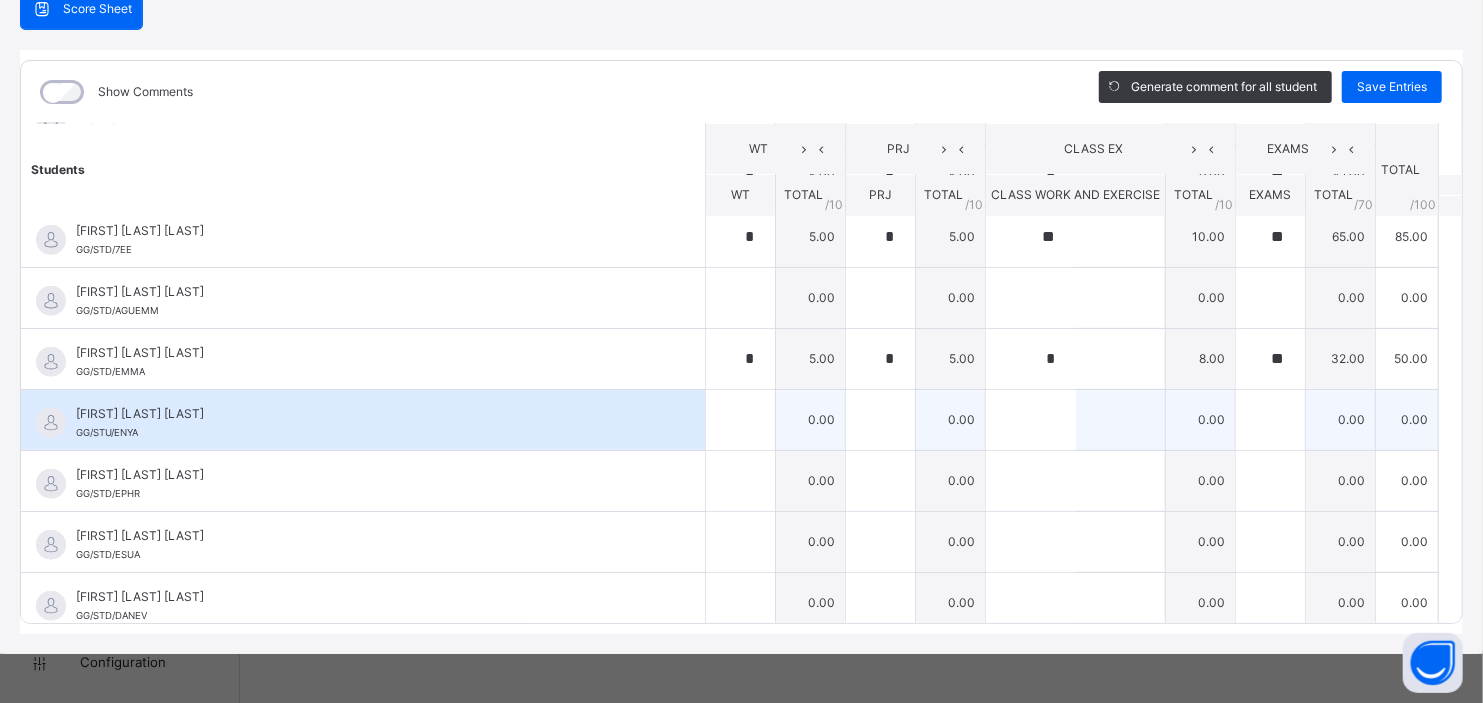 type on "**" 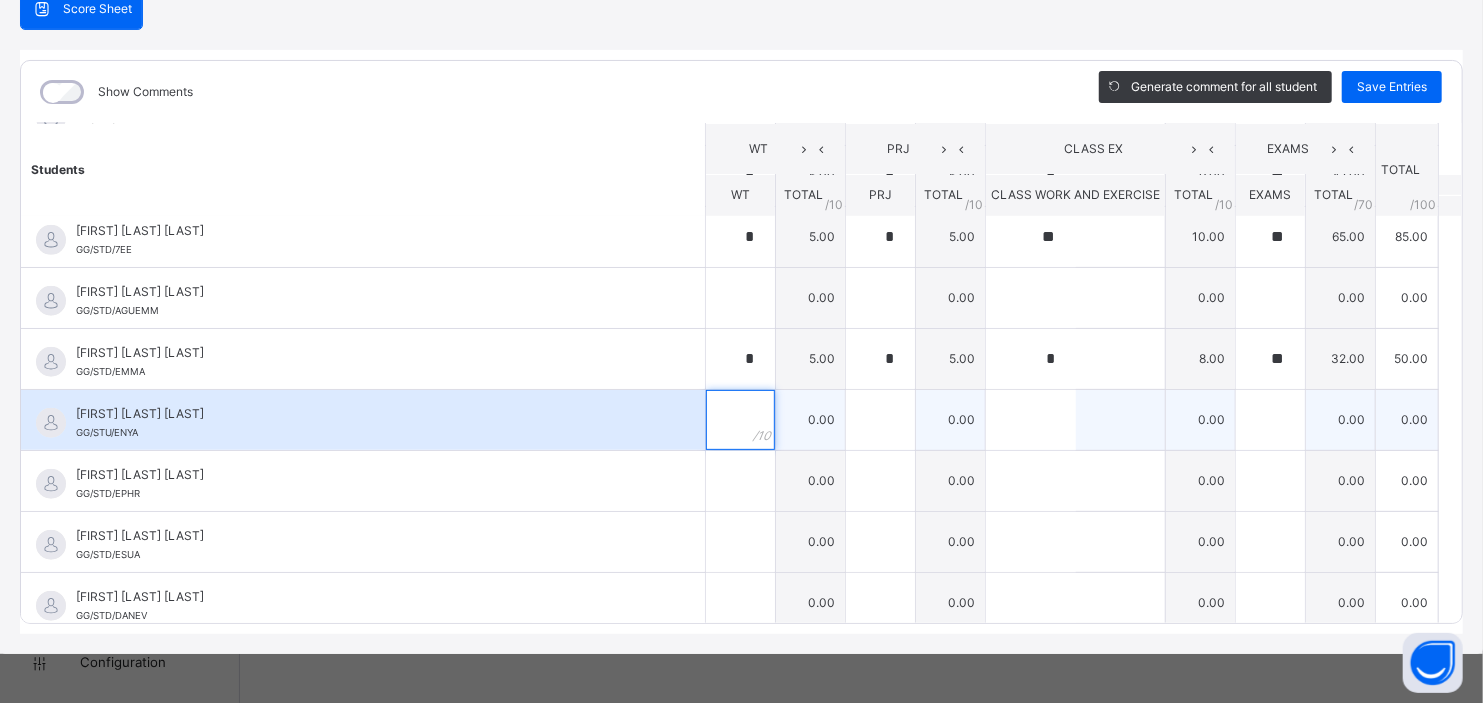 click at bounding box center [740, 420] 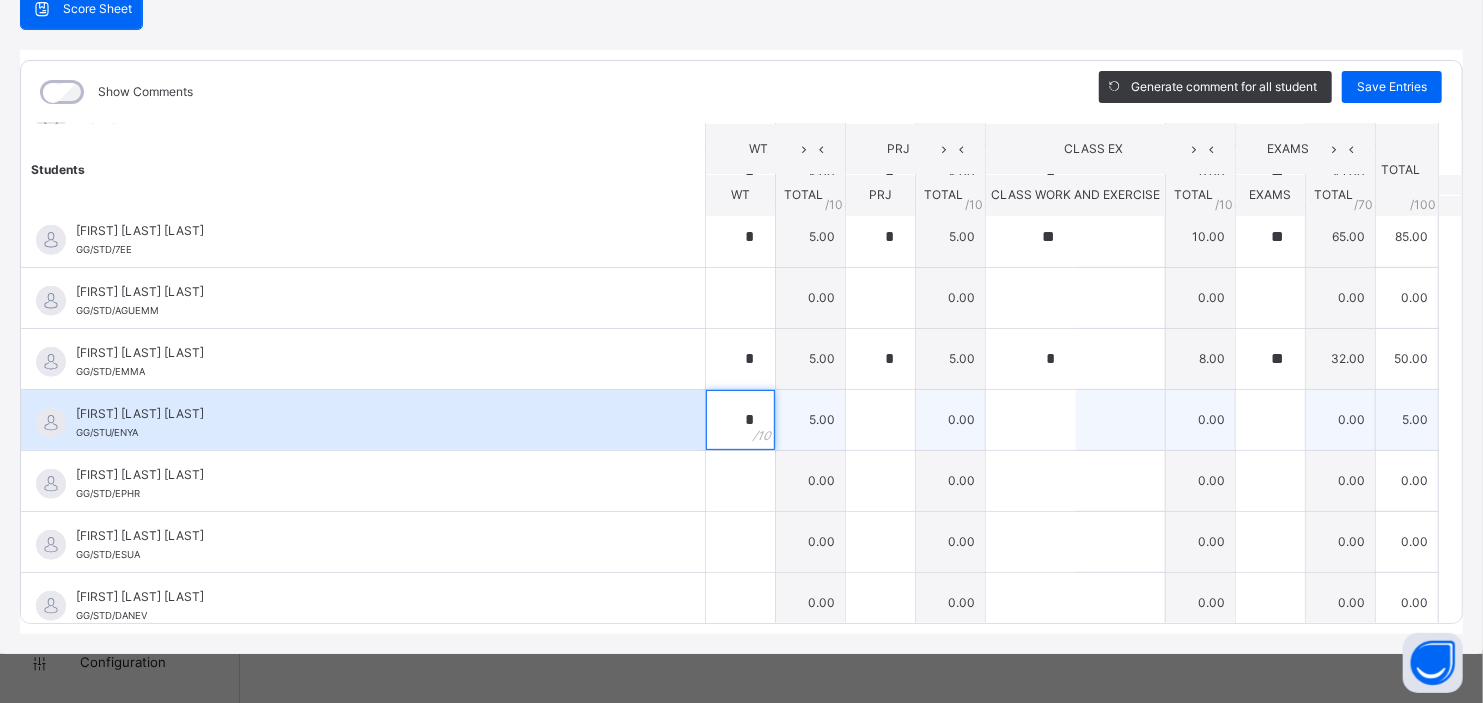 type on "*" 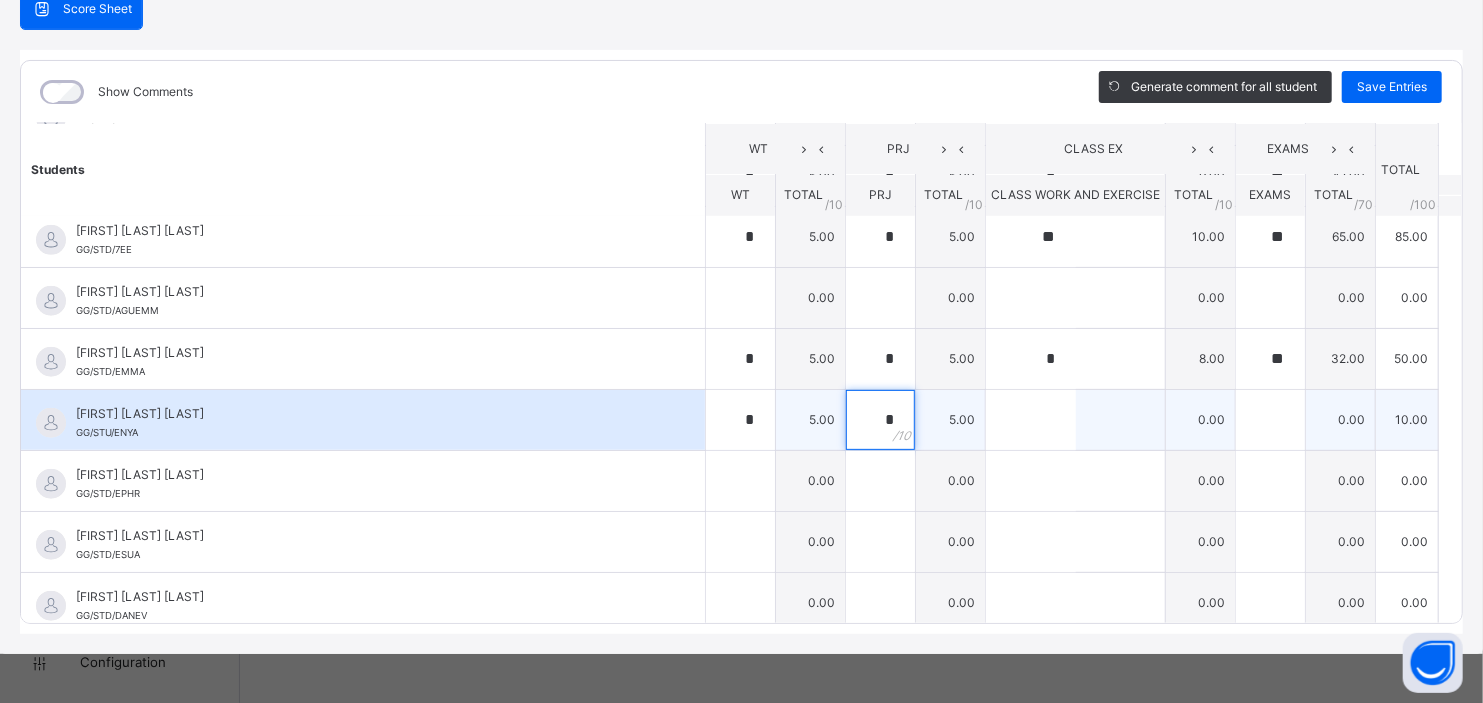 type on "*" 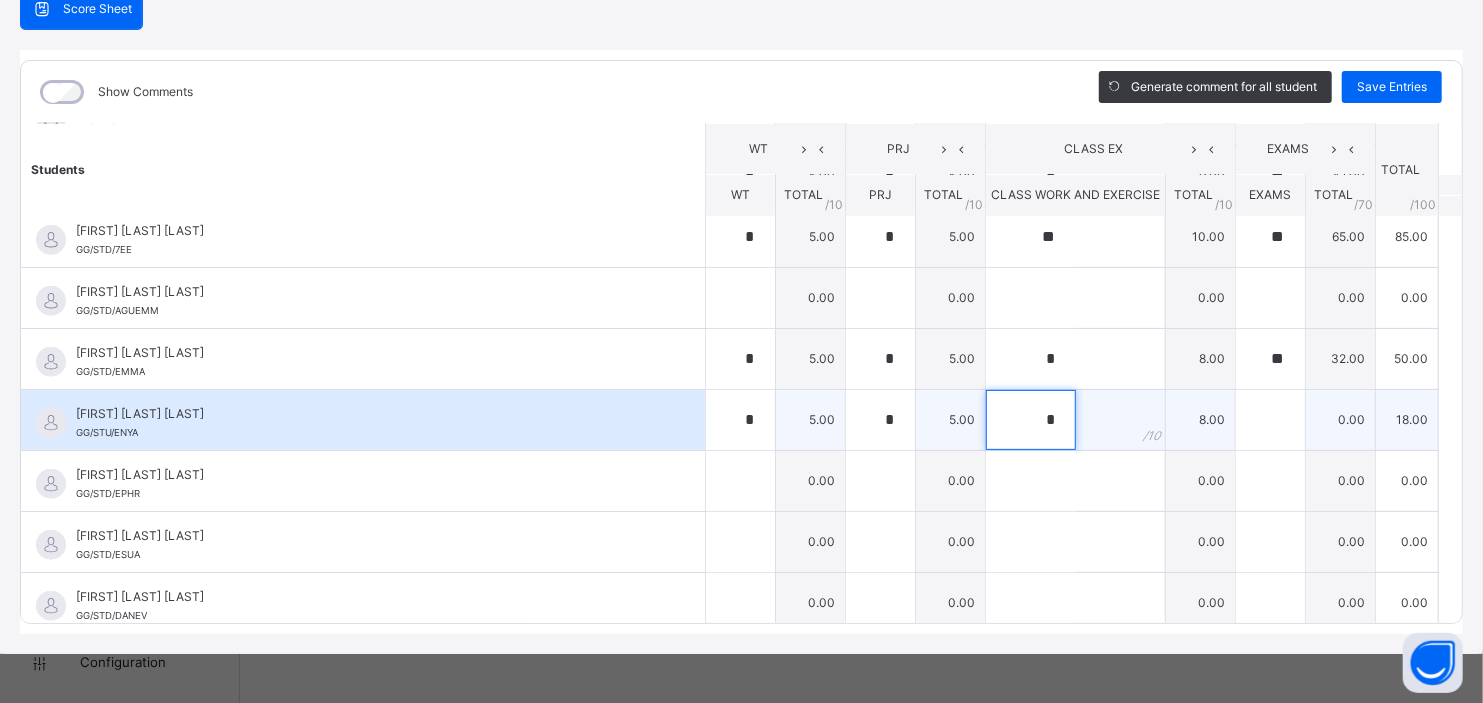 type on "*" 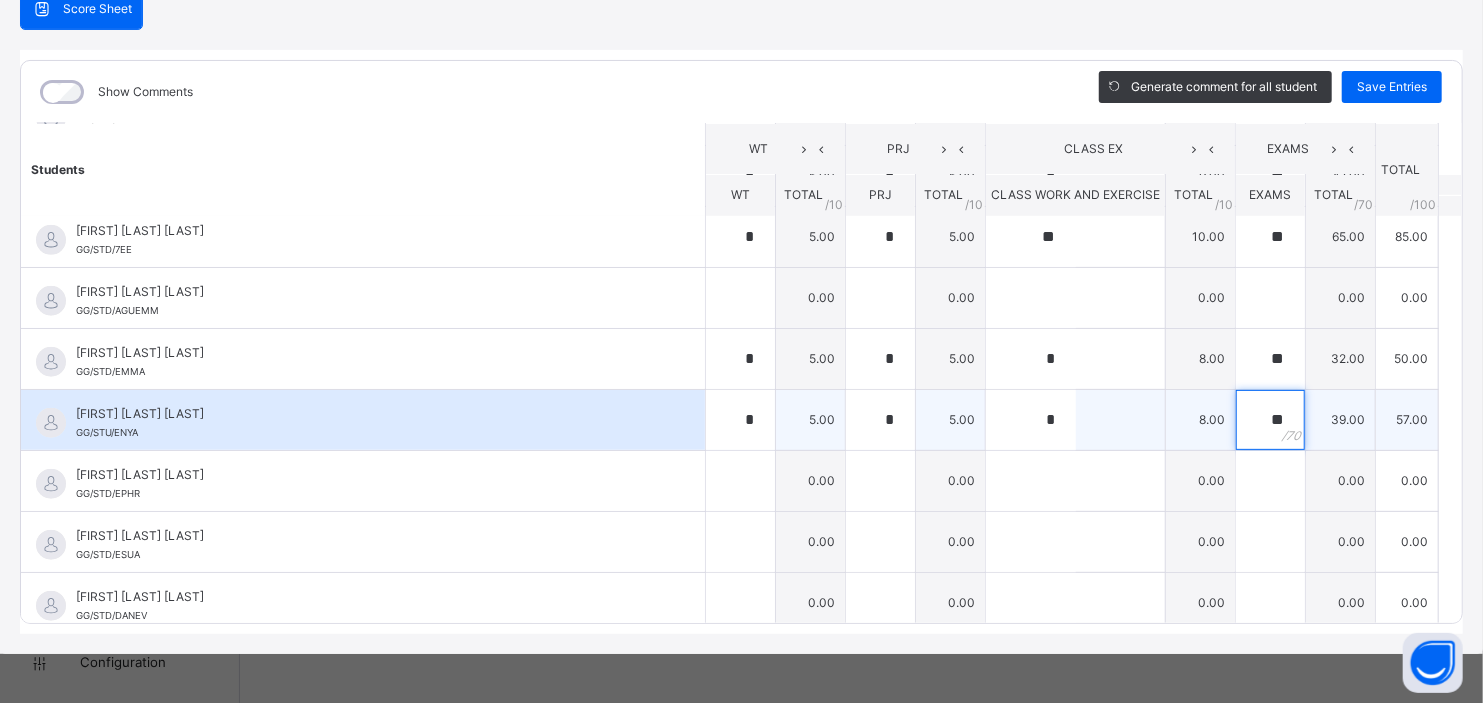 type on "*" 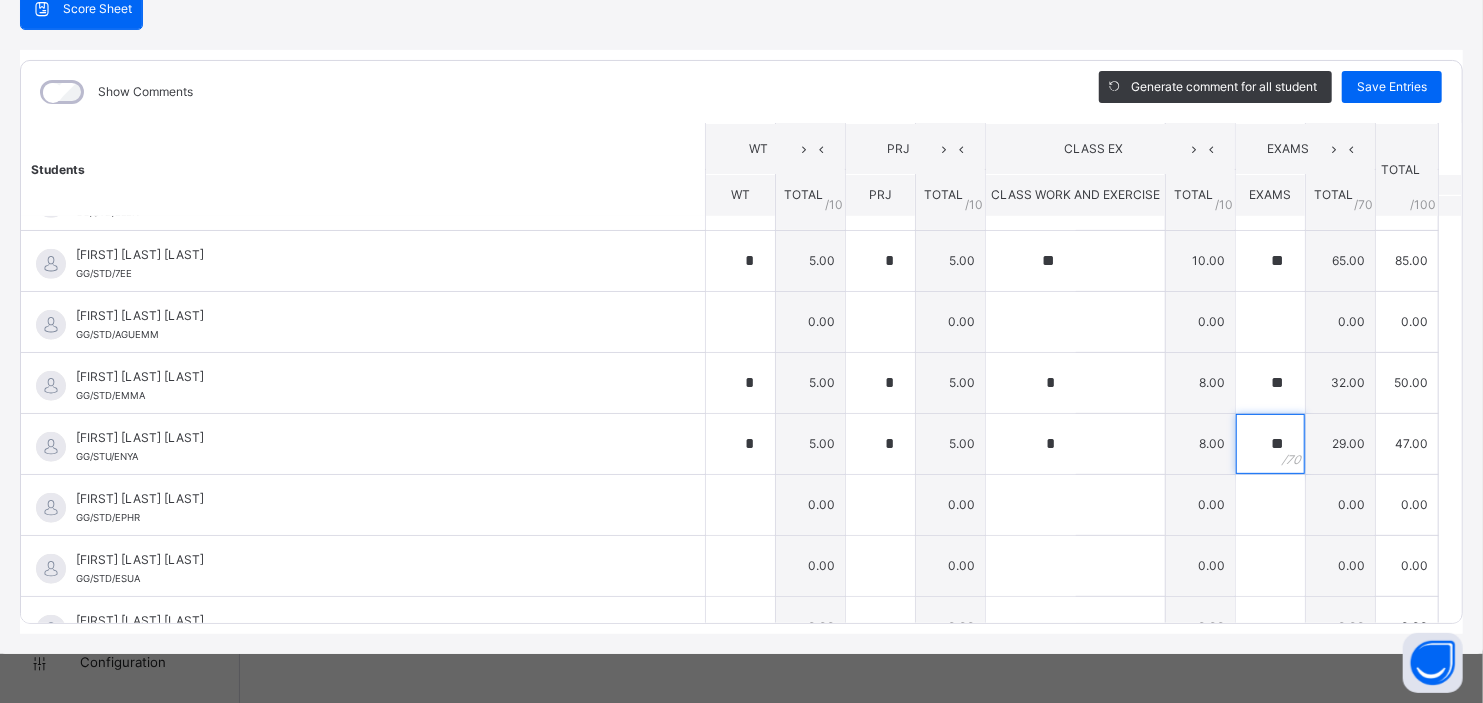 scroll, scrollTop: 820, scrollLeft: 0, axis: vertical 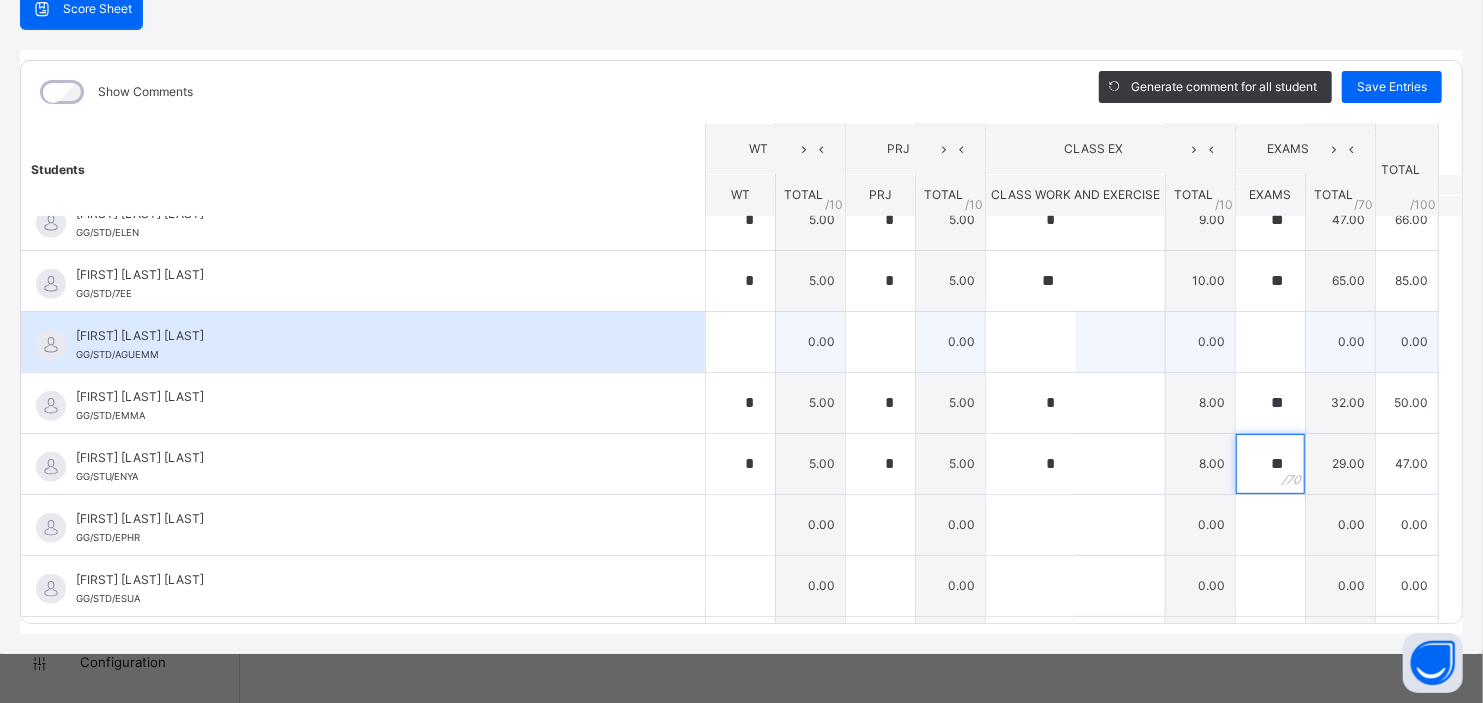 type on "**" 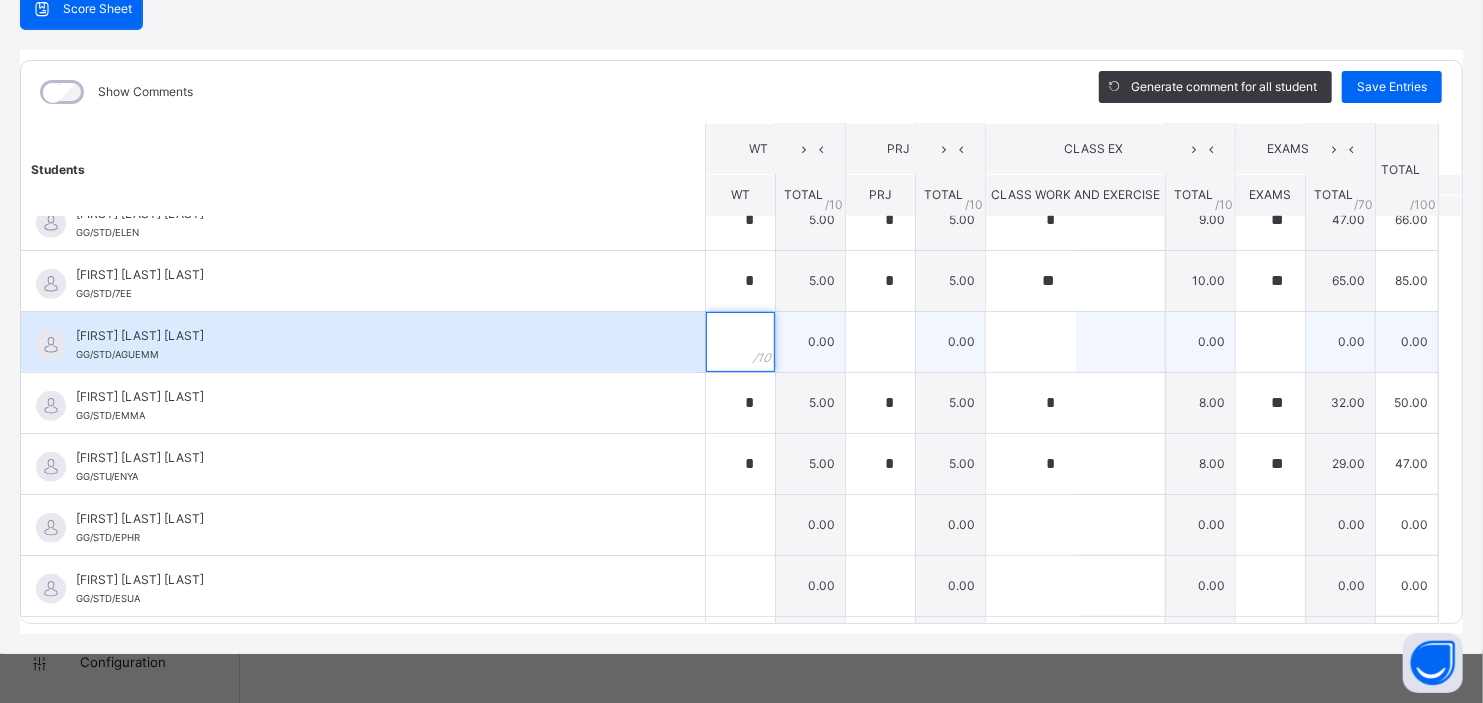 click at bounding box center (740, 342) 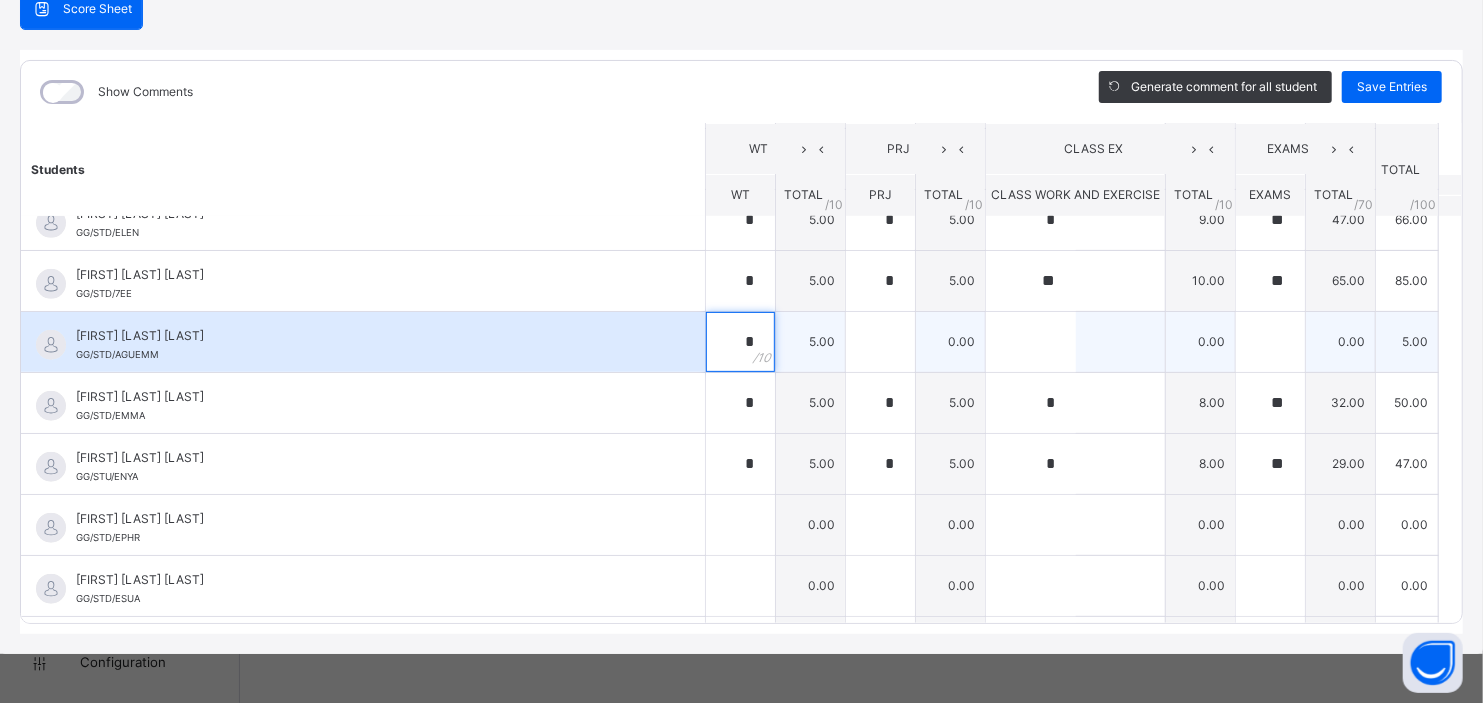 type on "*" 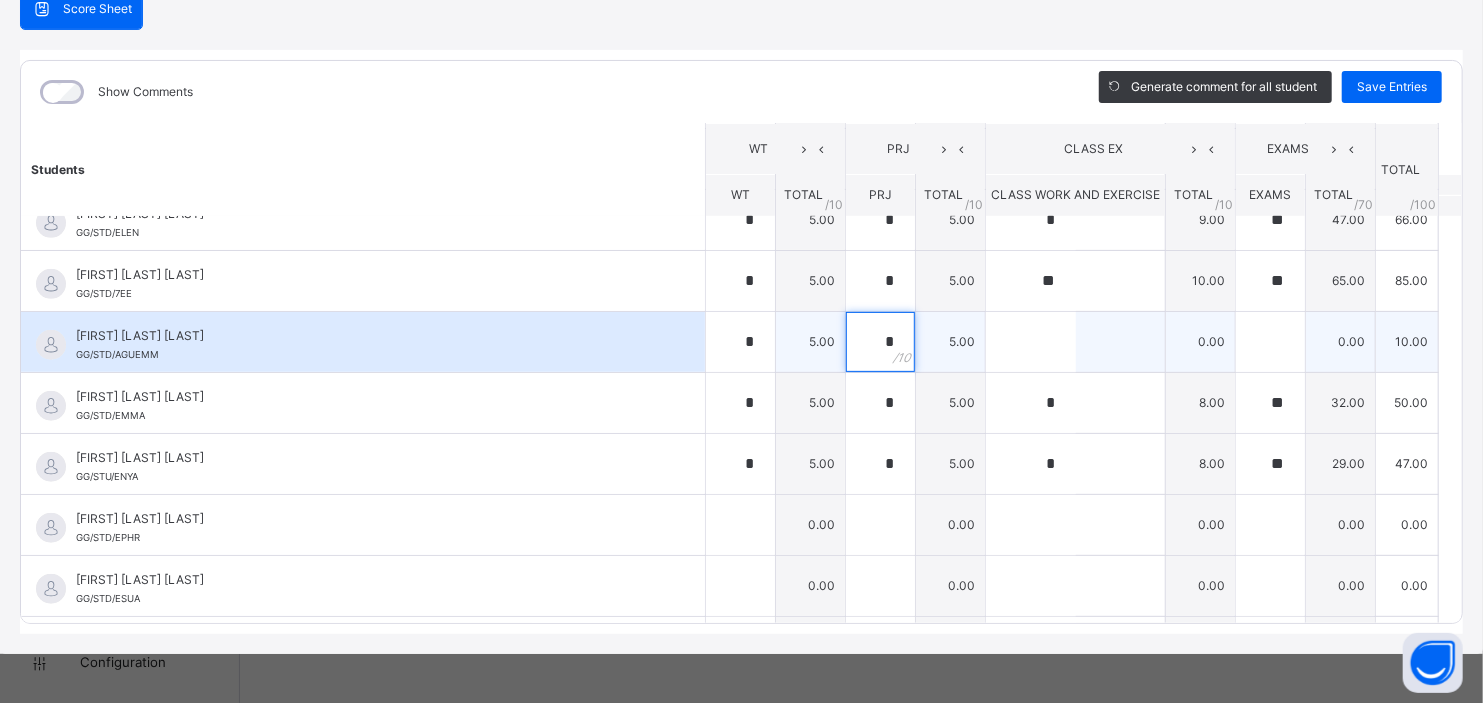 type on "*" 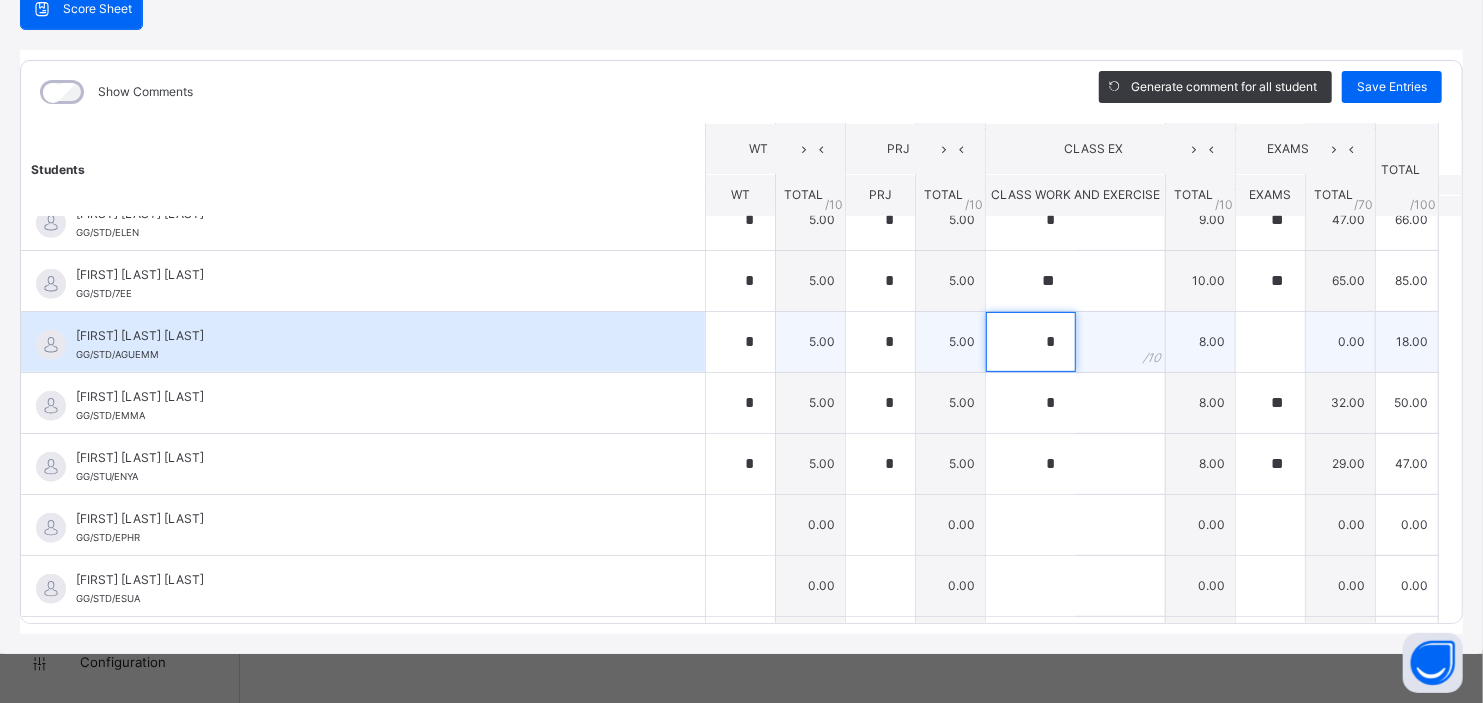 type on "*" 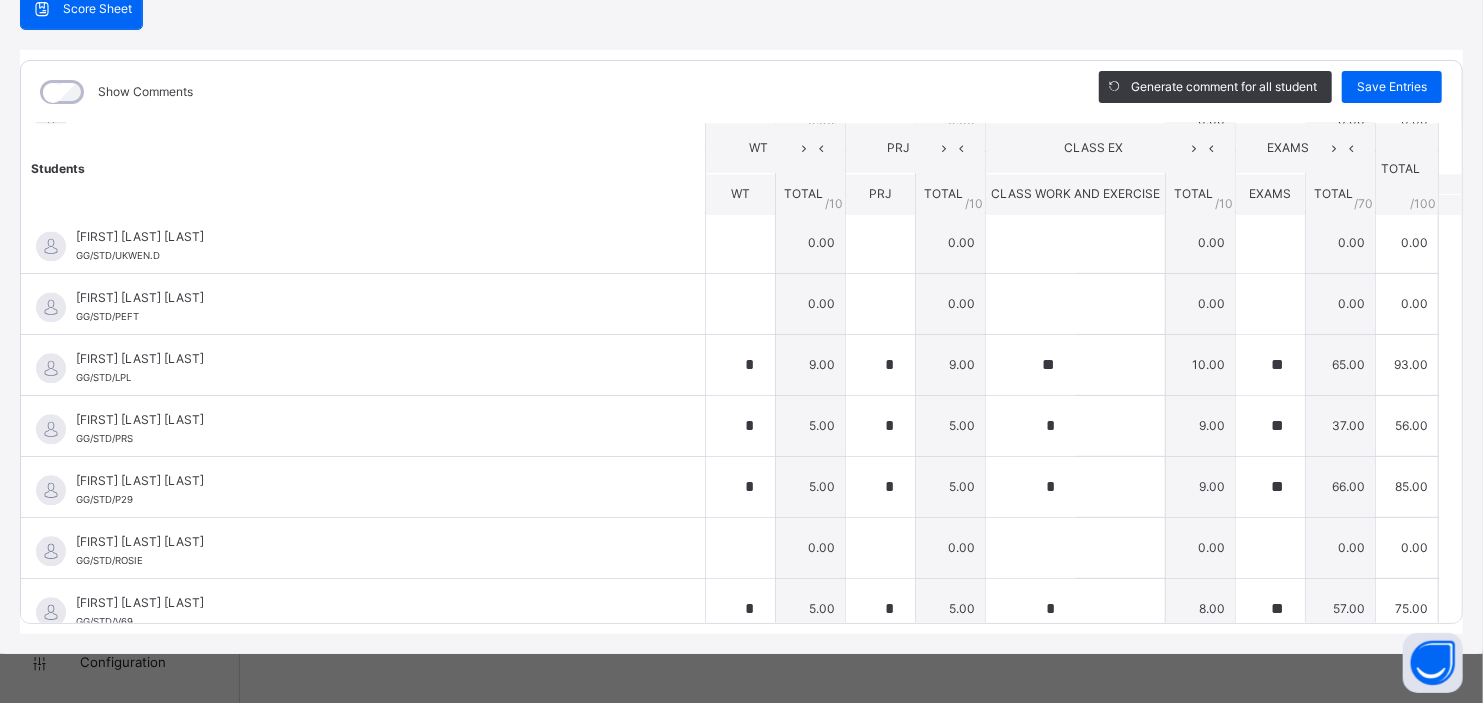 scroll, scrollTop: 2833, scrollLeft: 0, axis: vertical 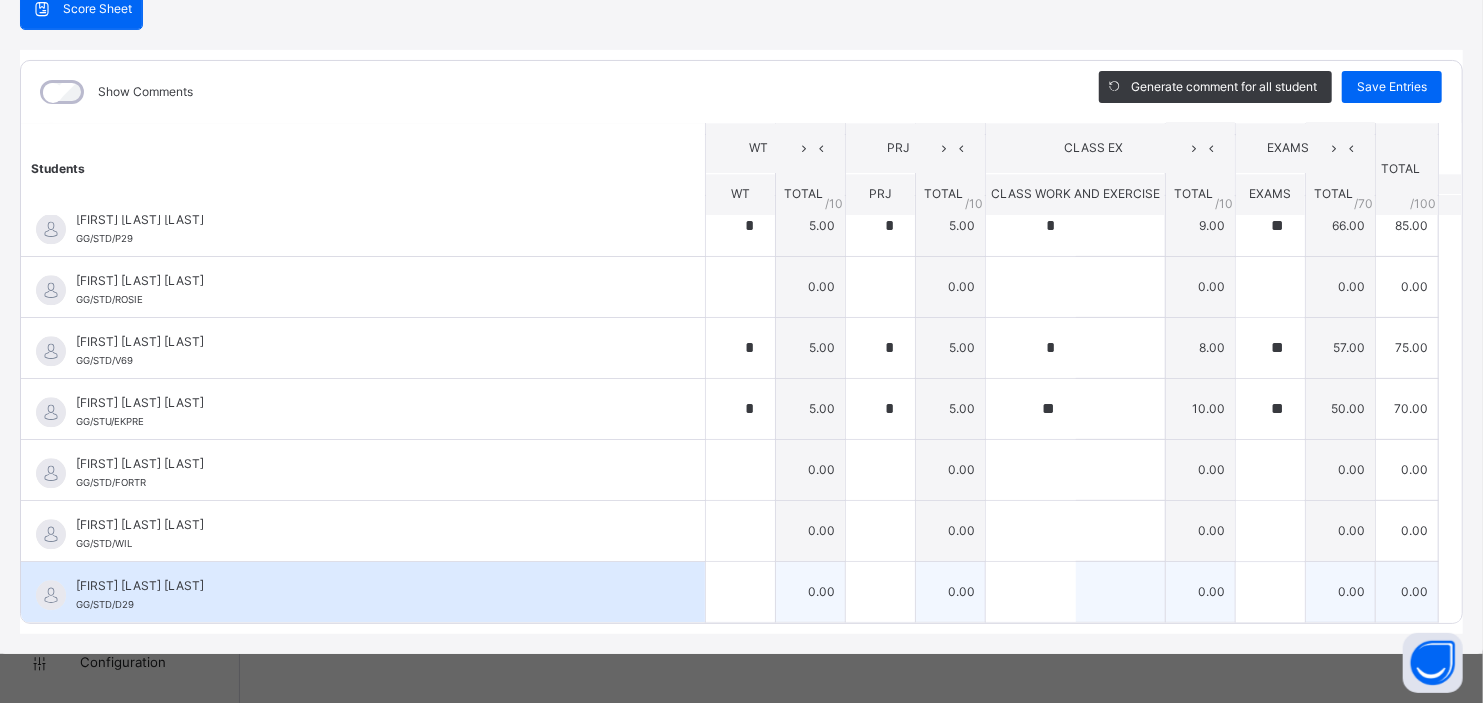 type on "**" 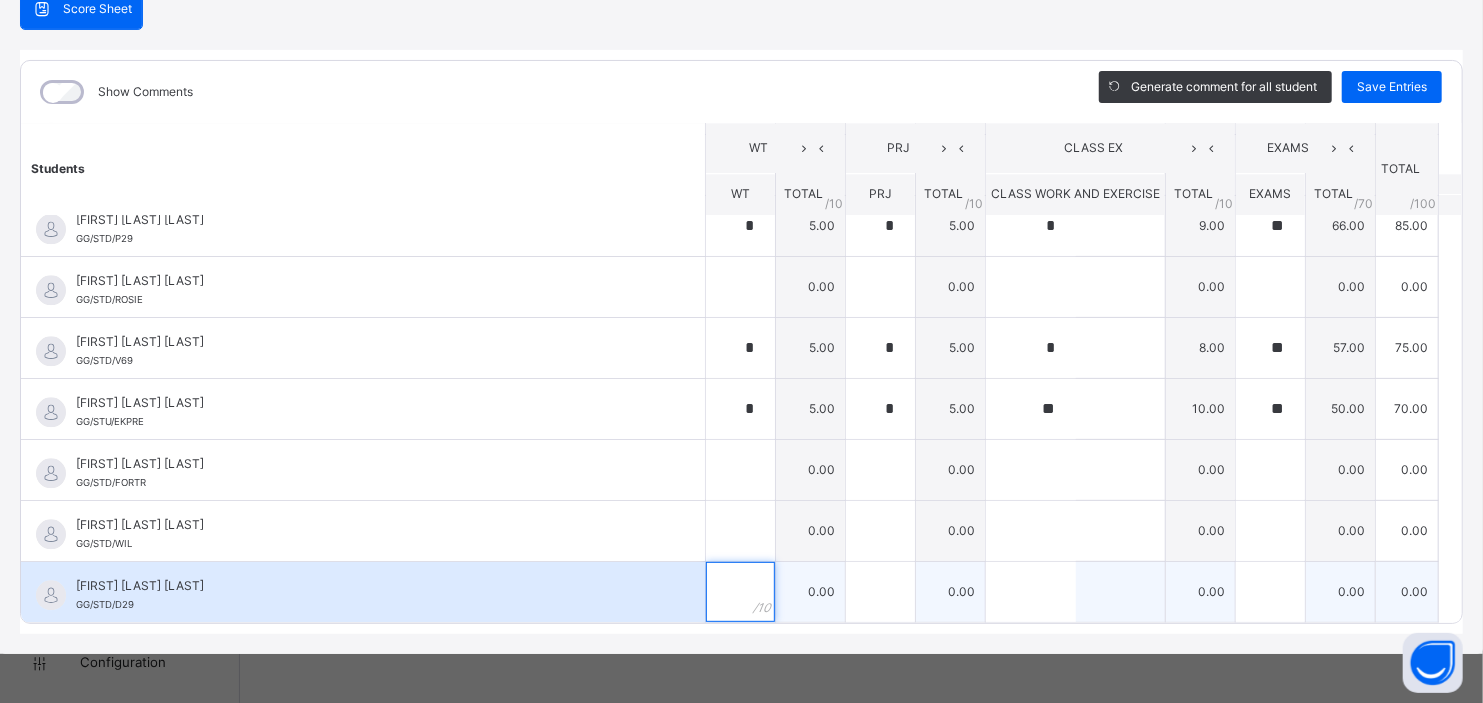 click at bounding box center (740, 592) 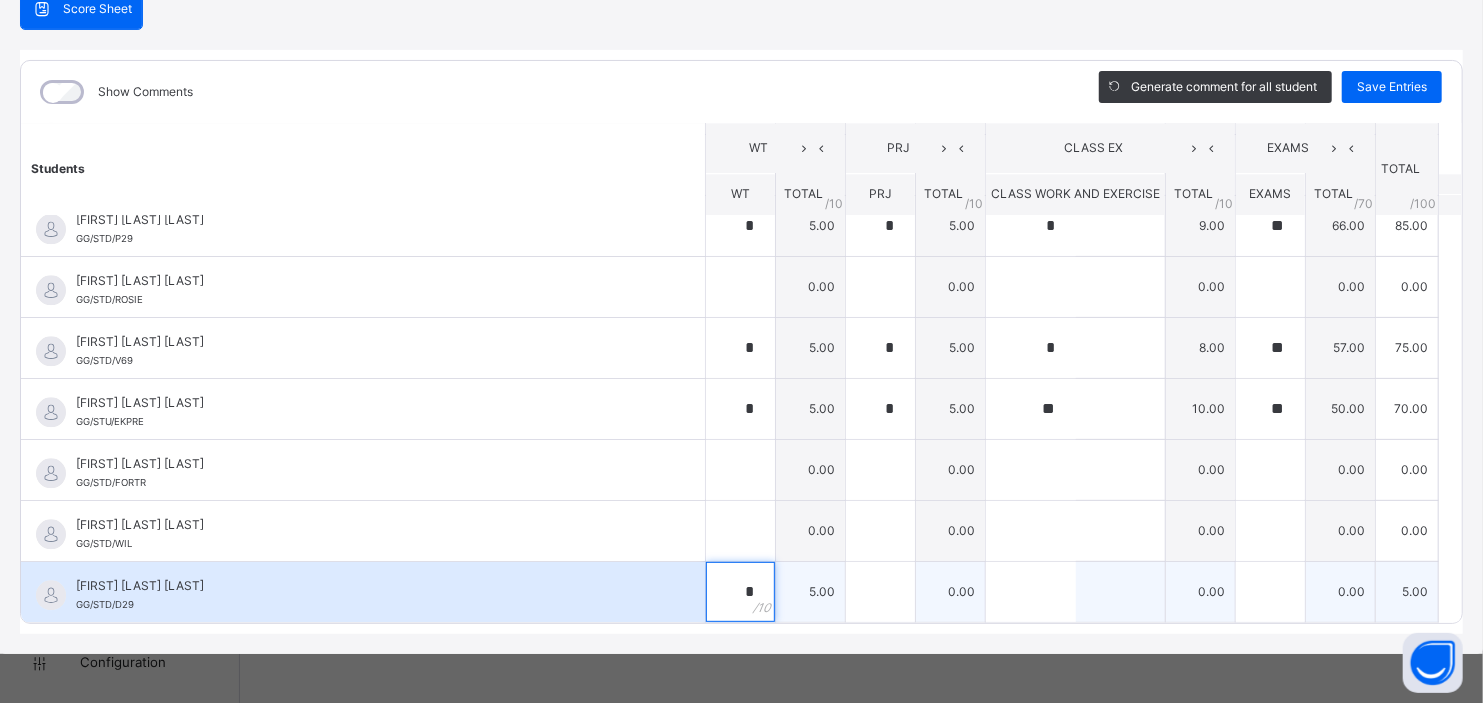 type on "*" 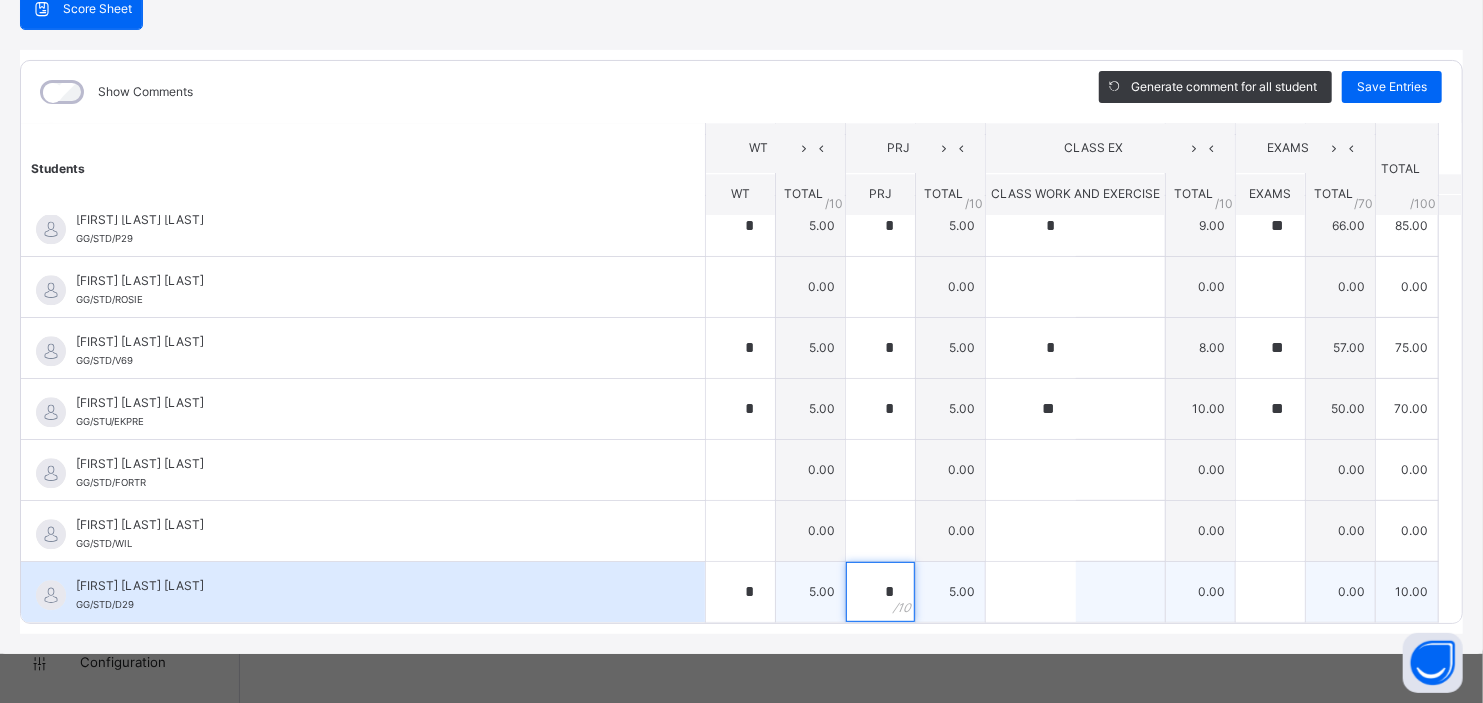 type on "*" 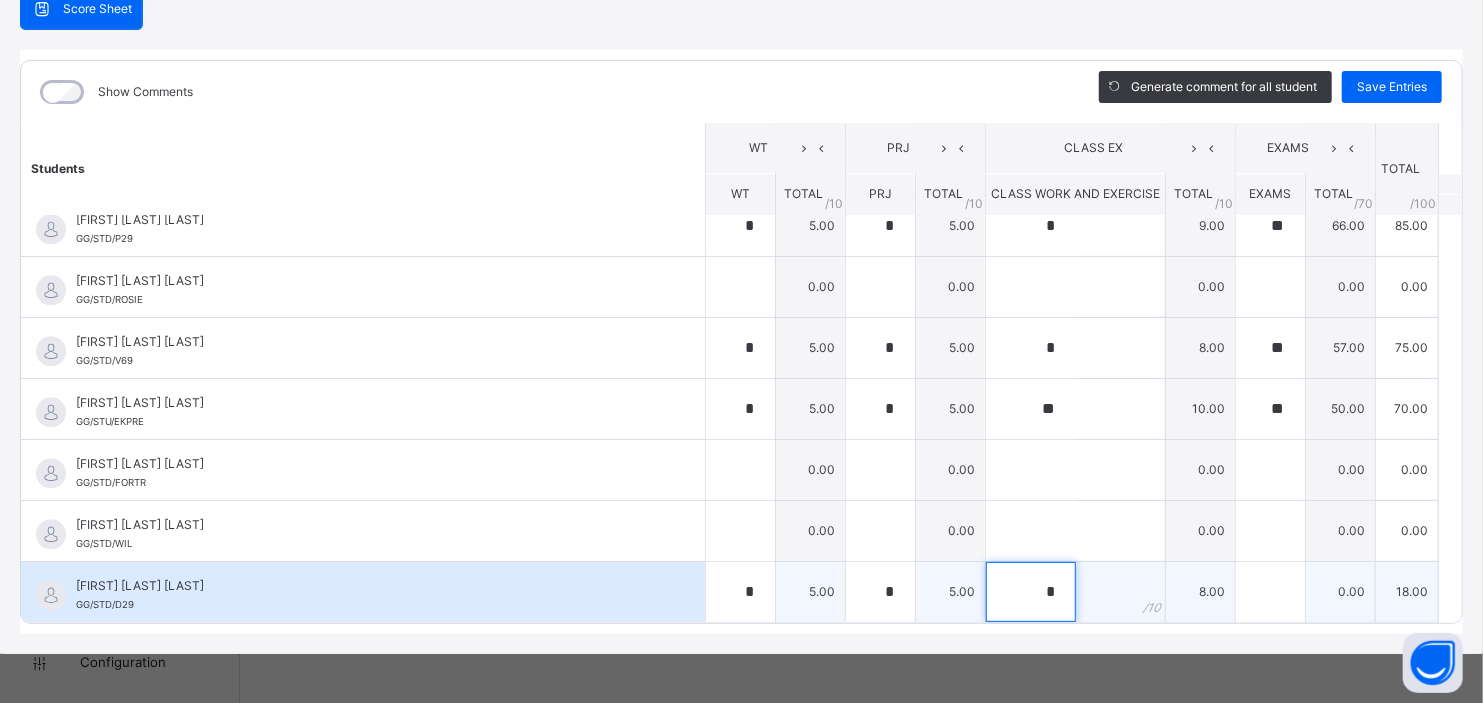 type on "*" 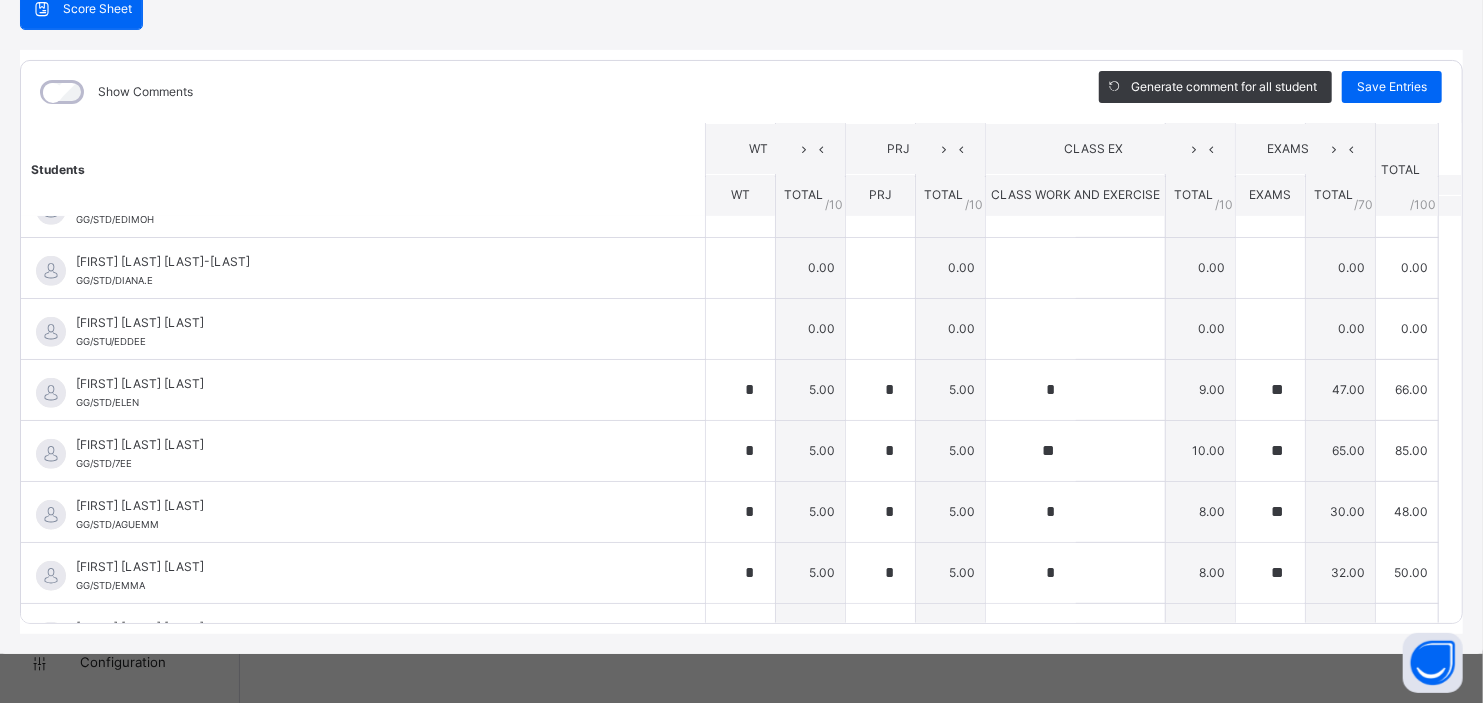scroll, scrollTop: 213, scrollLeft: 0, axis: vertical 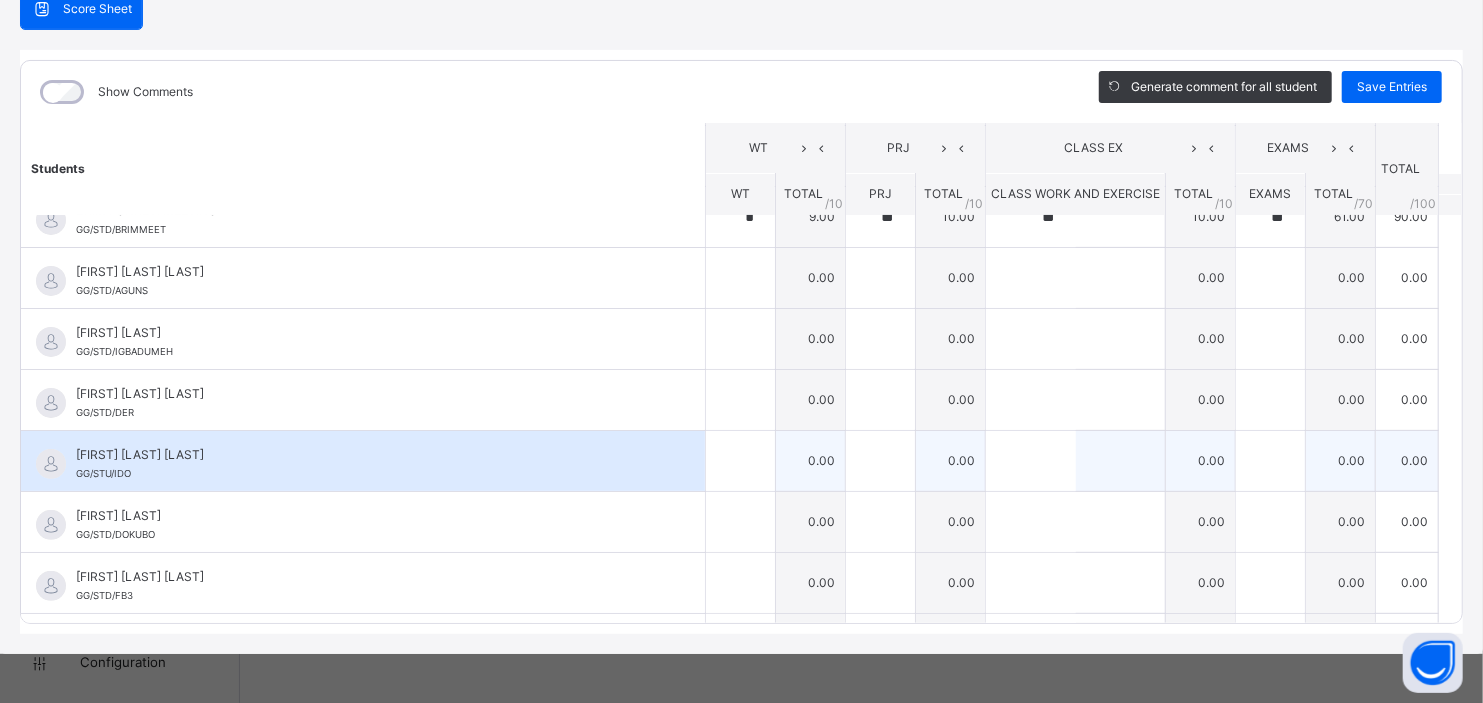 type on "**" 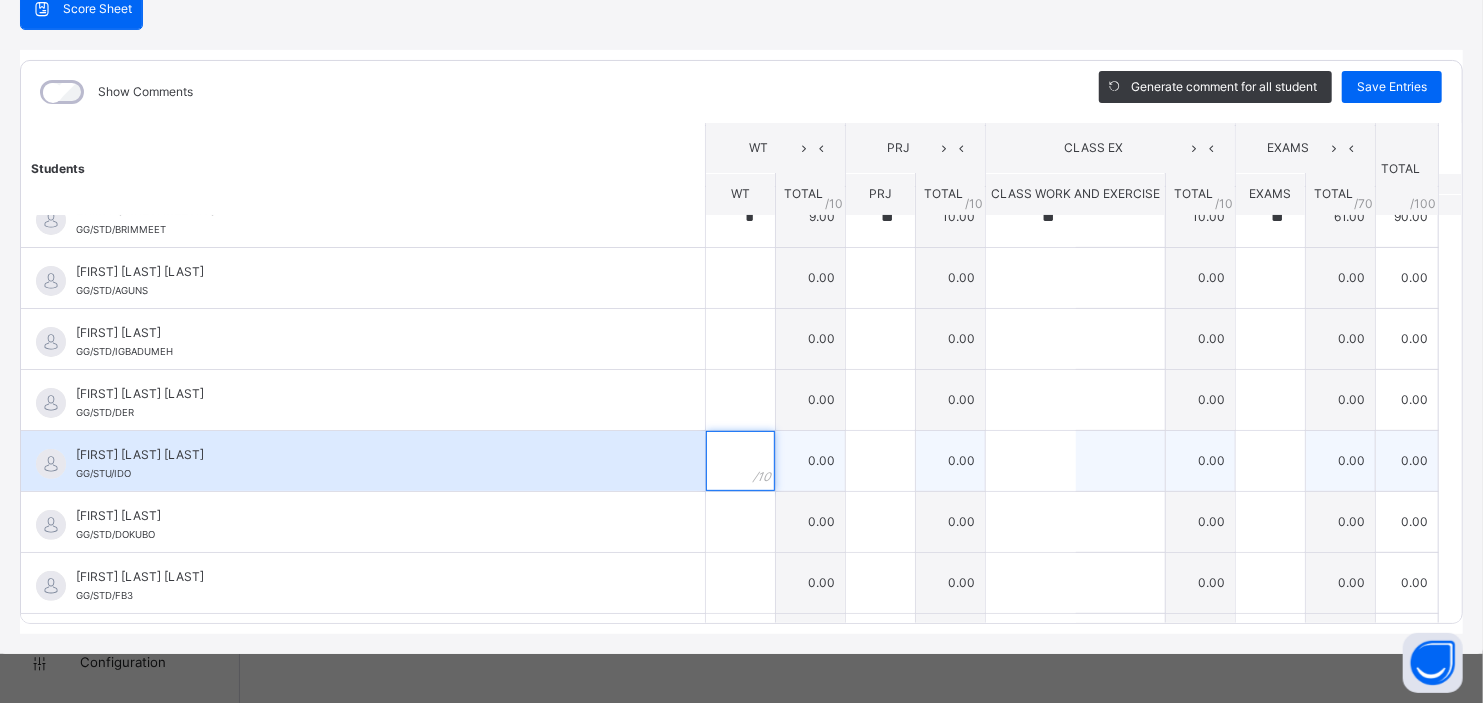 click at bounding box center [740, 461] 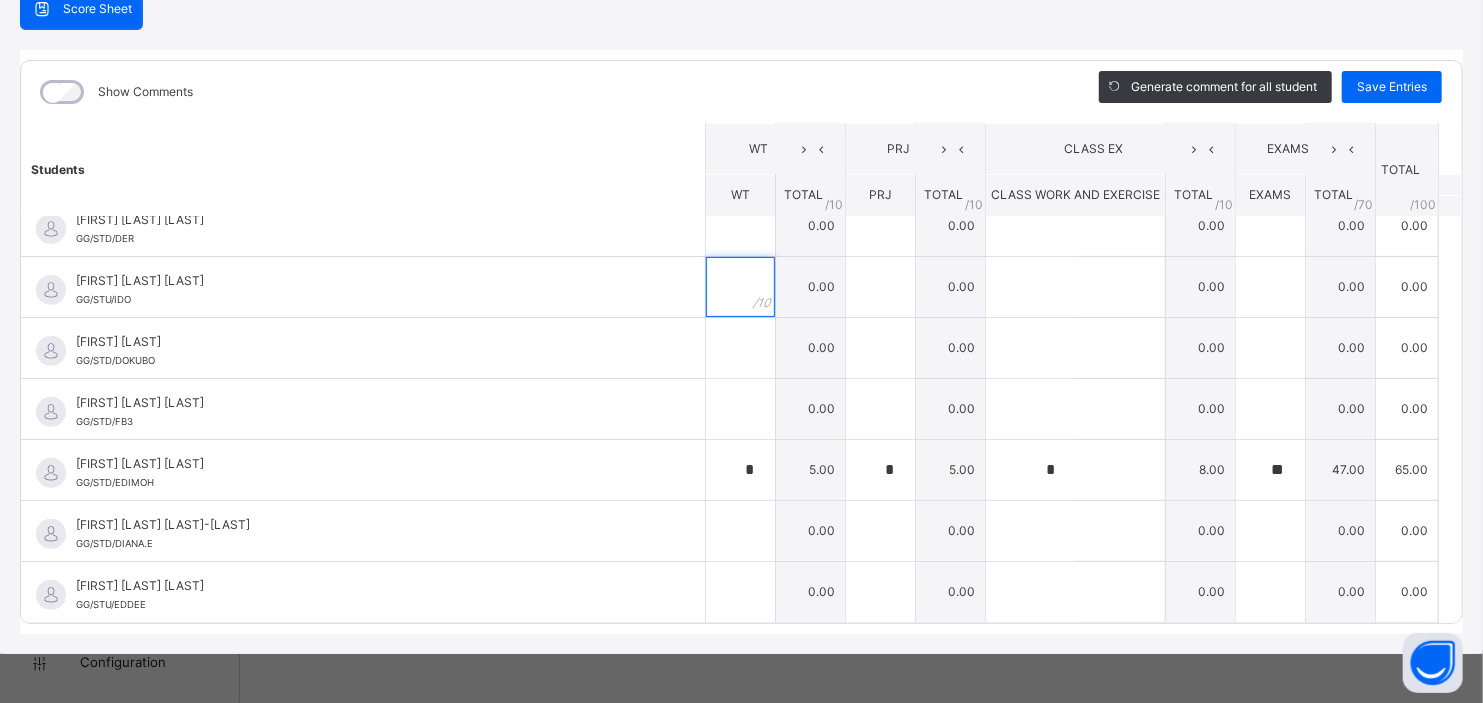 scroll, scrollTop: 391, scrollLeft: 0, axis: vertical 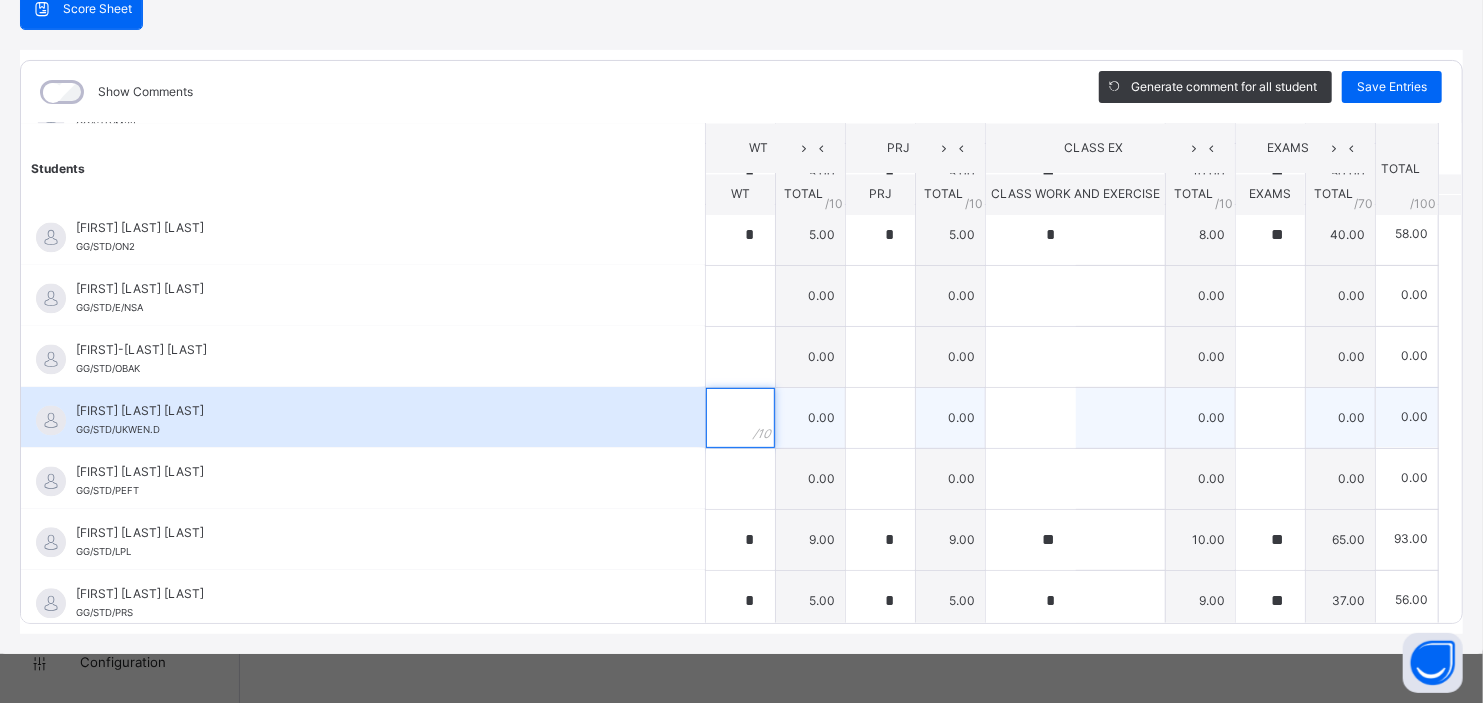 click at bounding box center [740, 418] 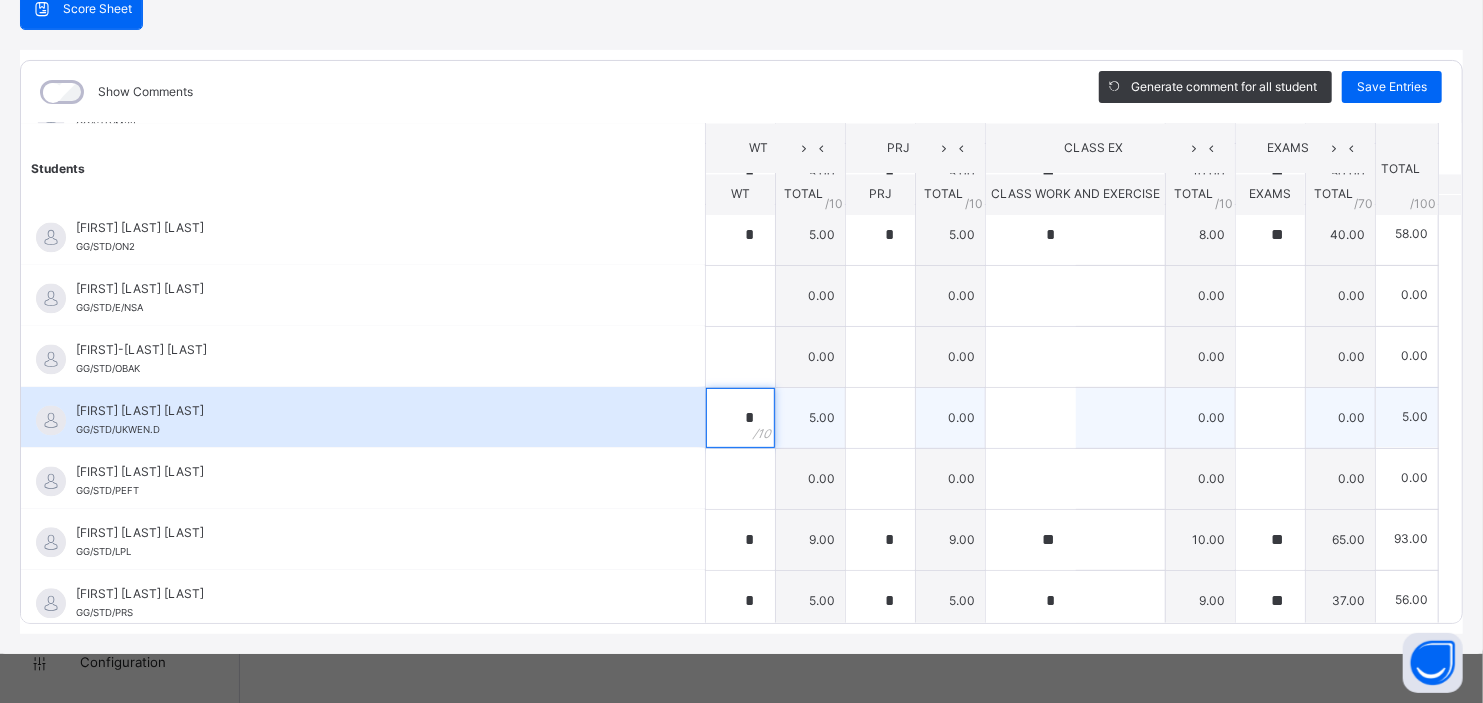 type on "*" 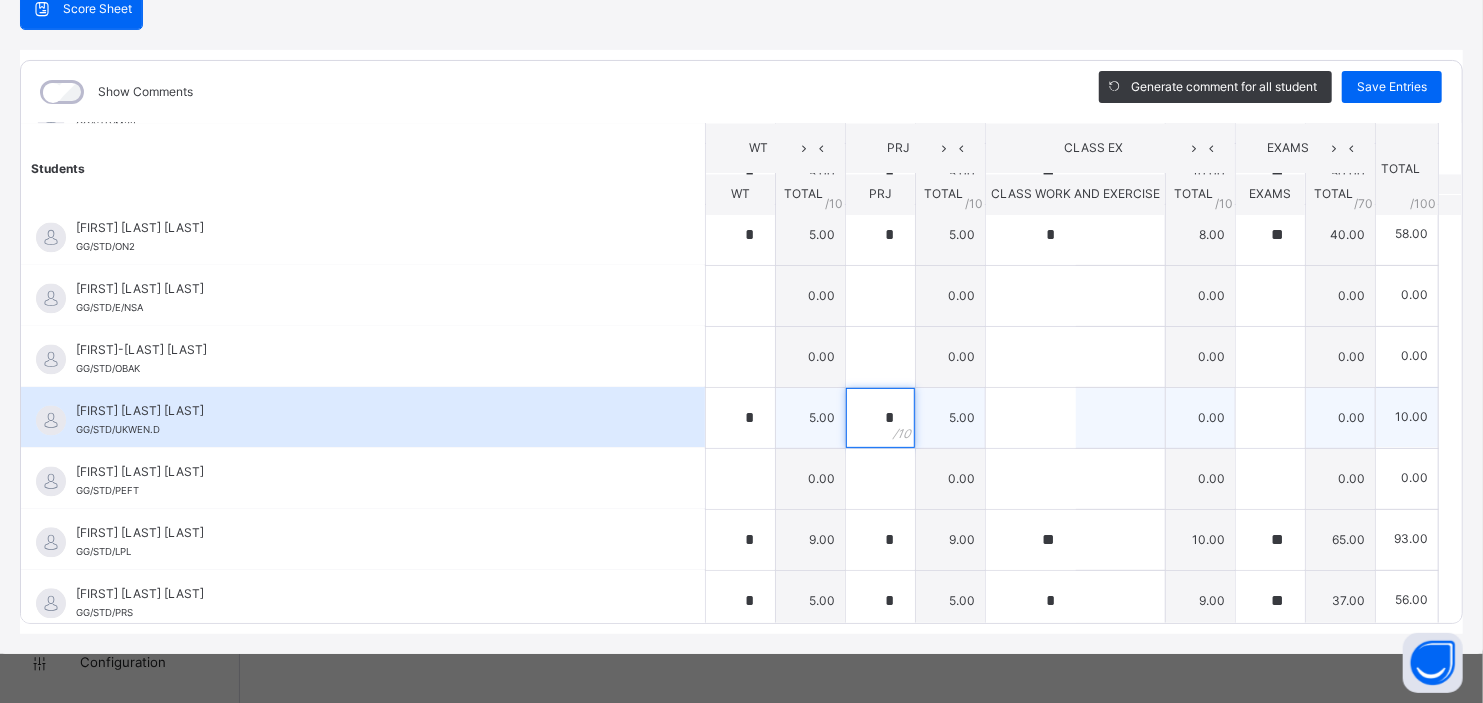 type on "*" 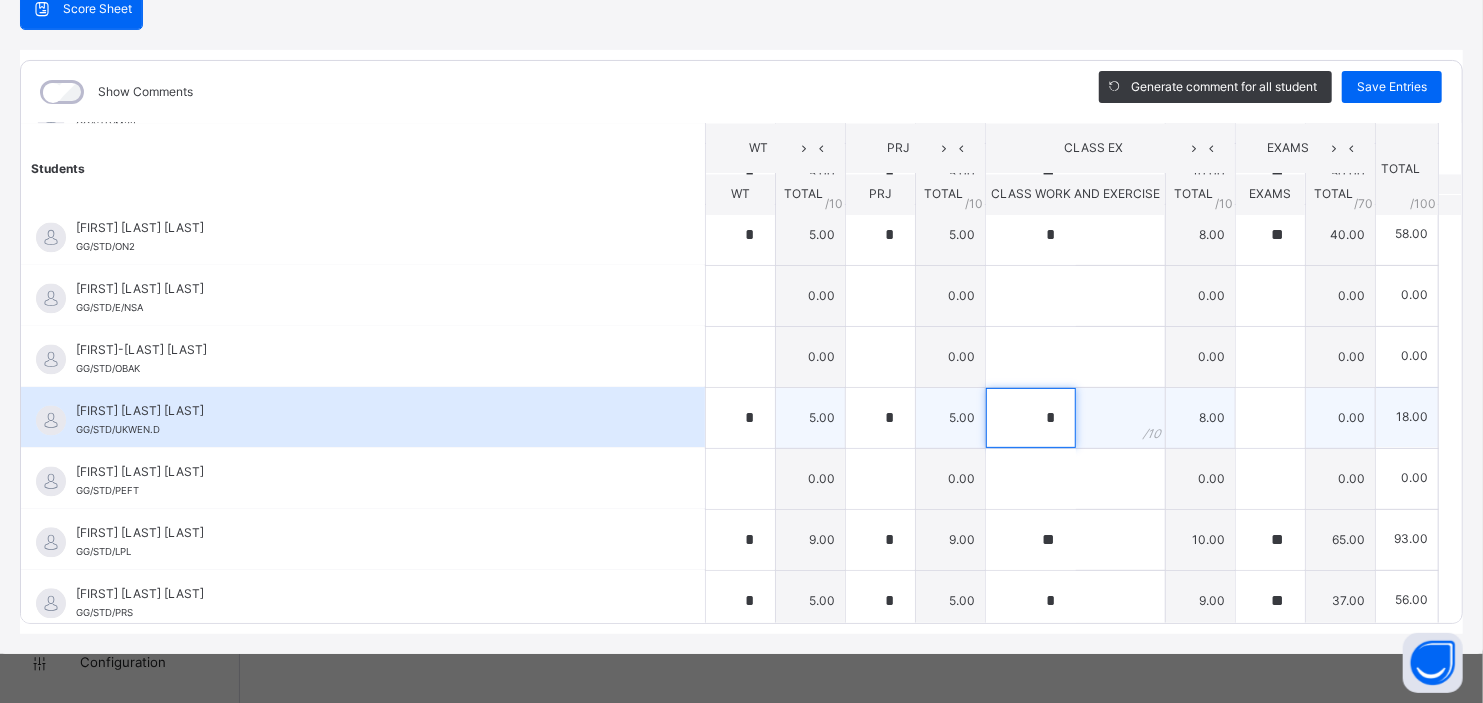 type on "*" 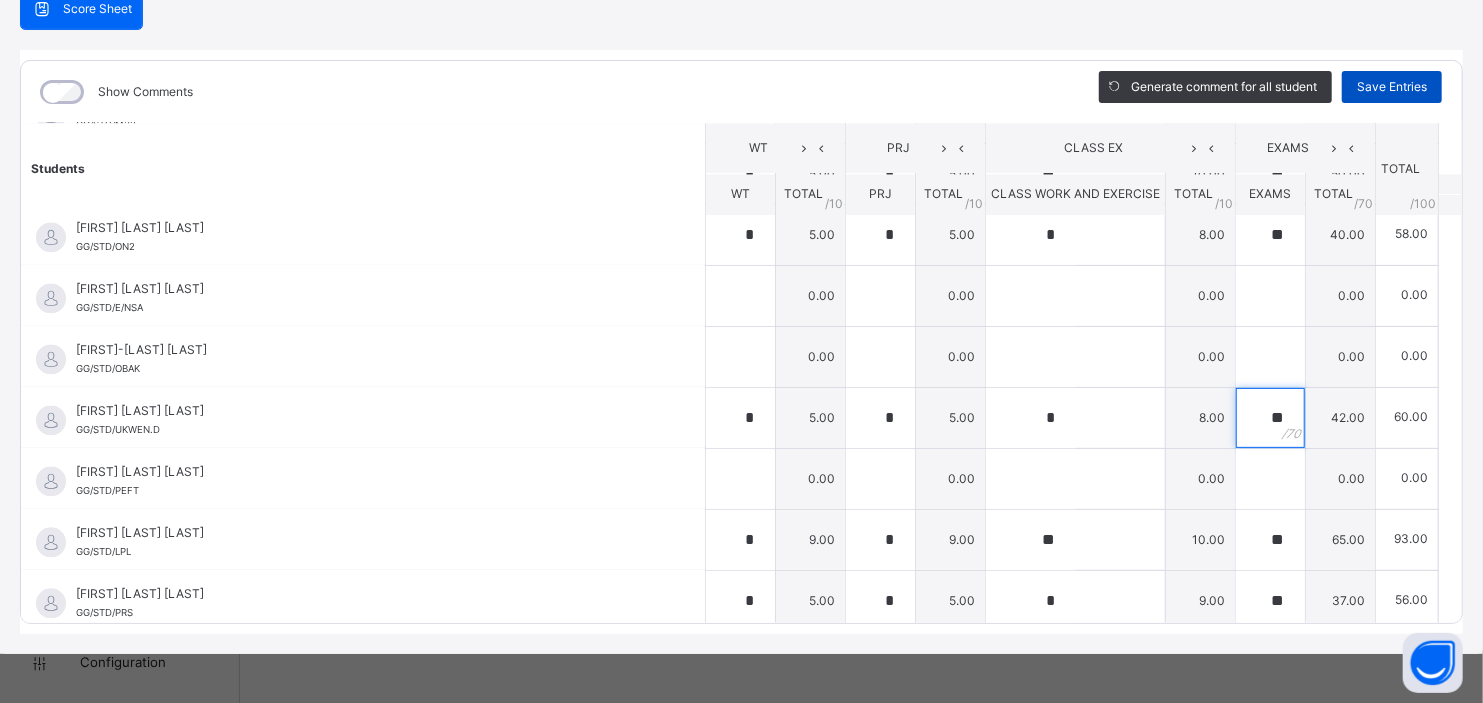 type on "**" 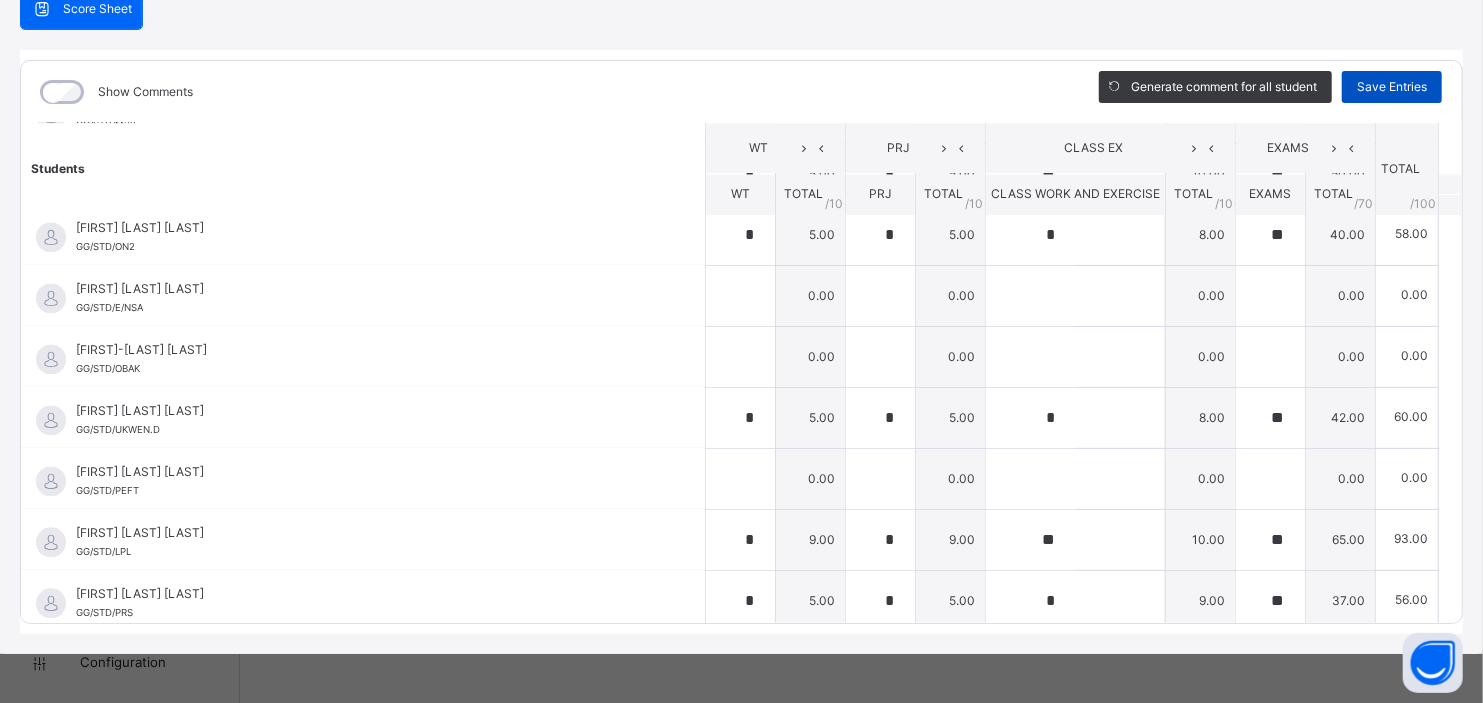 click on "Save Entries" at bounding box center (1392, 87) 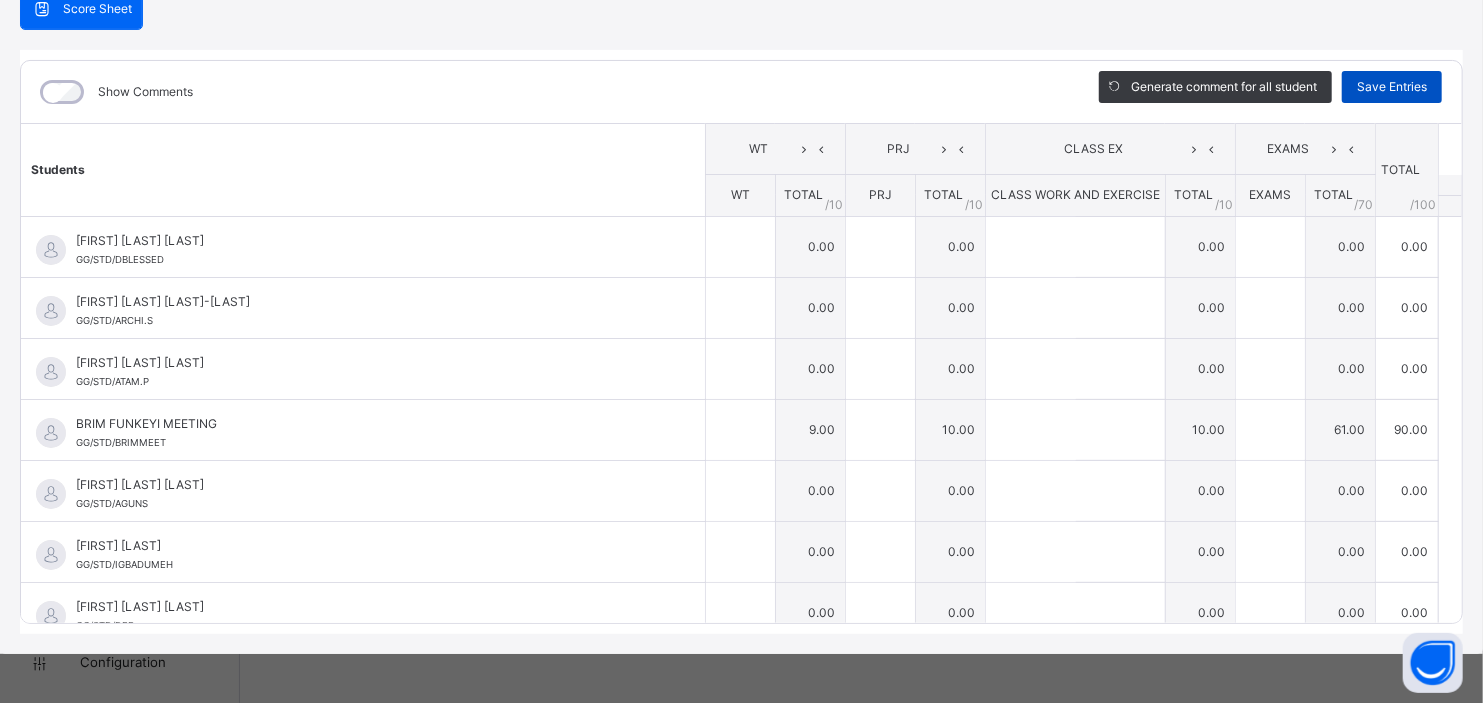 type on "*" 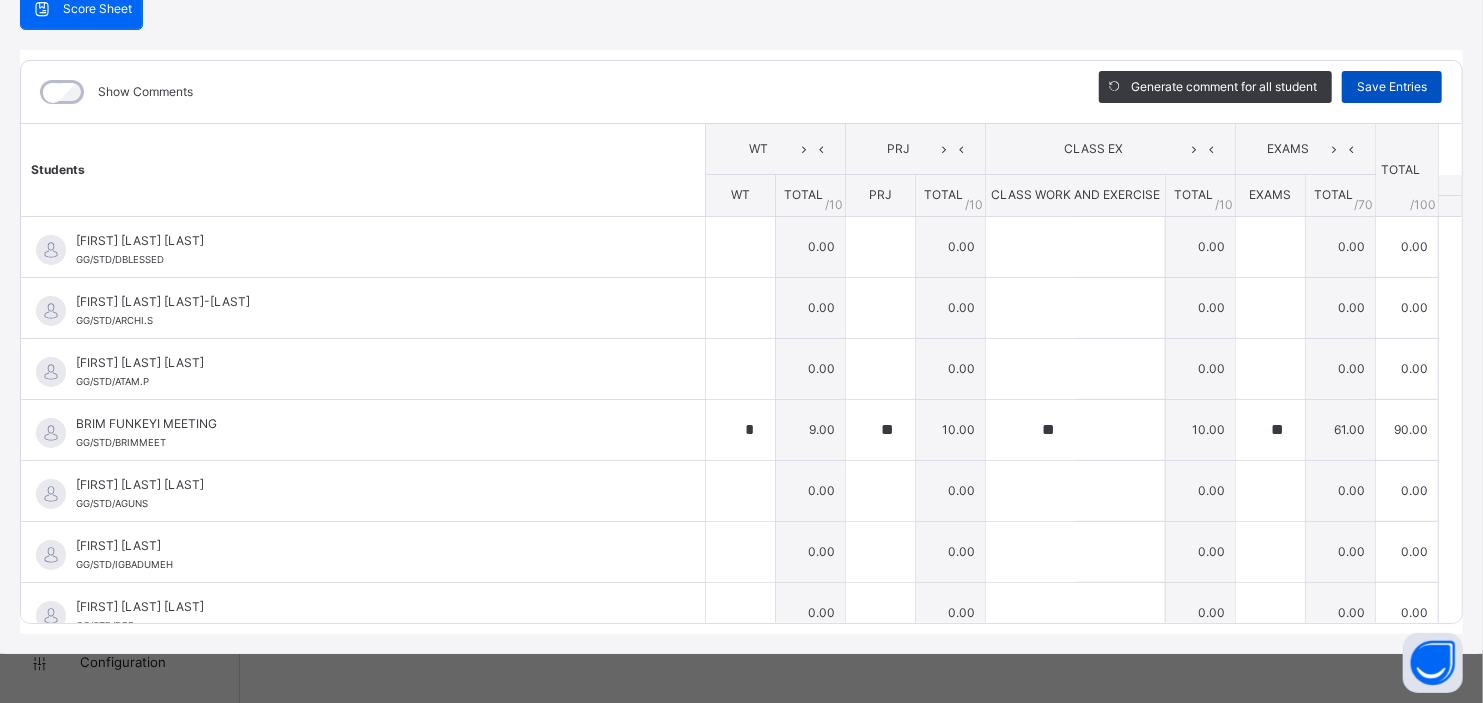type on "**" 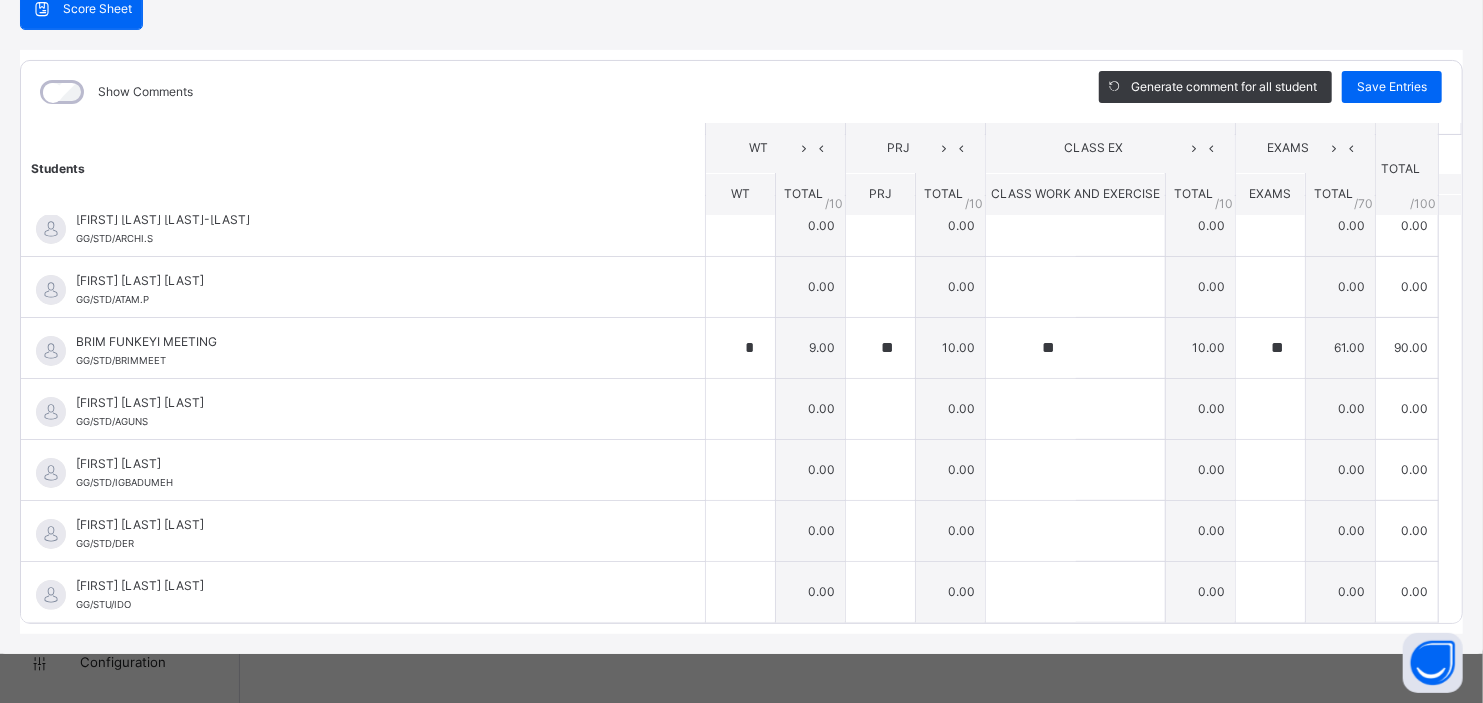 scroll, scrollTop: 88, scrollLeft: 0, axis: vertical 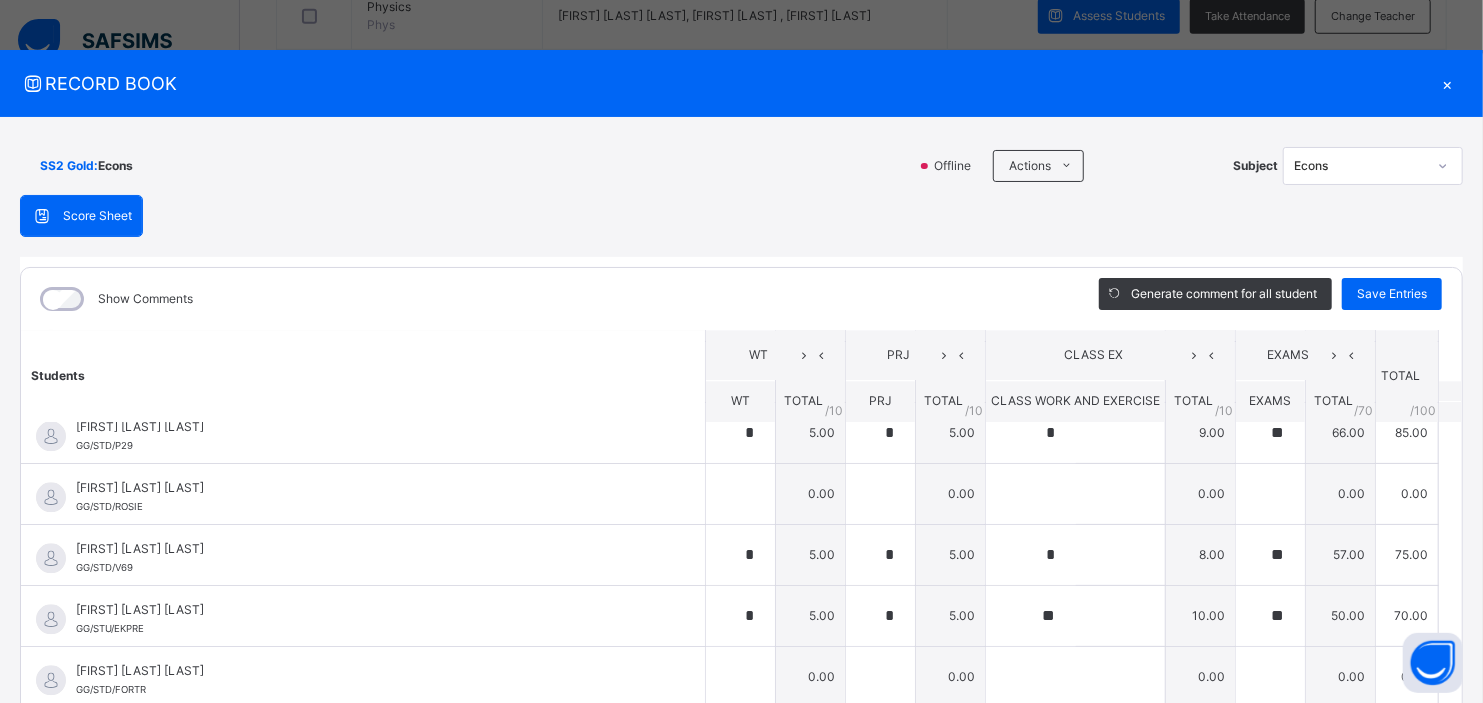 click on "×" at bounding box center [1448, 83] 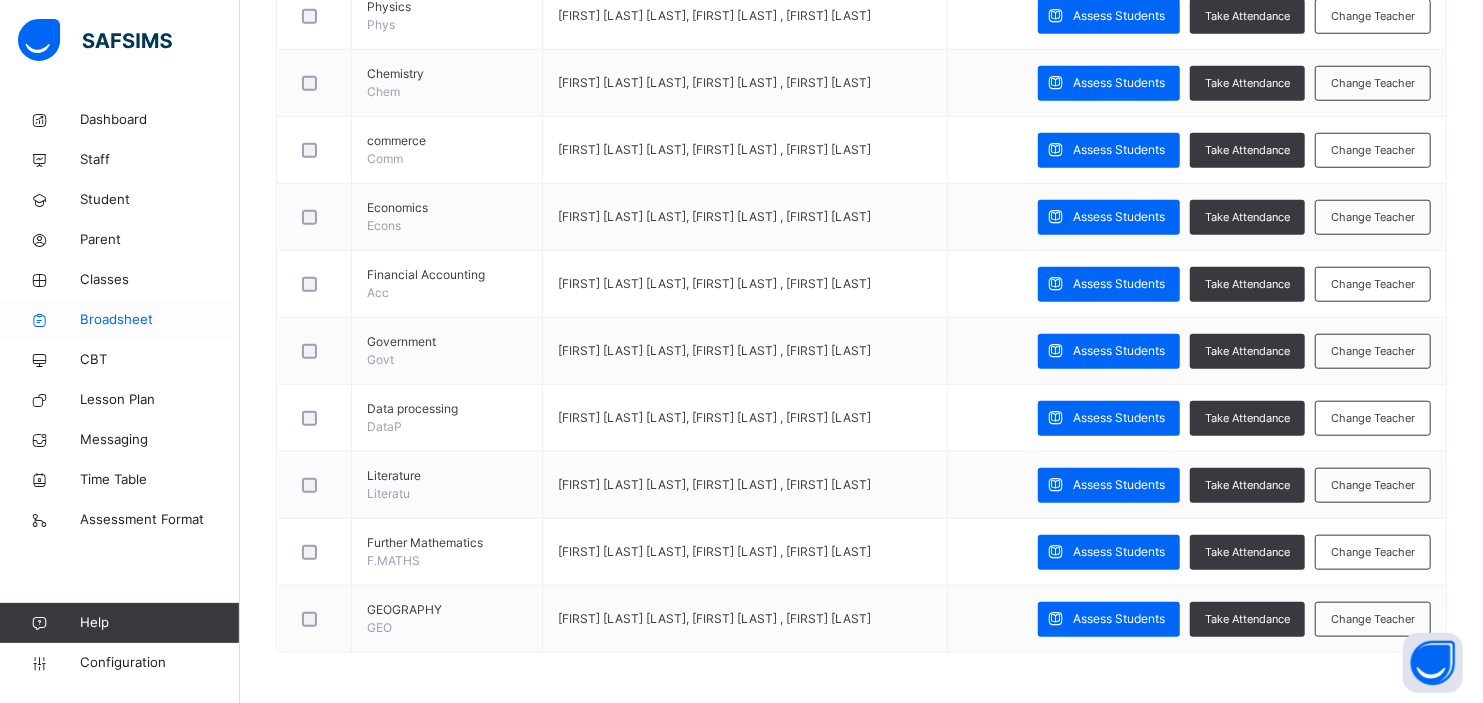 click on "Broadsheet" at bounding box center (160, 320) 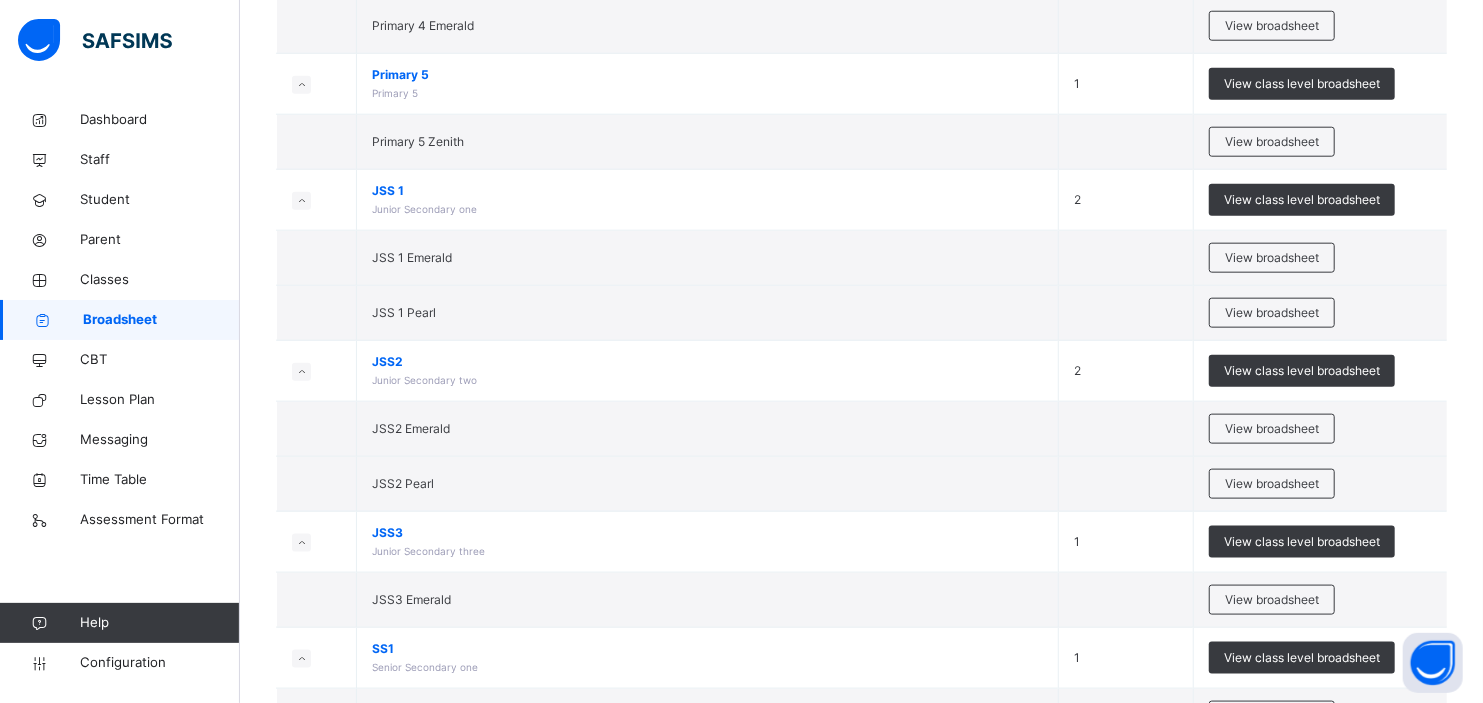 scroll, scrollTop: 1554, scrollLeft: 0, axis: vertical 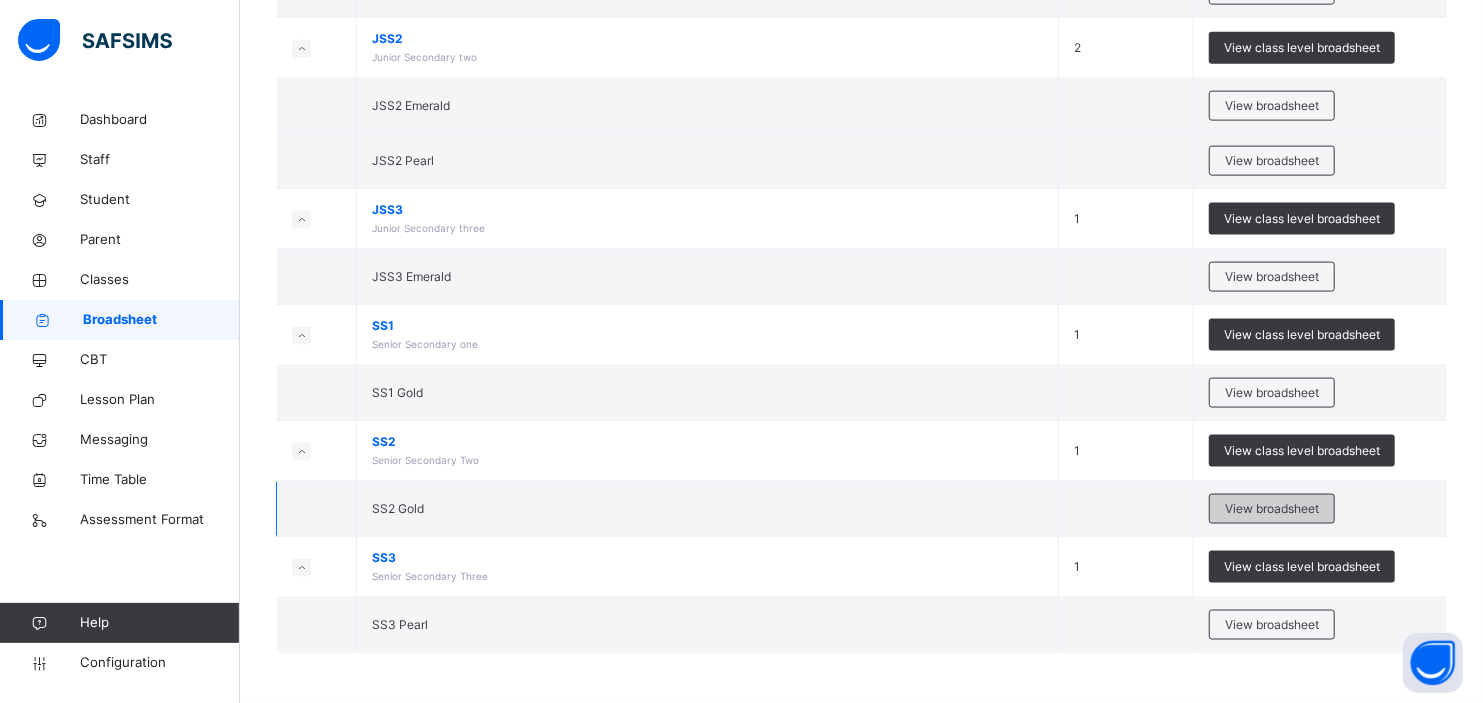click on "View broadsheet" at bounding box center [1272, 509] 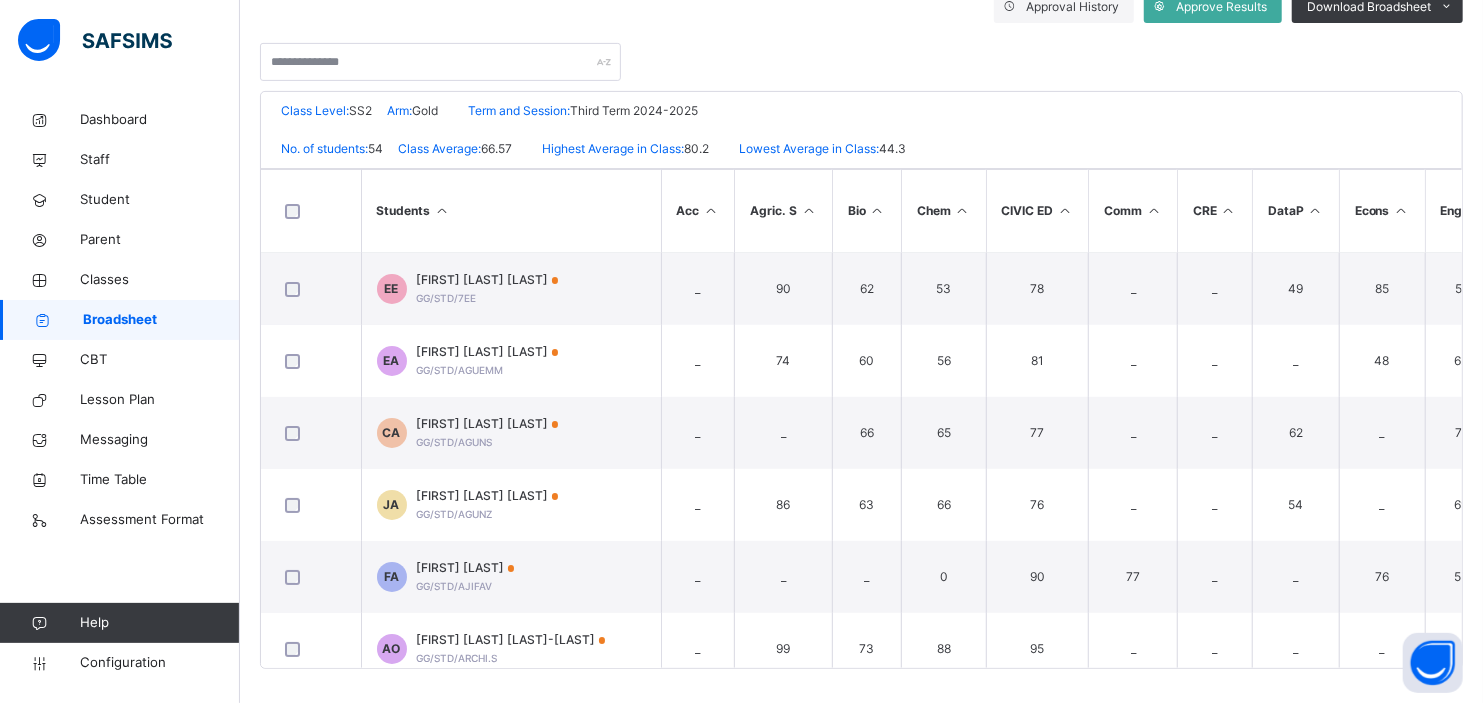 scroll, scrollTop: 390, scrollLeft: 0, axis: vertical 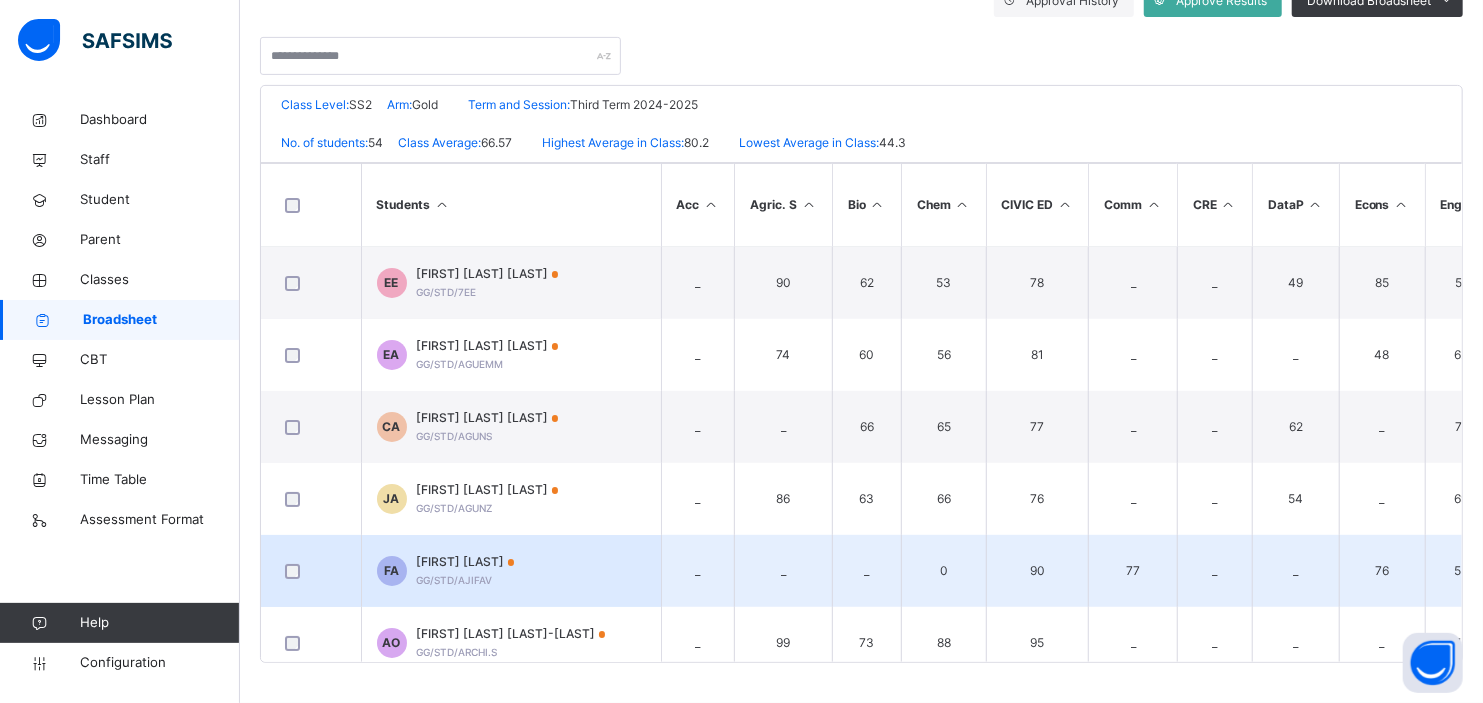 click on "55" at bounding box center (1461, 571) 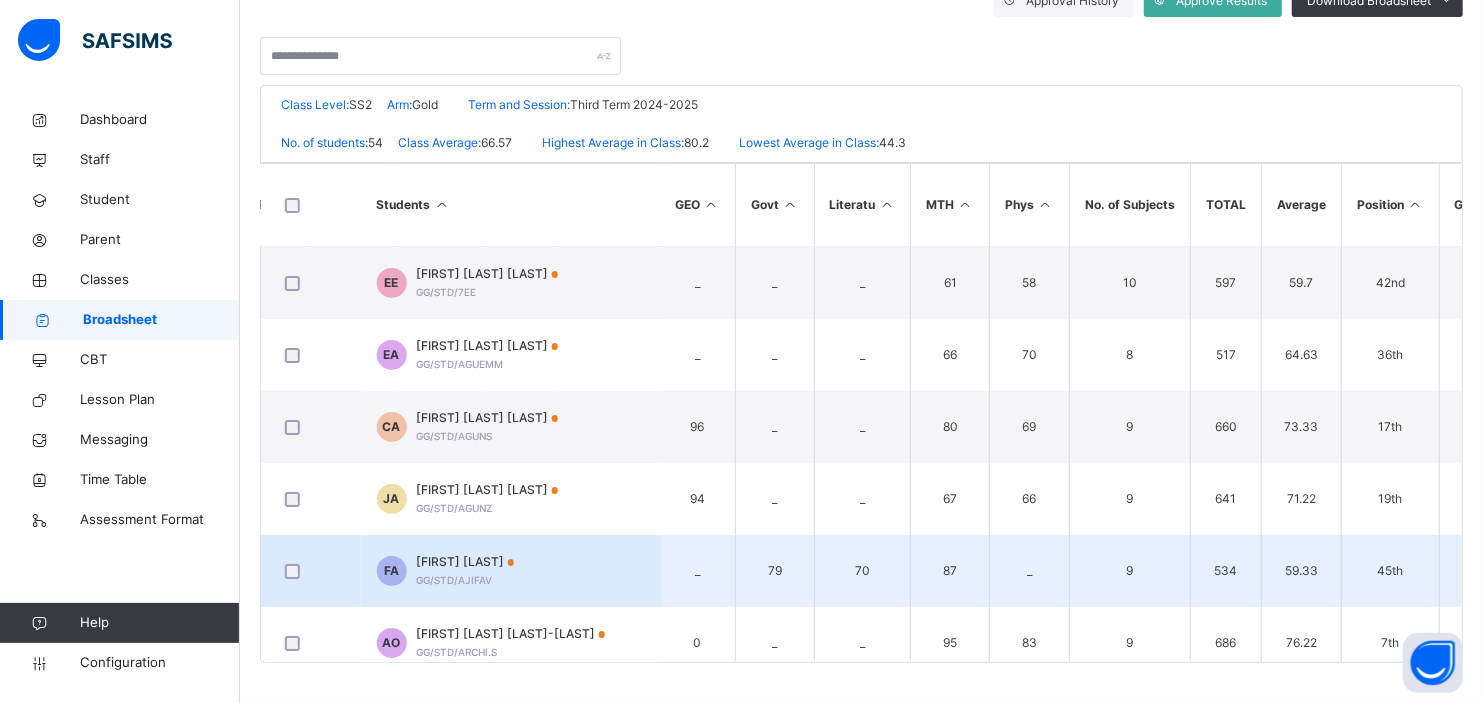 scroll, scrollTop: 0, scrollLeft: 952, axis: horizontal 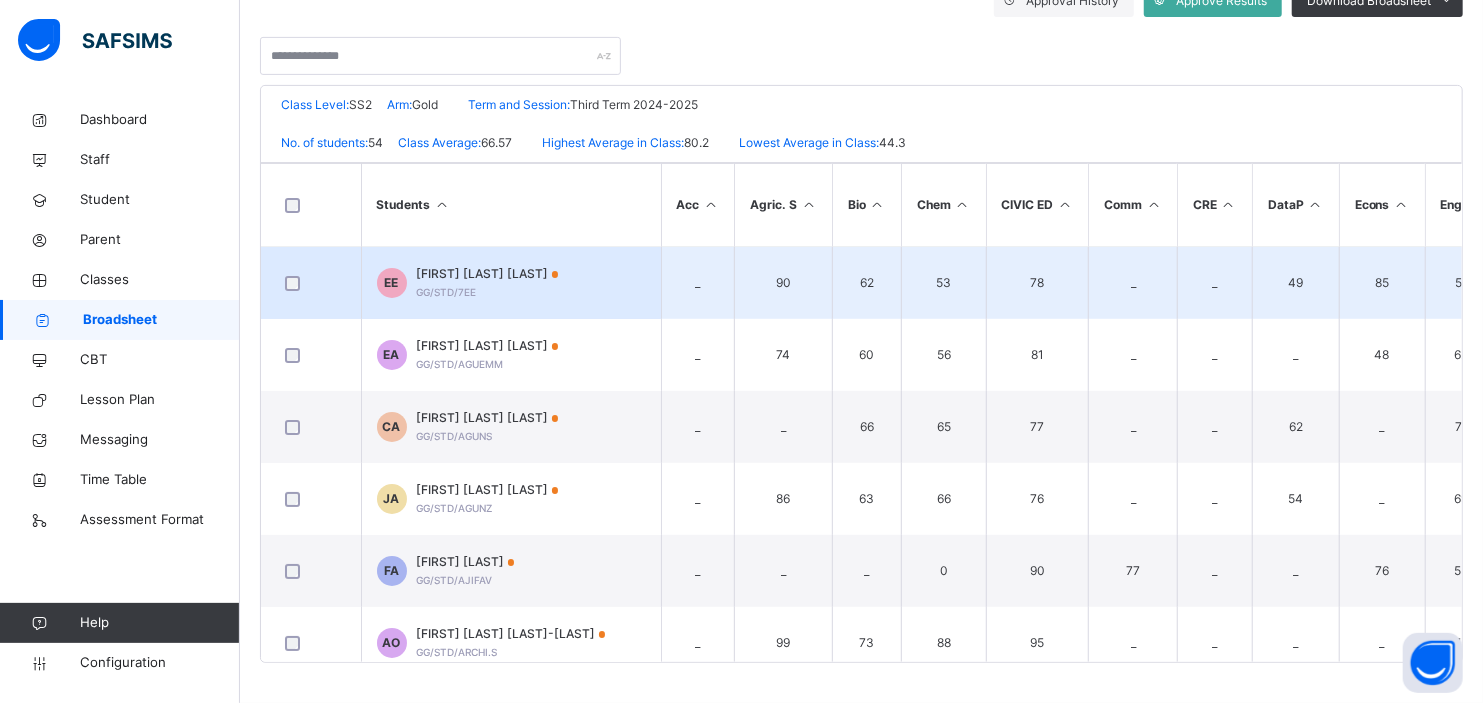 click on "51" at bounding box center [1461, 283] 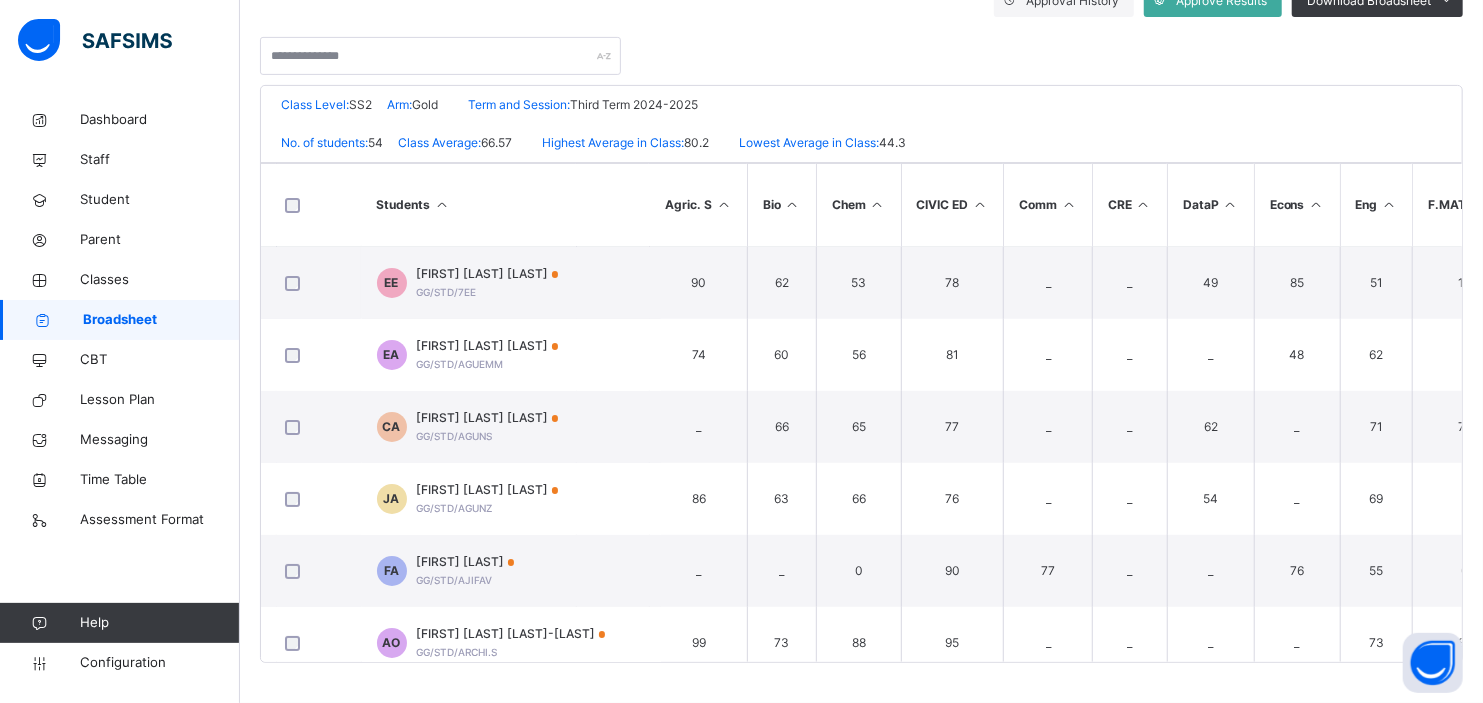 scroll, scrollTop: 0, scrollLeft: 168, axis: horizontal 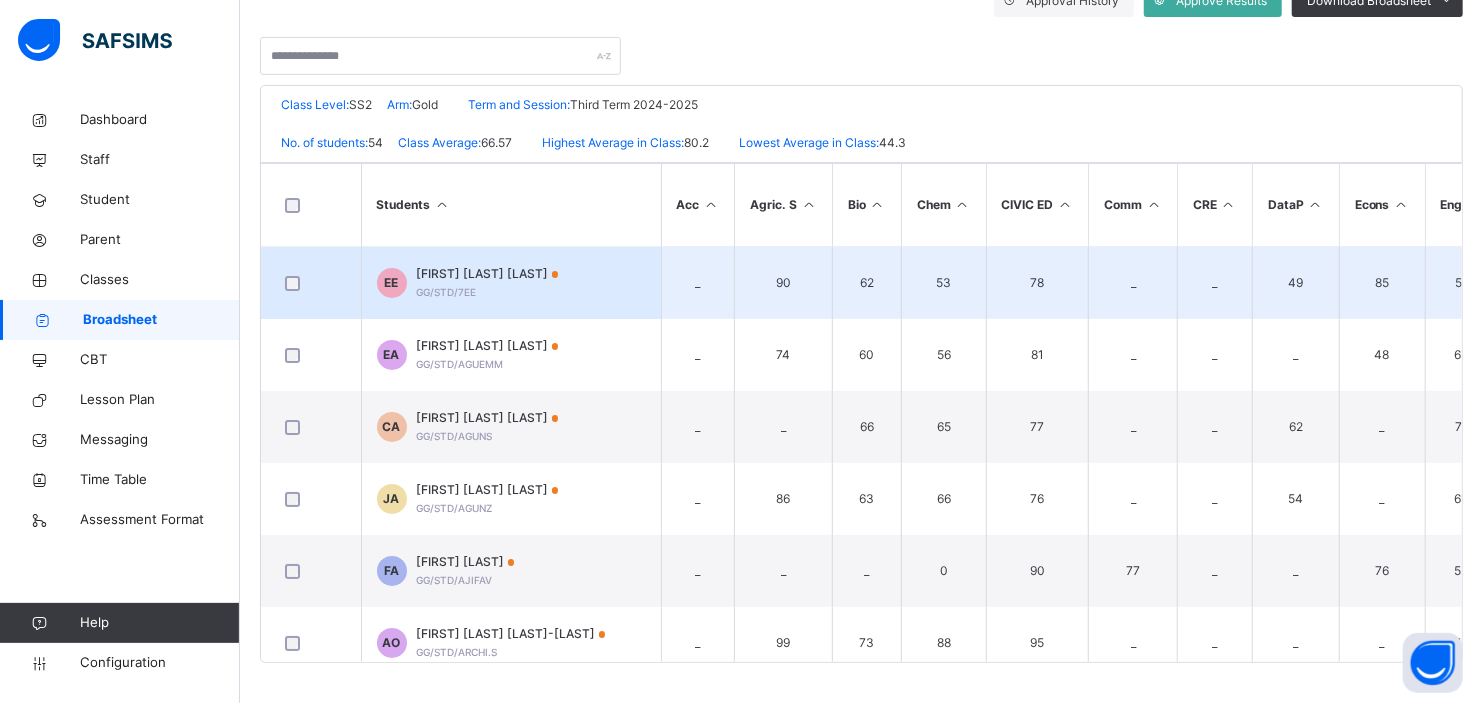 click on "51" at bounding box center [1461, 283] 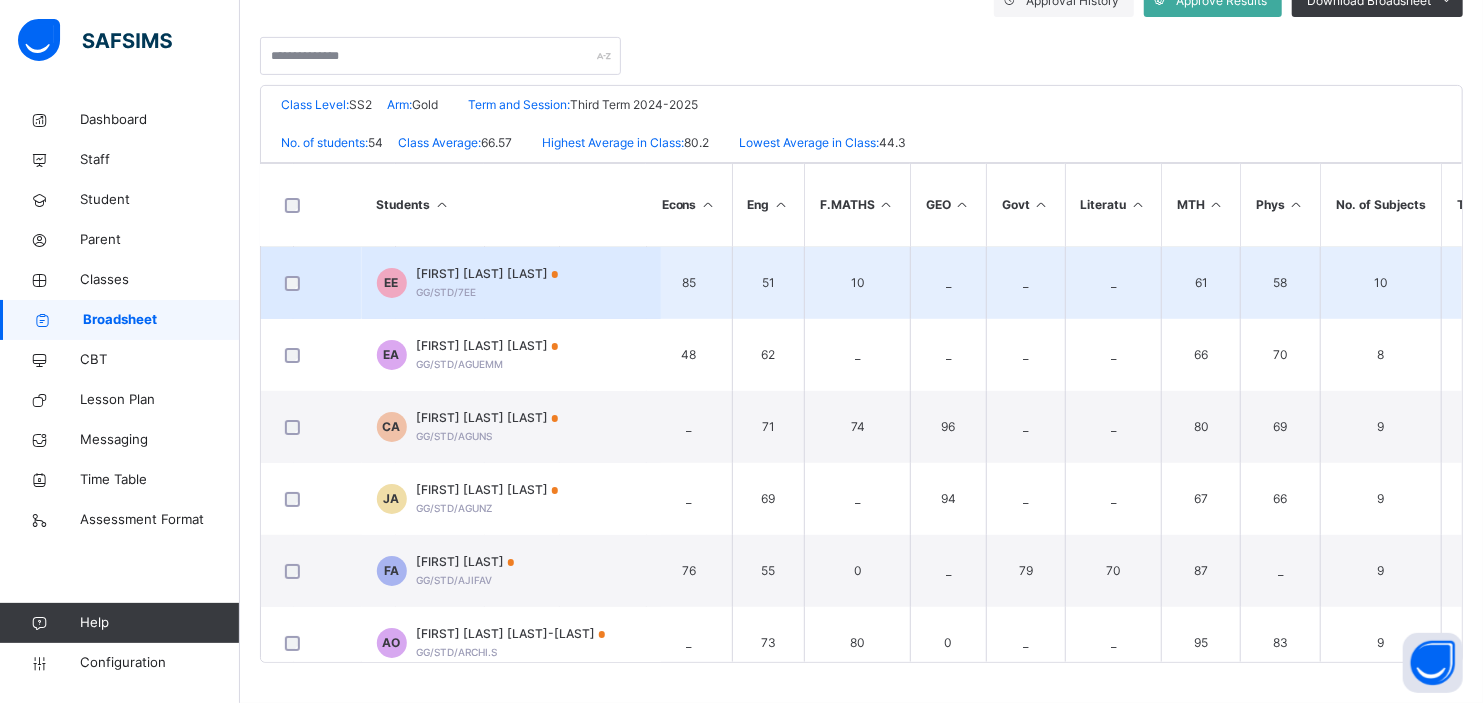 scroll, scrollTop: 0, scrollLeft: 701, axis: horizontal 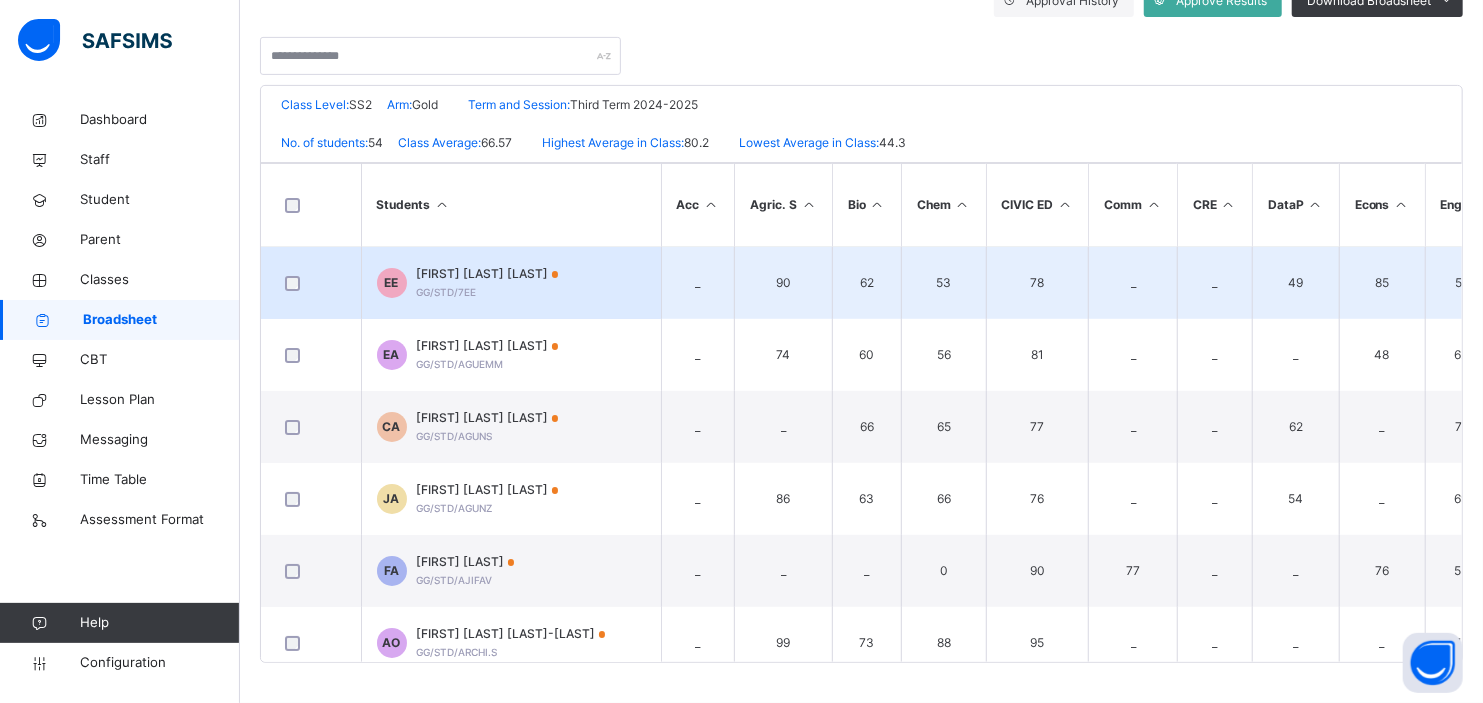 click on "90" at bounding box center (784, 283) 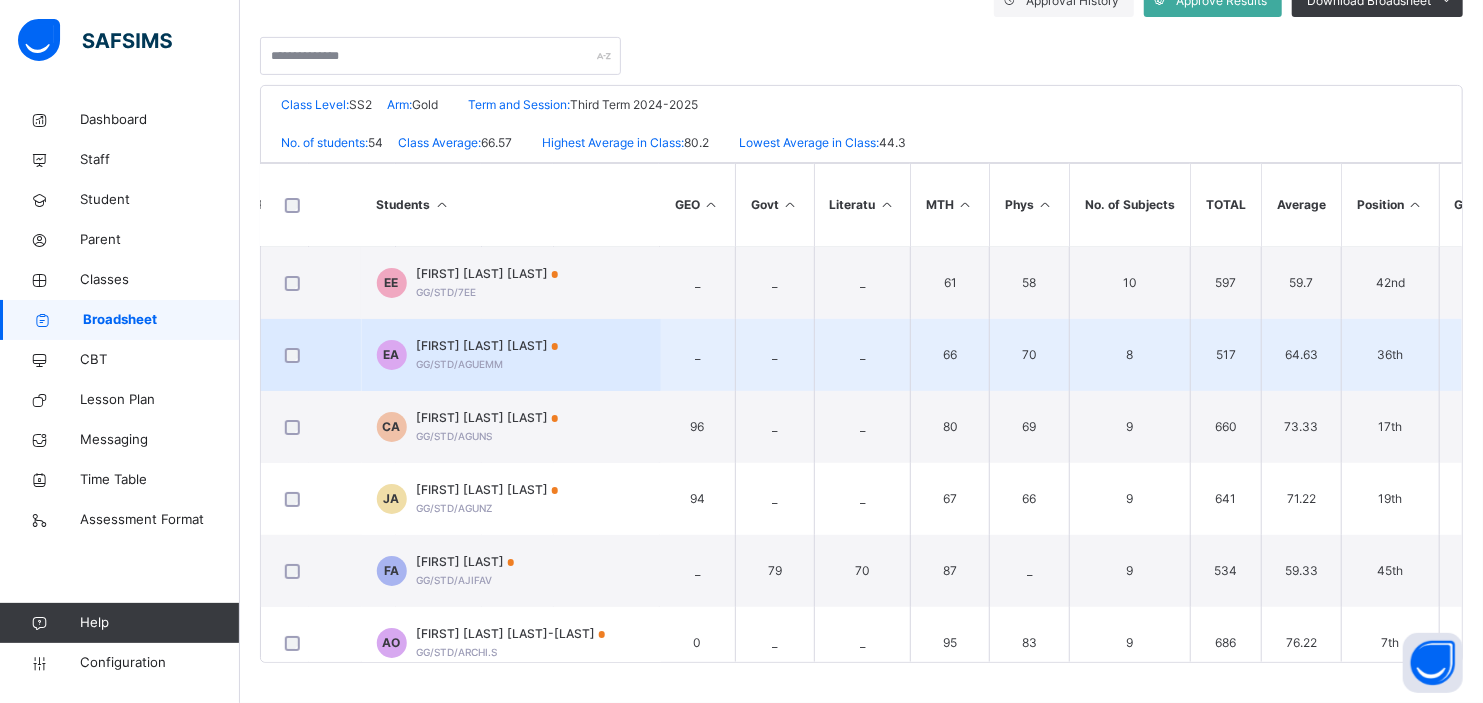 scroll, scrollTop: 0, scrollLeft: 952, axis: horizontal 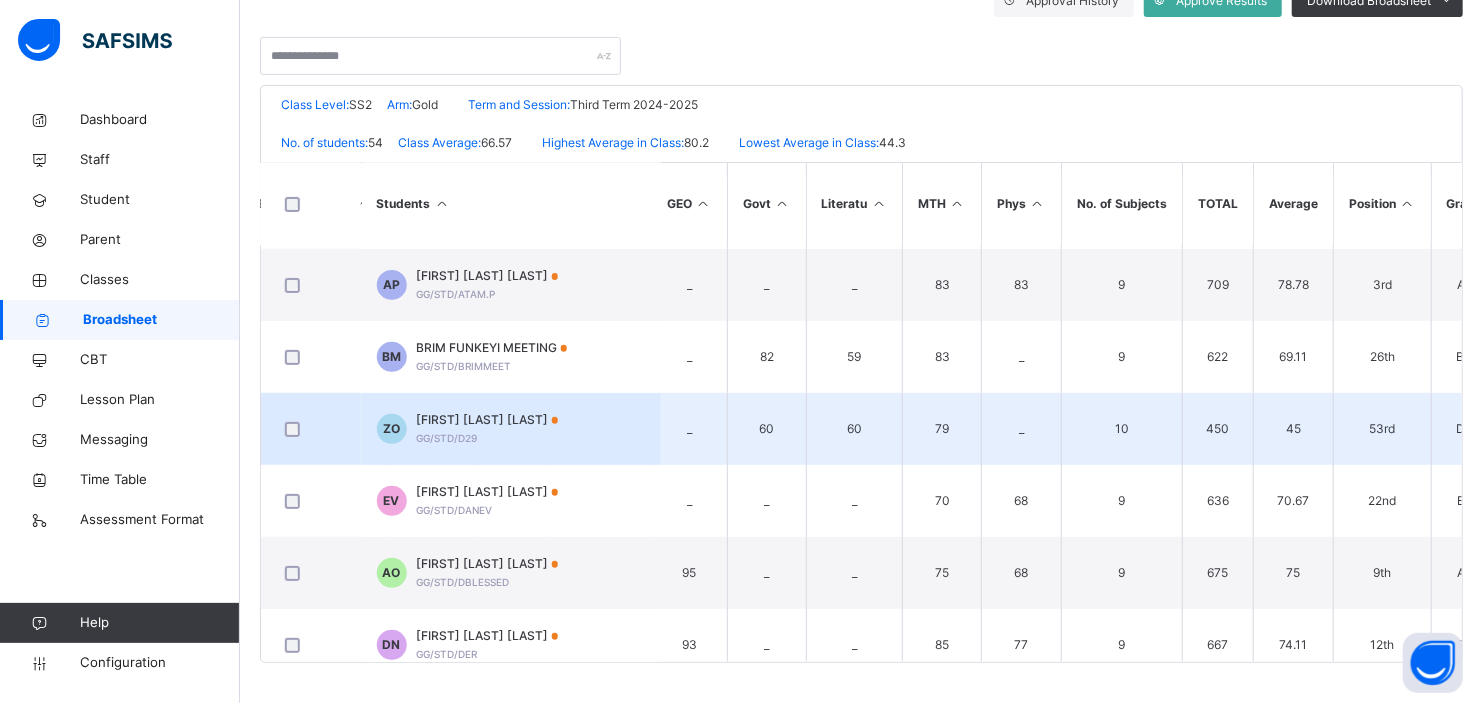 click on "60" at bounding box center (766, 429) 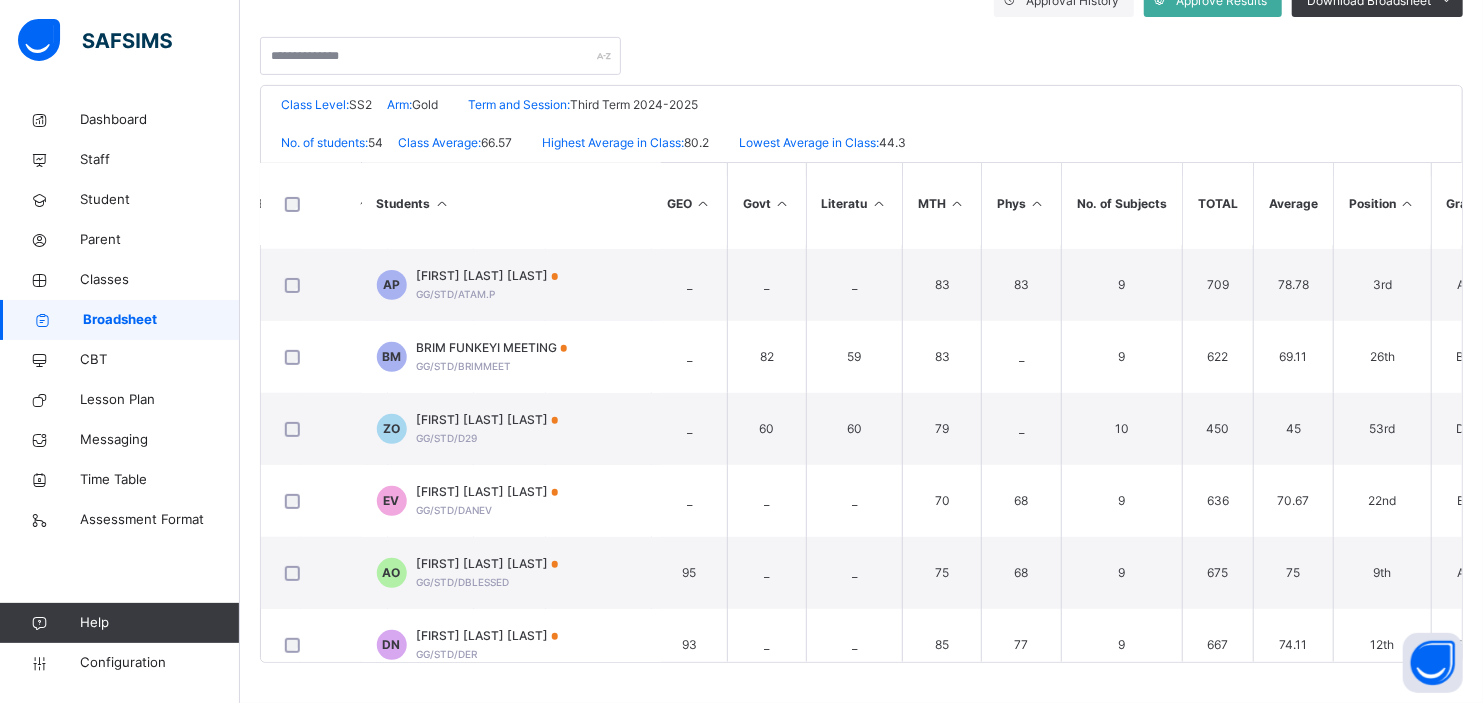 scroll, scrollTop: 430, scrollLeft: 0, axis: vertical 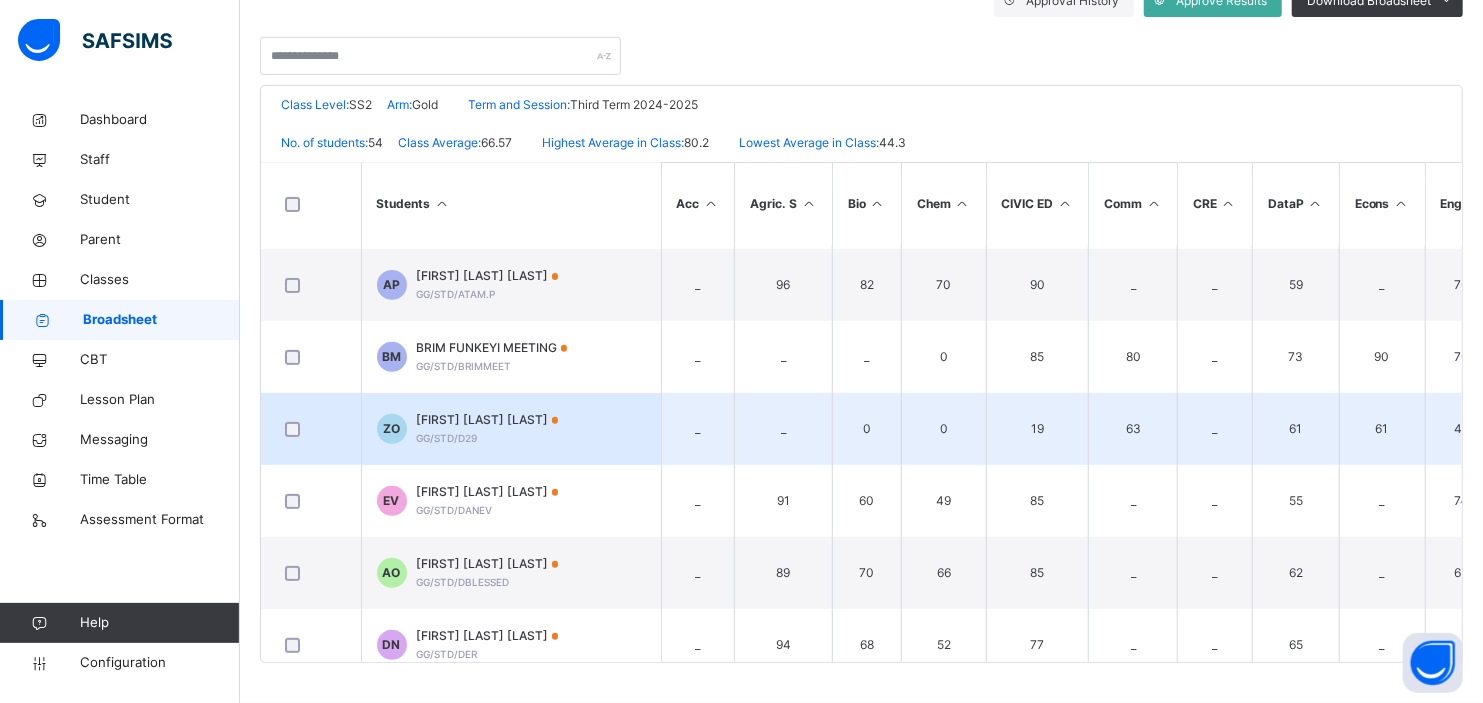 click on "61" at bounding box center [1295, 429] 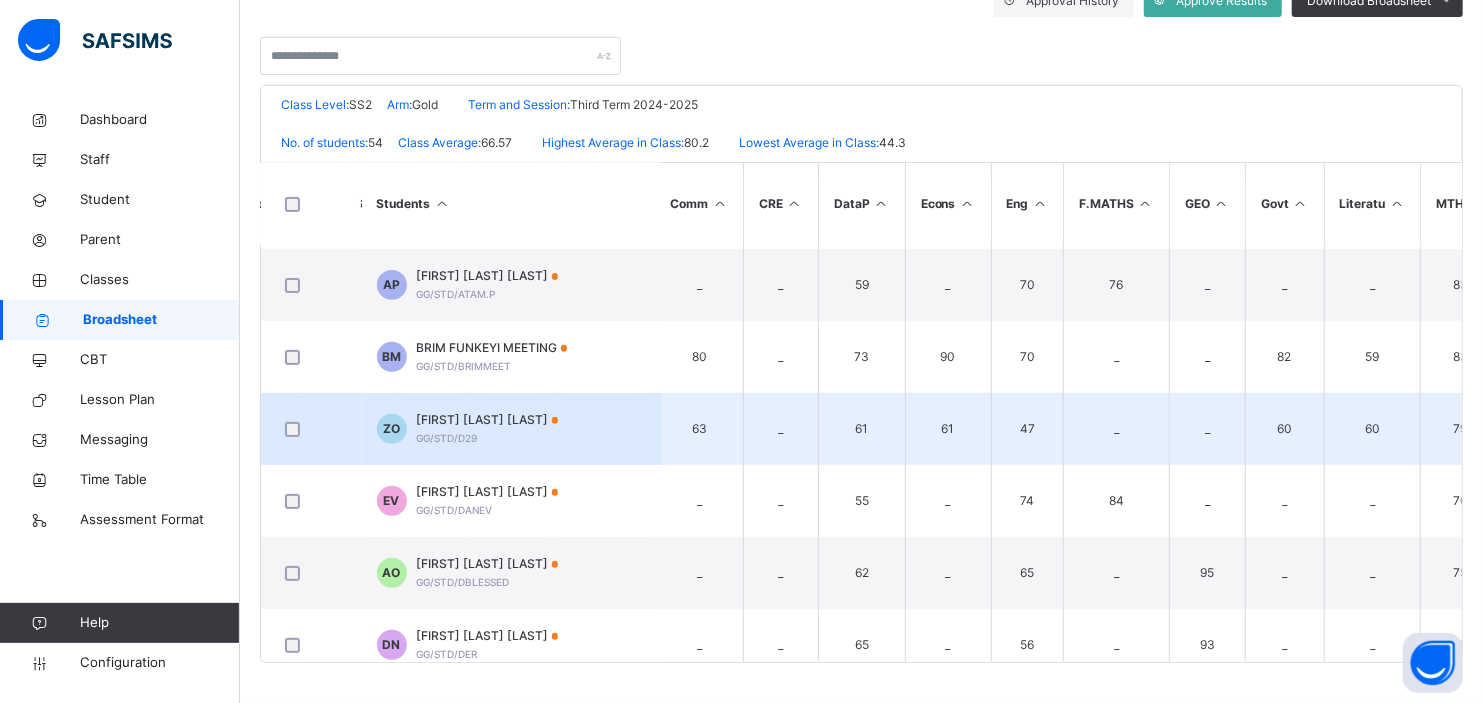 scroll, scrollTop: 430, scrollLeft: 951, axis: both 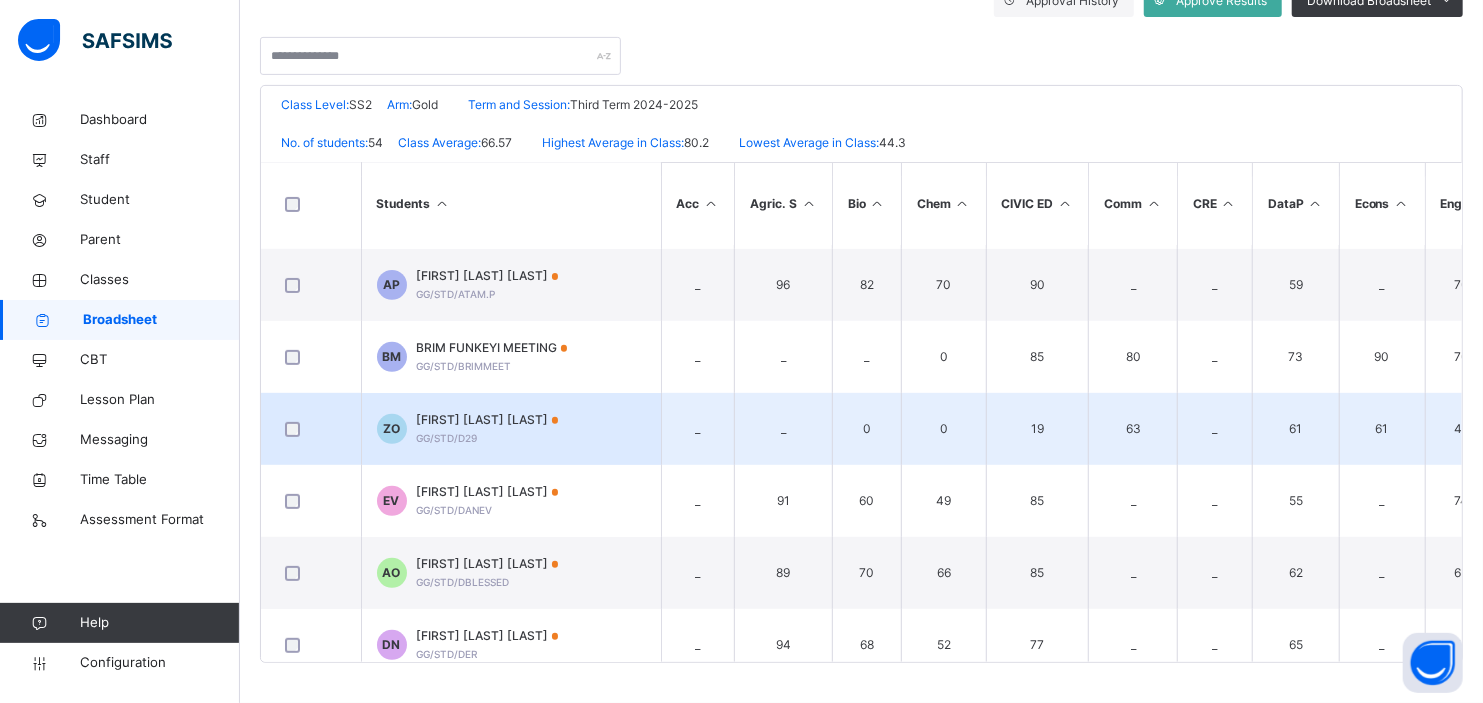 click on "47" at bounding box center (1461, 429) 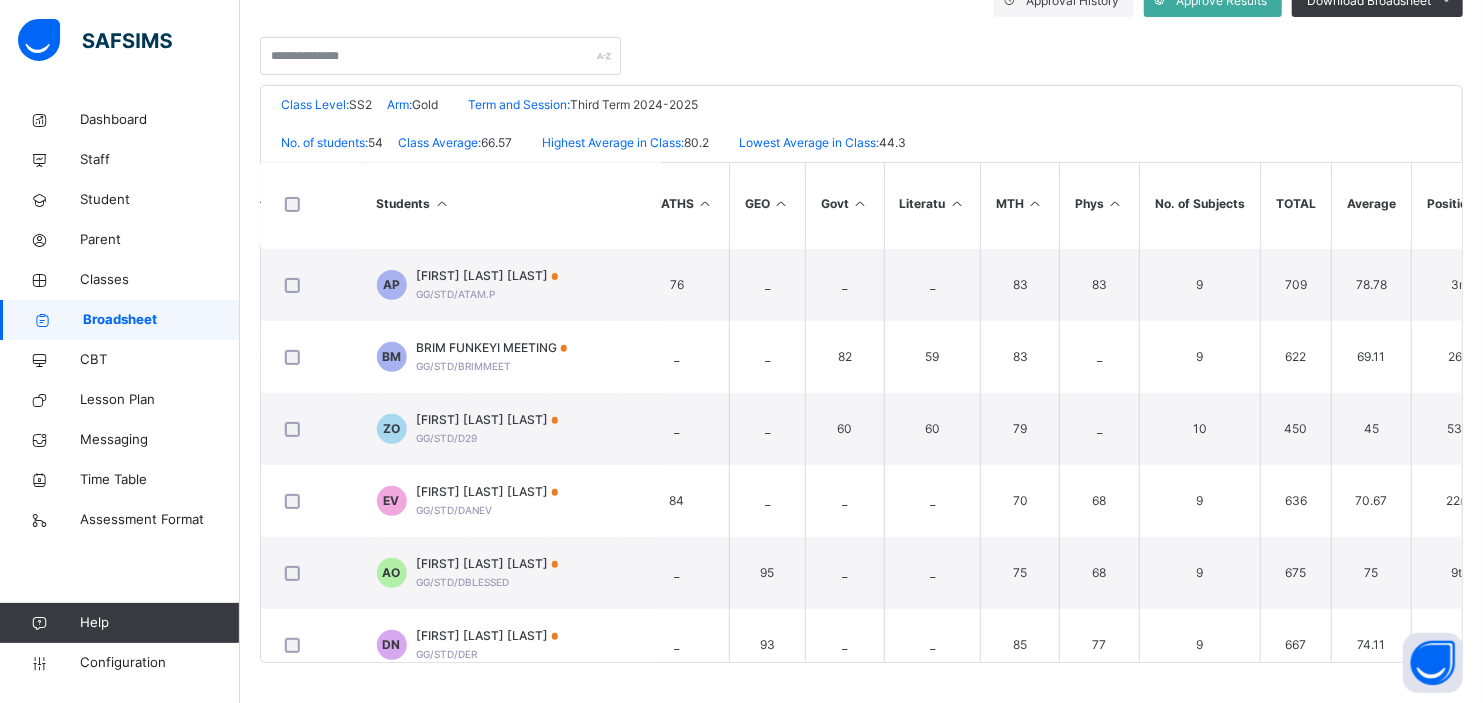 scroll, scrollTop: 430, scrollLeft: 937, axis: both 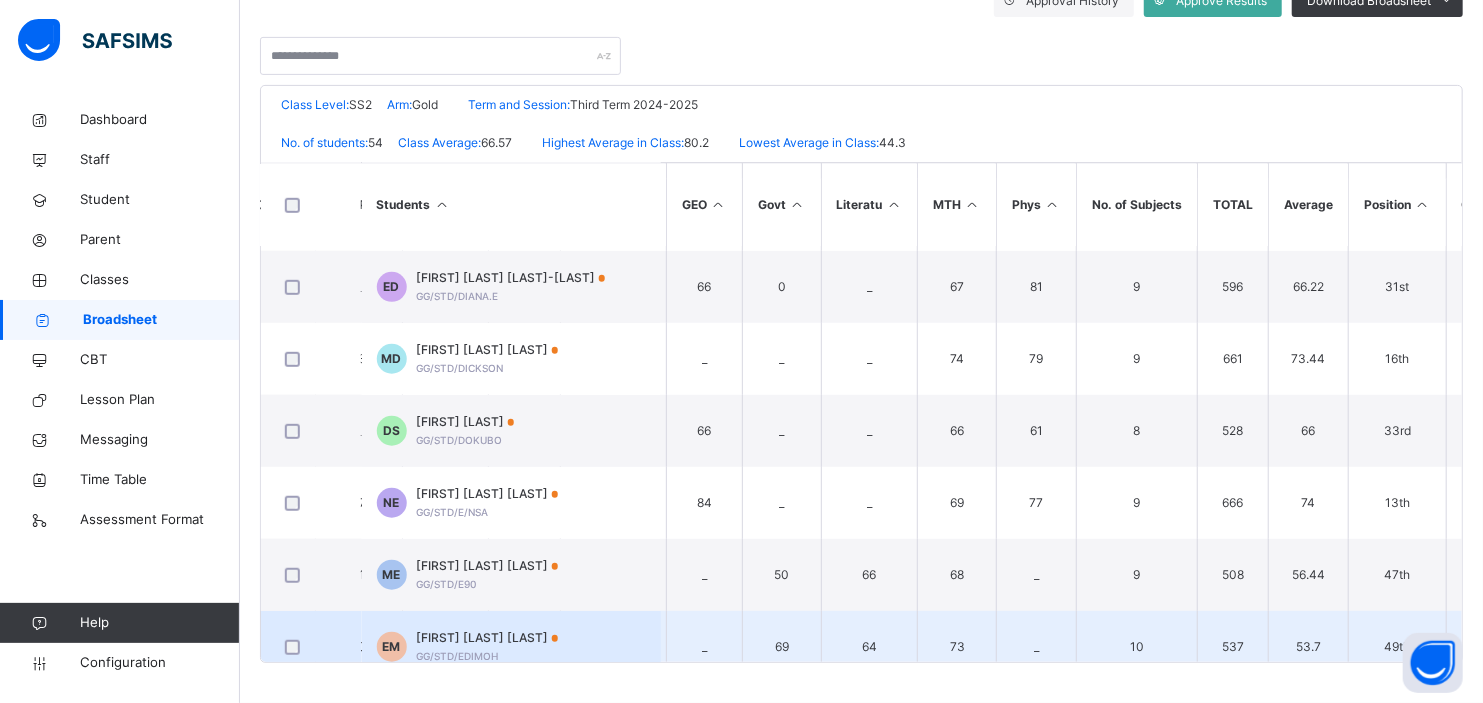 click on "69" at bounding box center (781, 647) 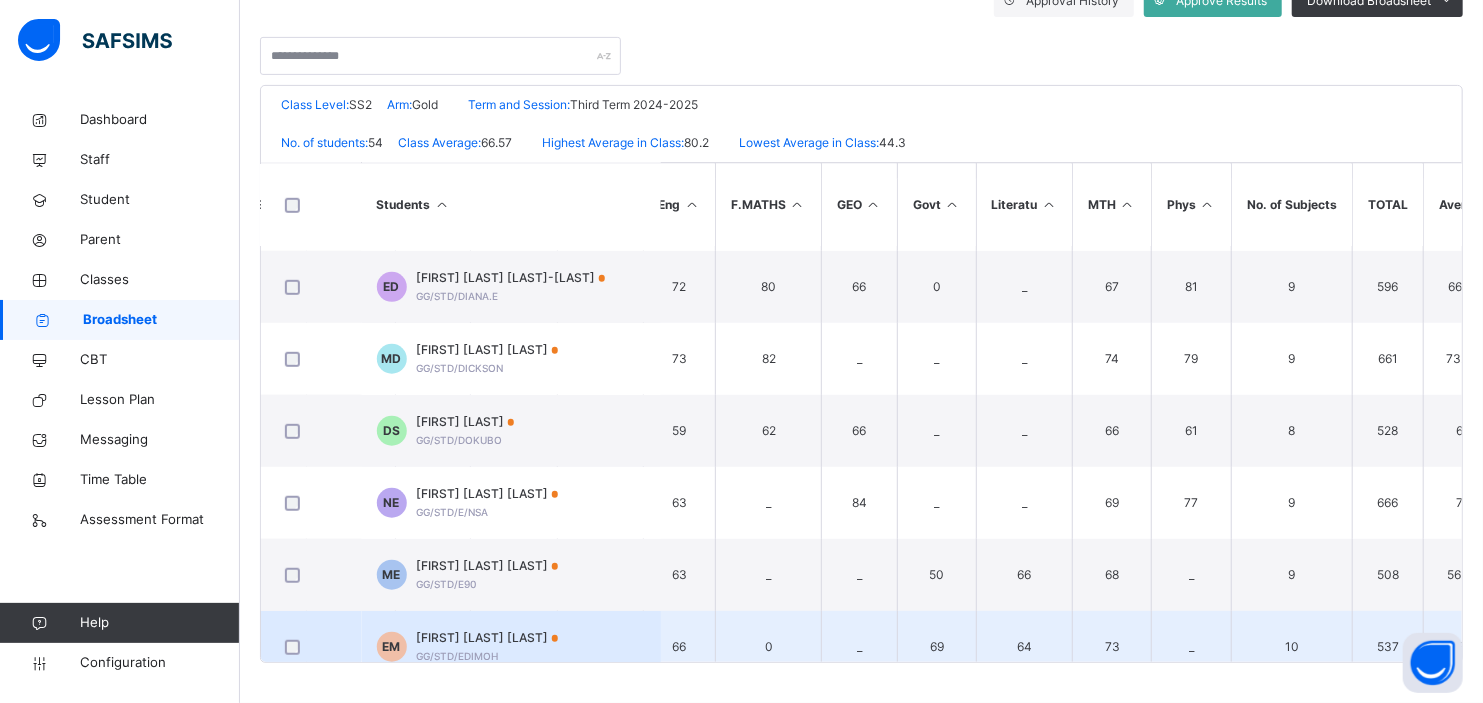 scroll, scrollTop: 860, scrollLeft: 683, axis: both 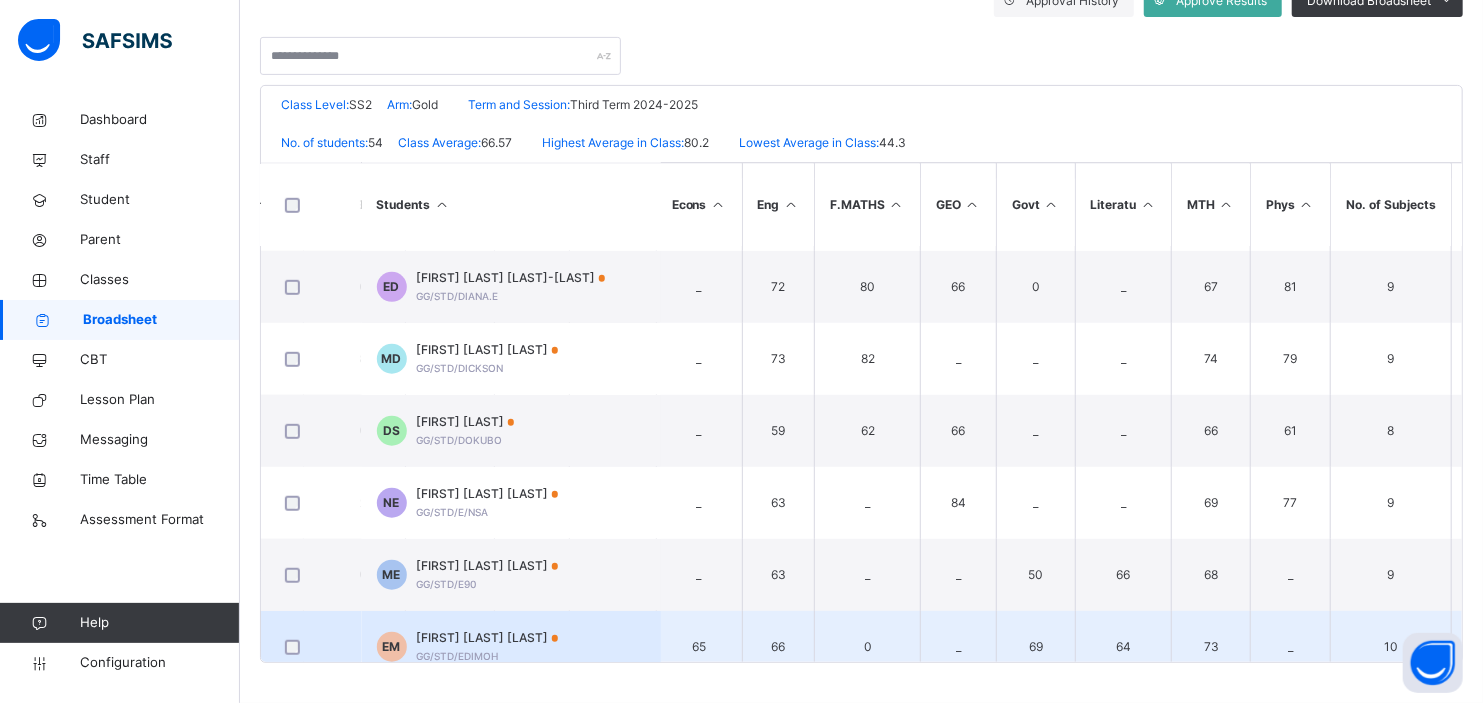 click on "66" at bounding box center (778, 647) 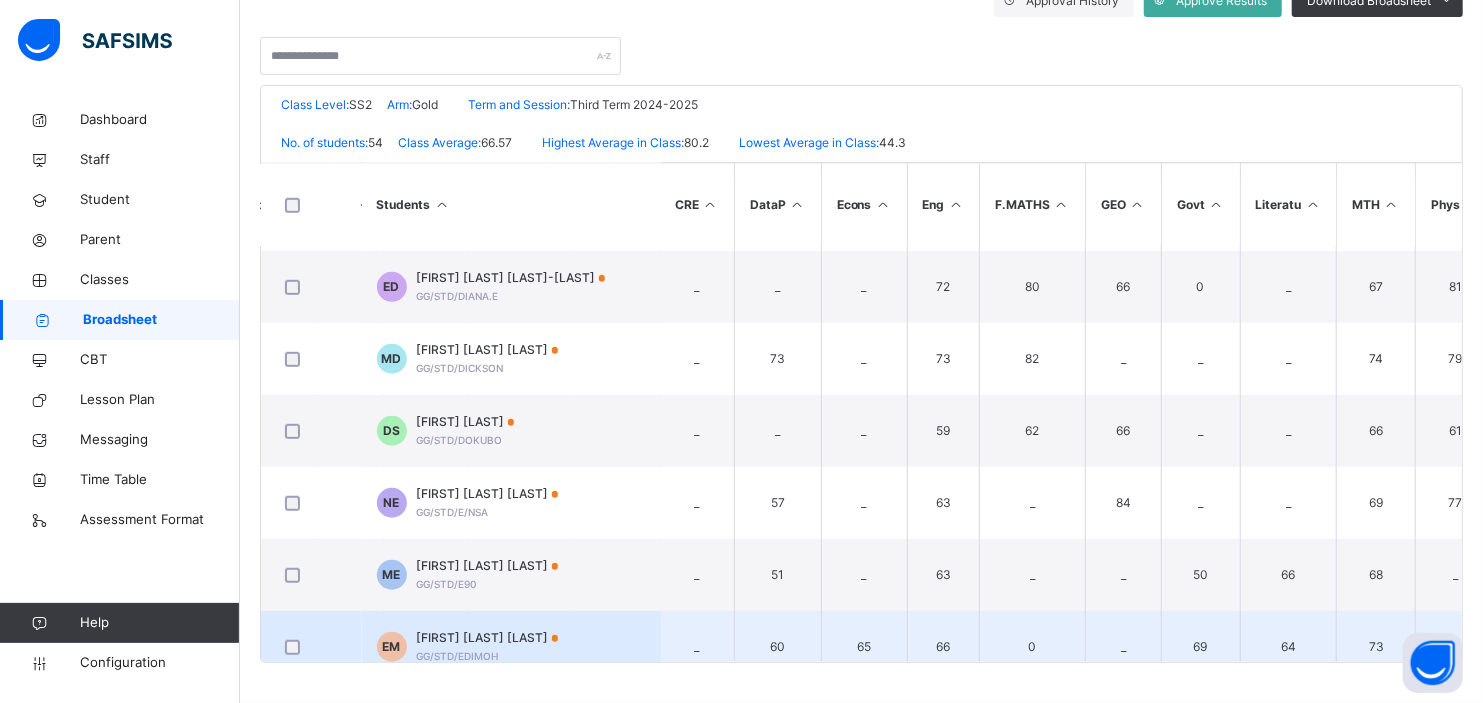 scroll, scrollTop: 867, scrollLeft: 434, axis: both 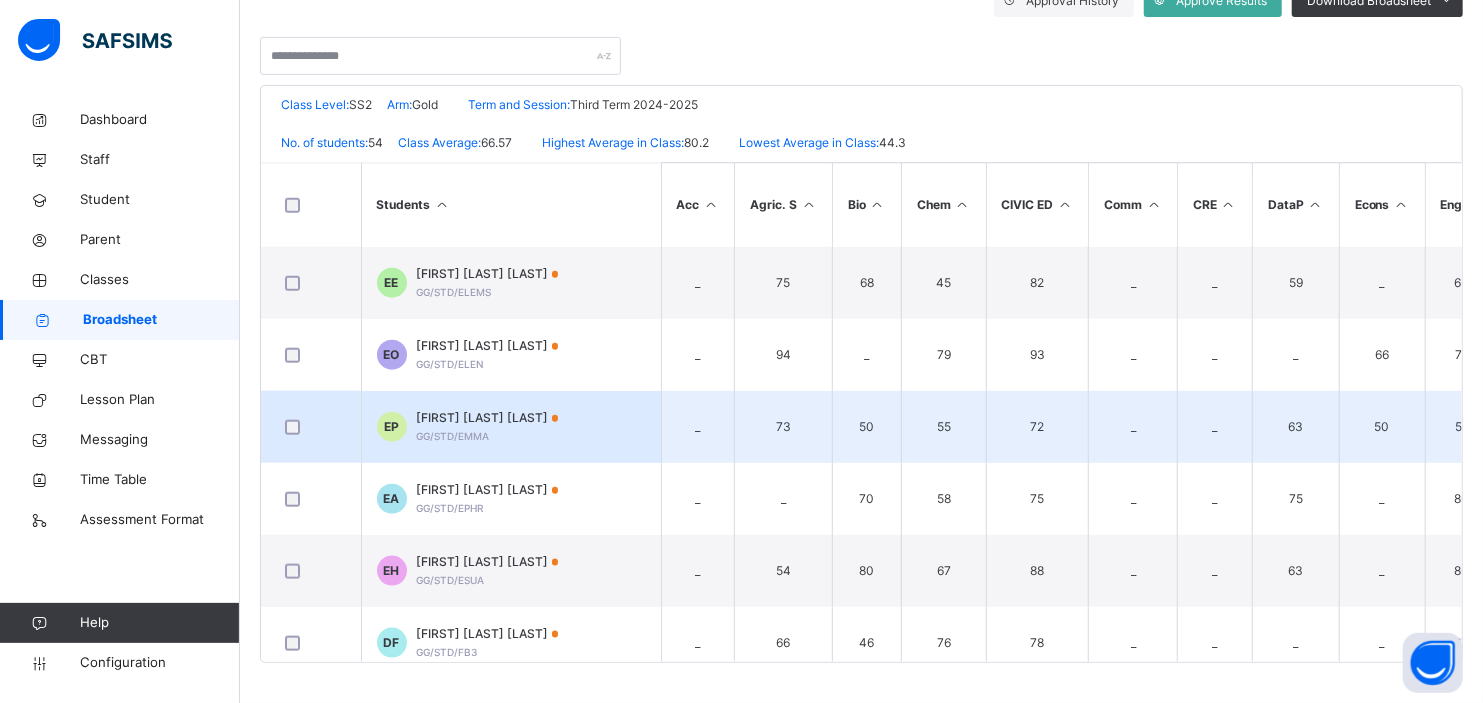 click on "51" at bounding box center (1461, 427) 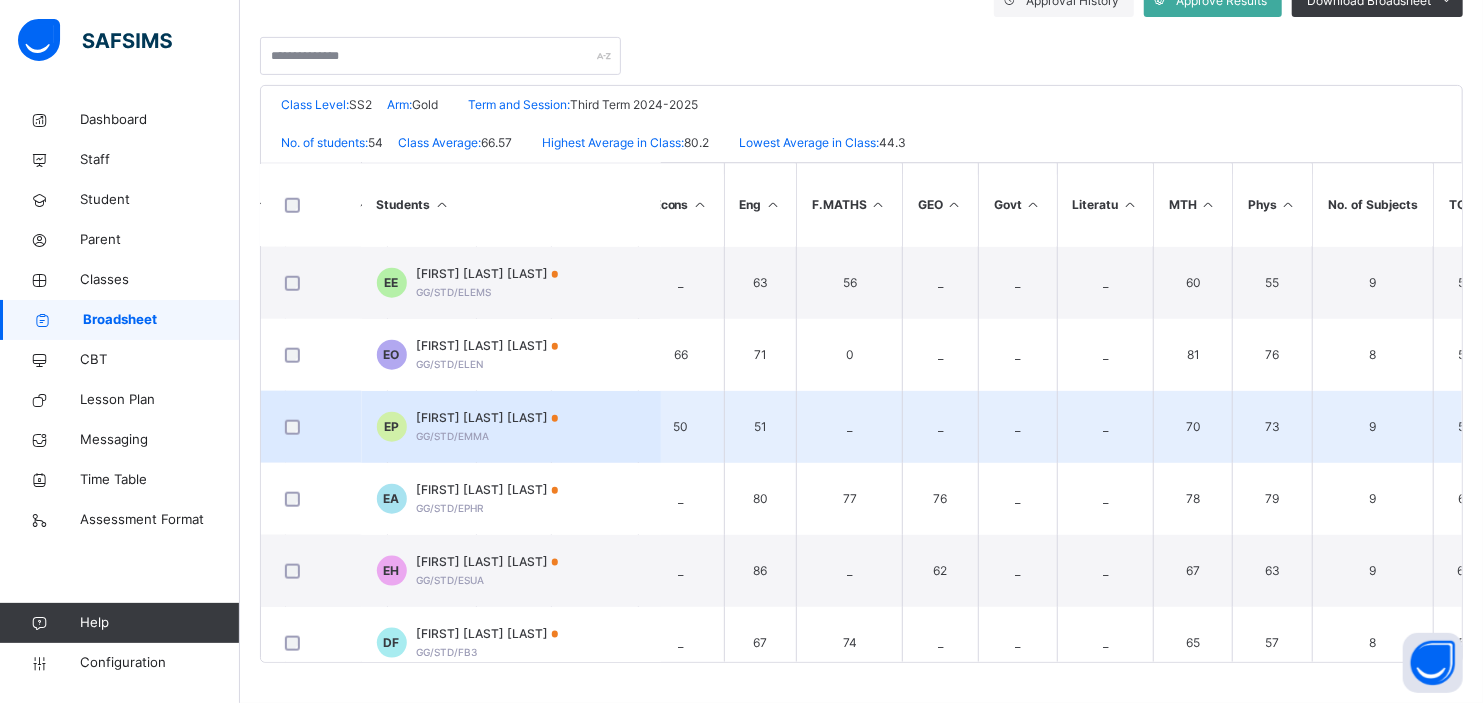 scroll, scrollTop: 1296, scrollLeft: 707, axis: both 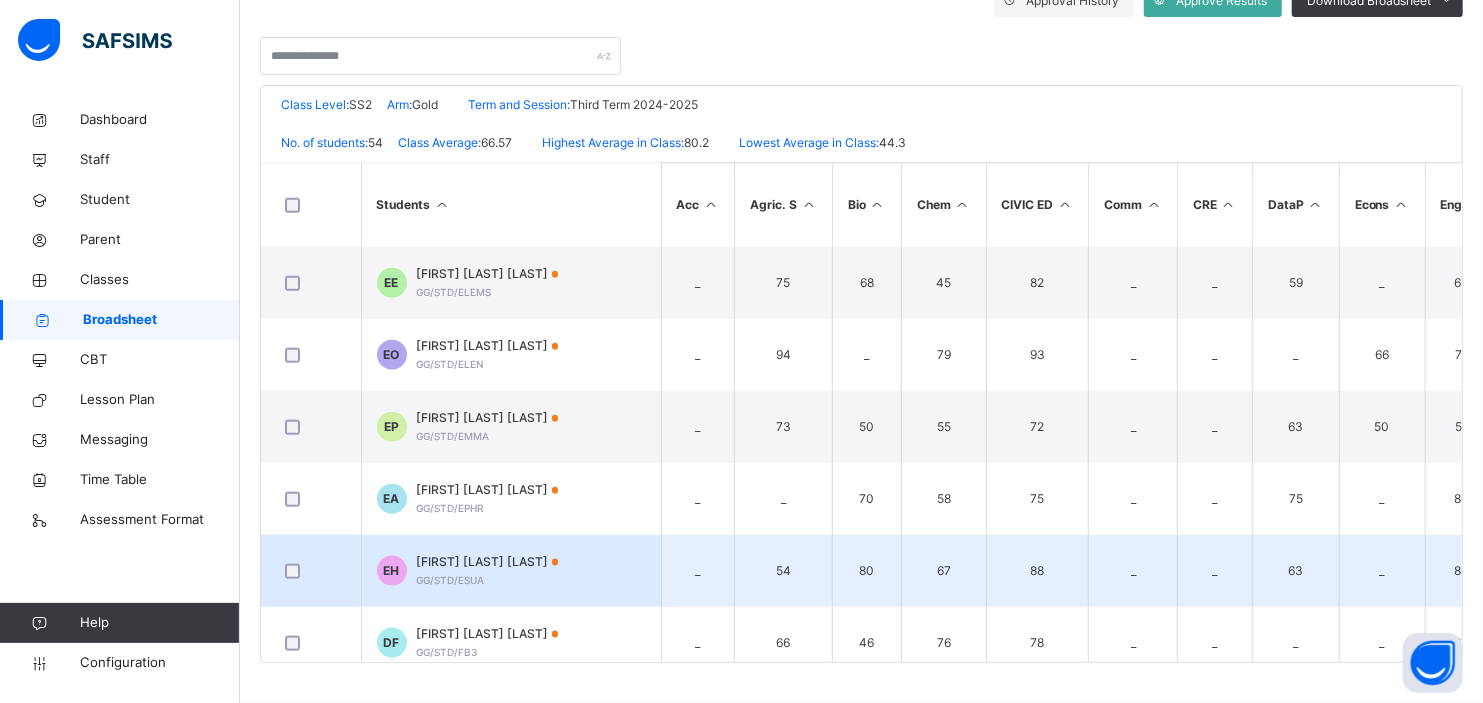 click on "86" at bounding box center (1461, 571) 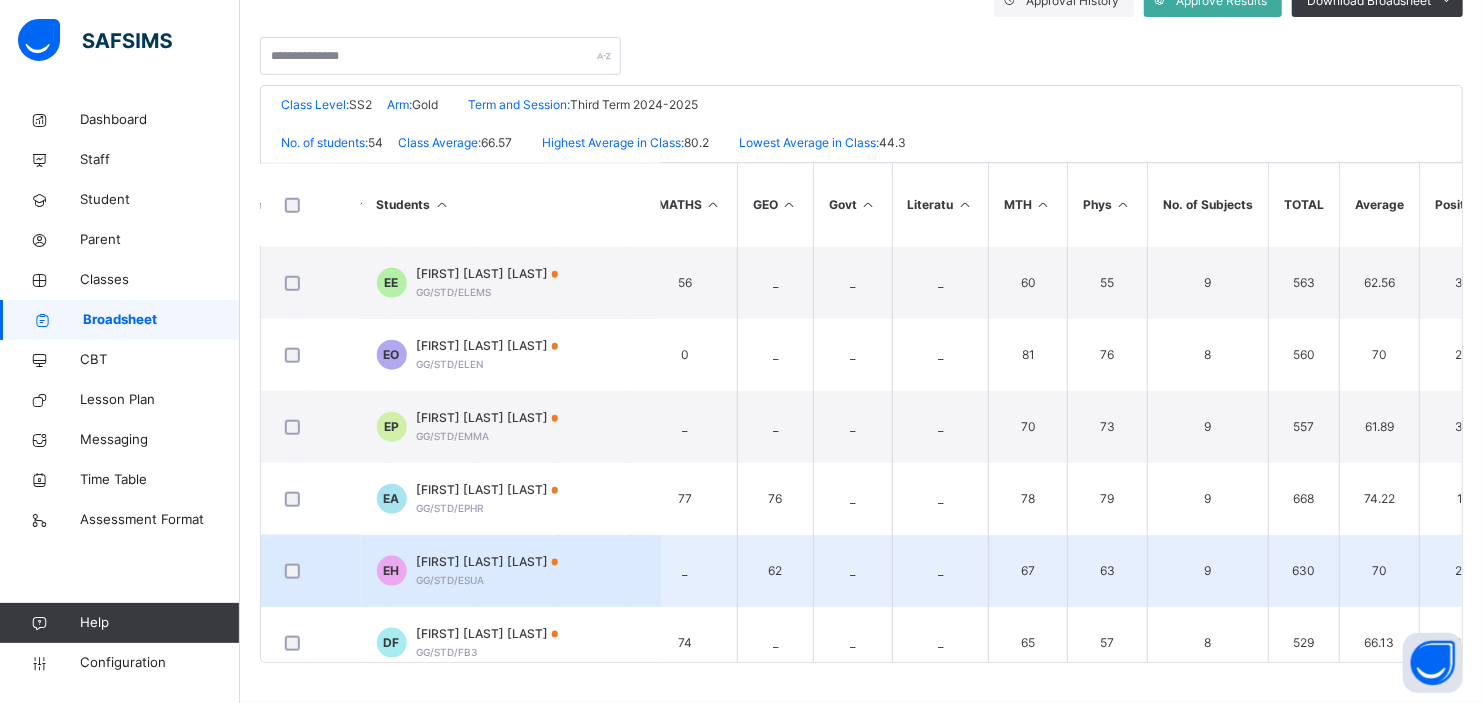 scroll, scrollTop: 1296, scrollLeft: 951, axis: both 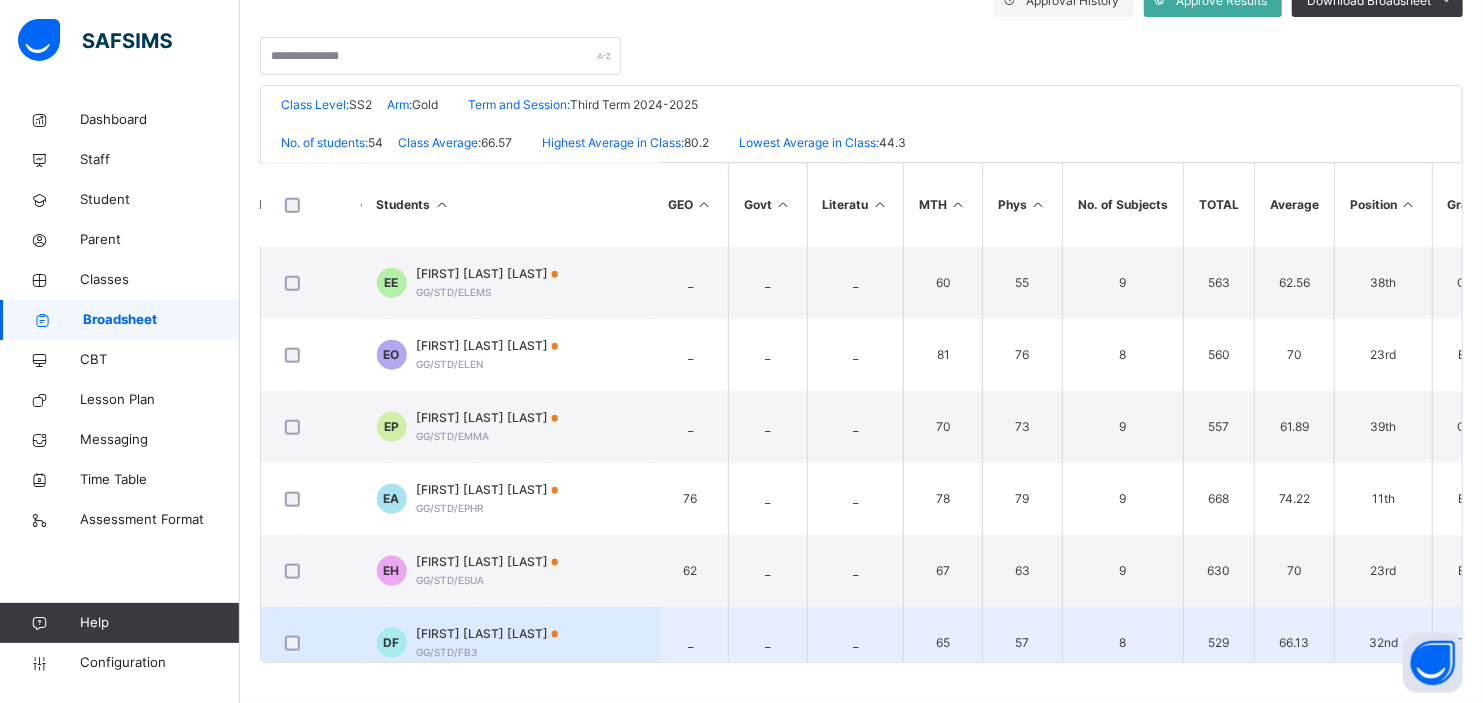click on "_" at bounding box center (691, 643) 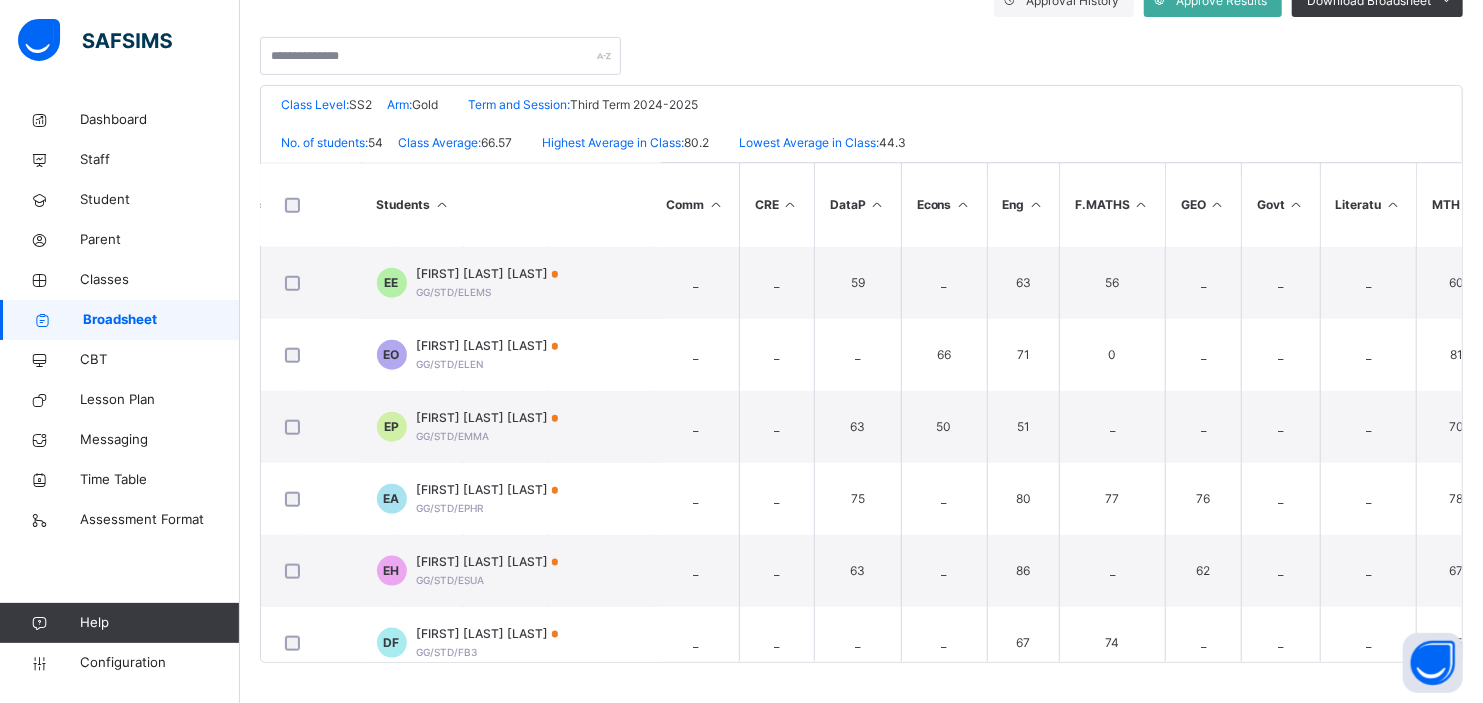 scroll, scrollTop: 1300, scrollLeft: 434, axis: both 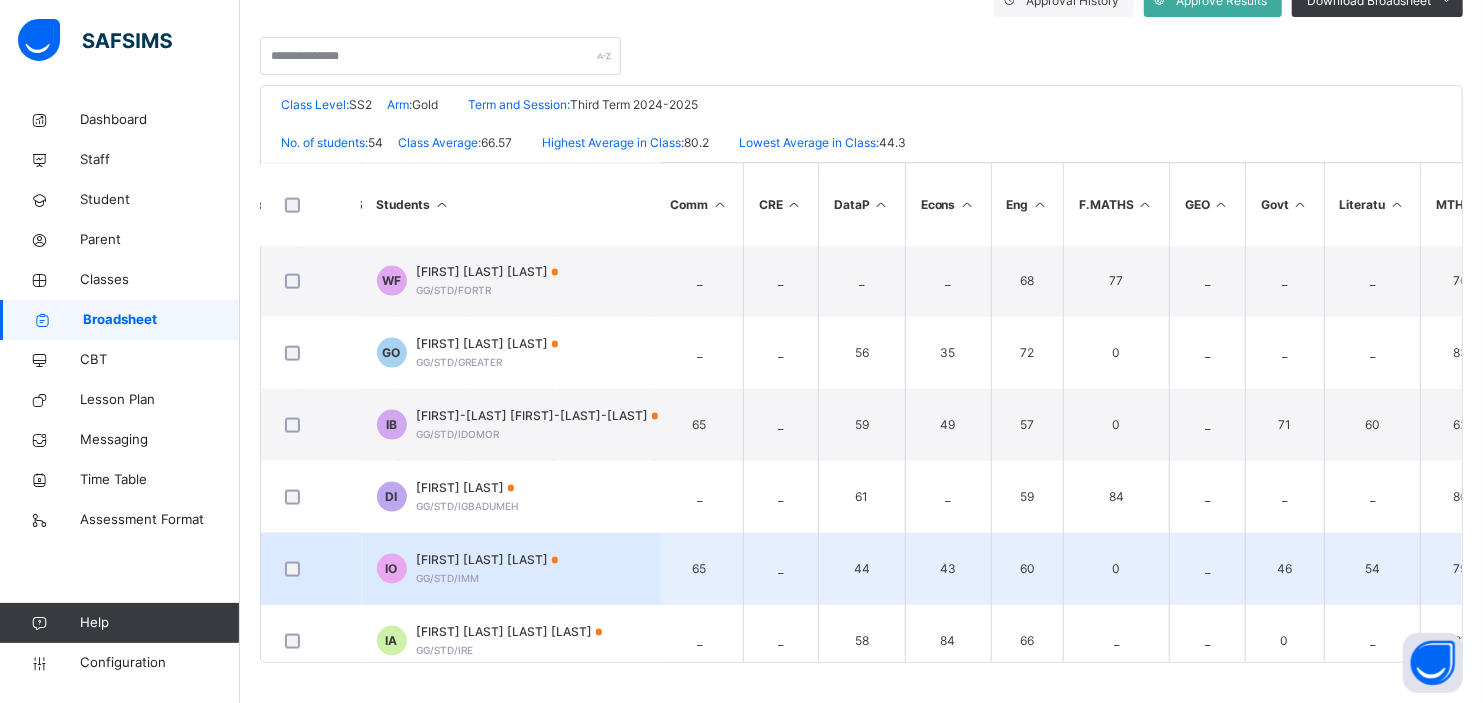 click on "54" at bounding box center [1372, 569] 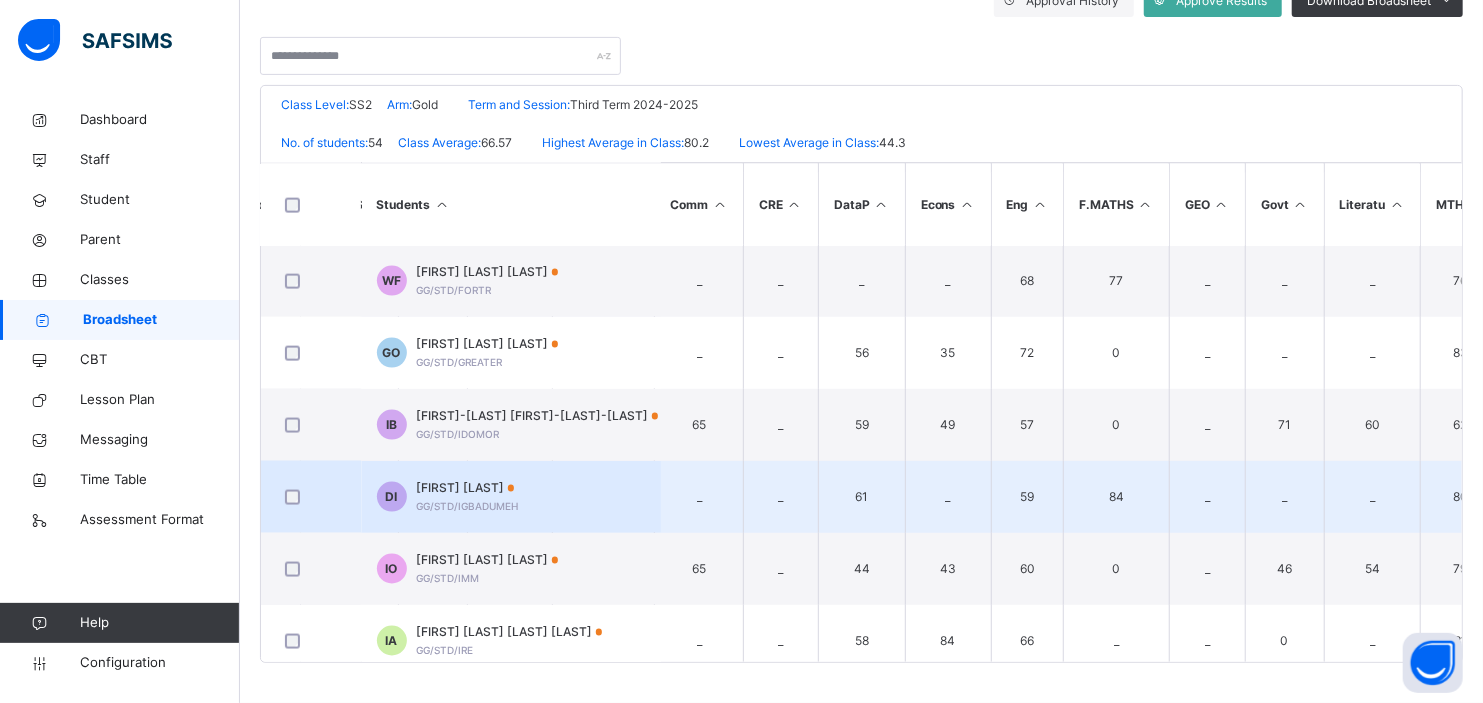 click on "84" at bounding box center (1117, 497) 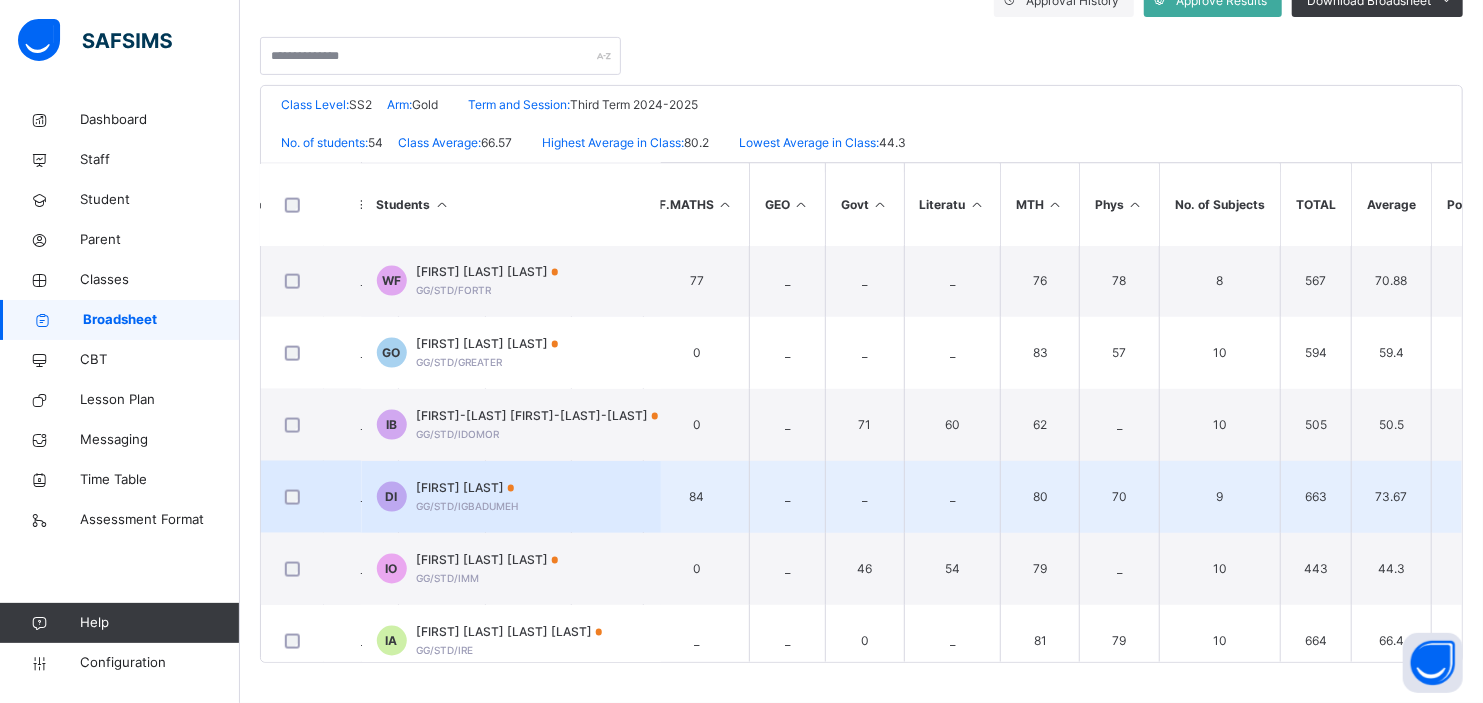 scroll, scrollTop: 1730, scrollLeft: 951, axis: both 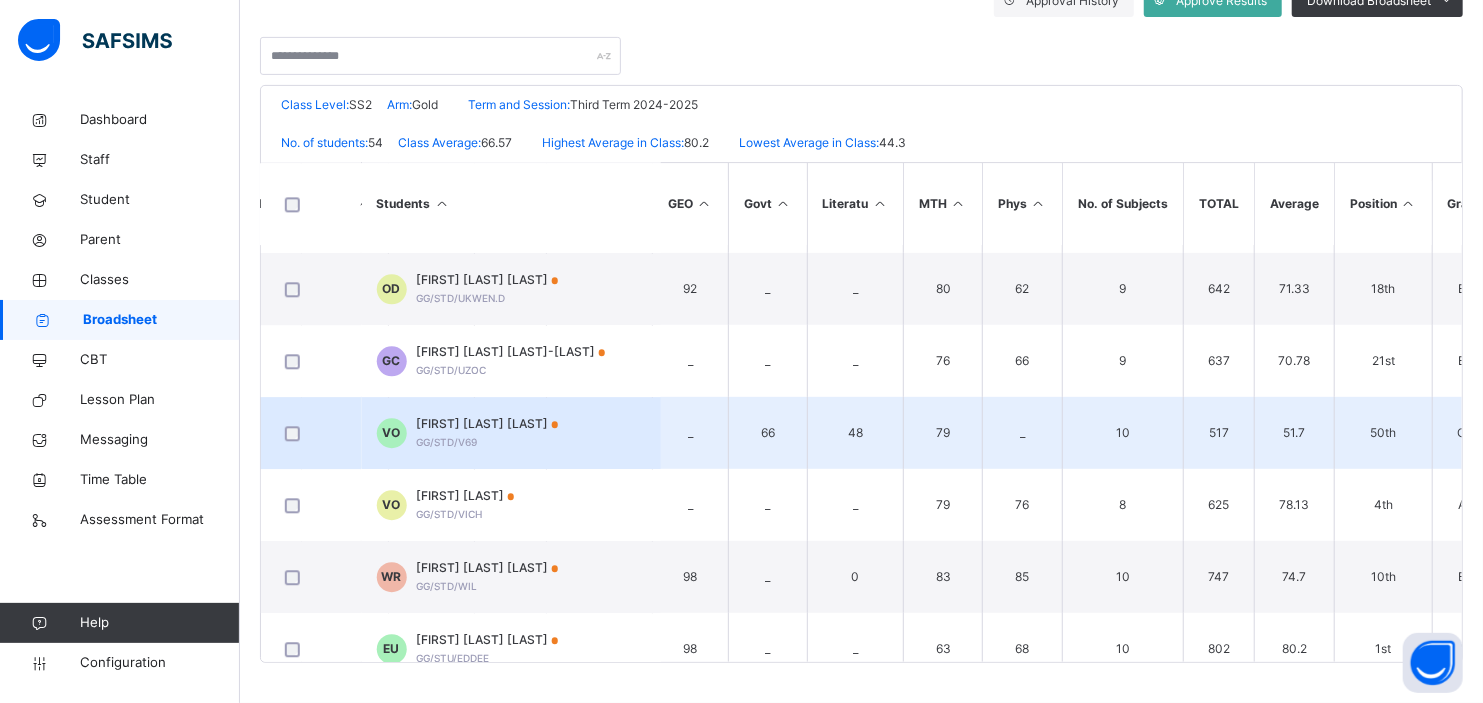 click on "66" at bounding box center (767, 433) 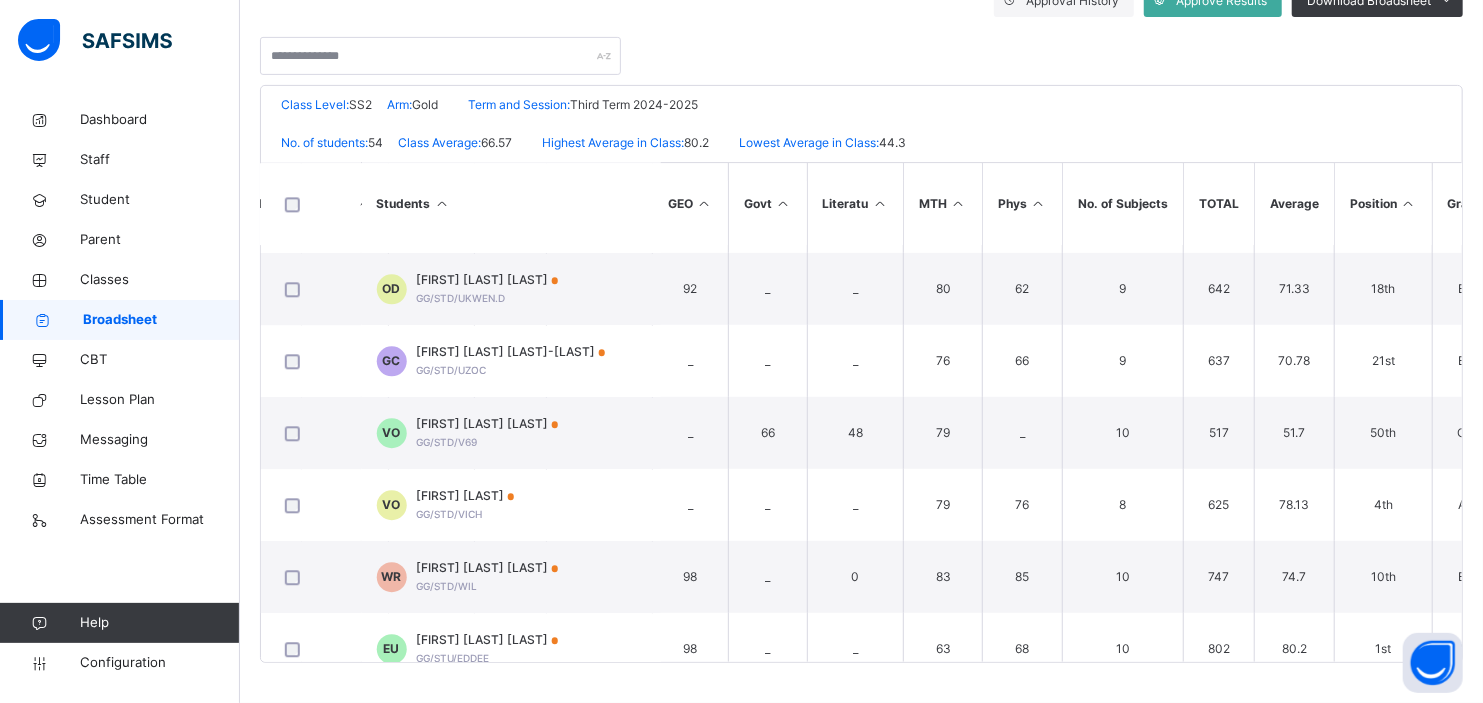 scroll, scrollTop: 3018, scrollLeft: 0, axis: vertical 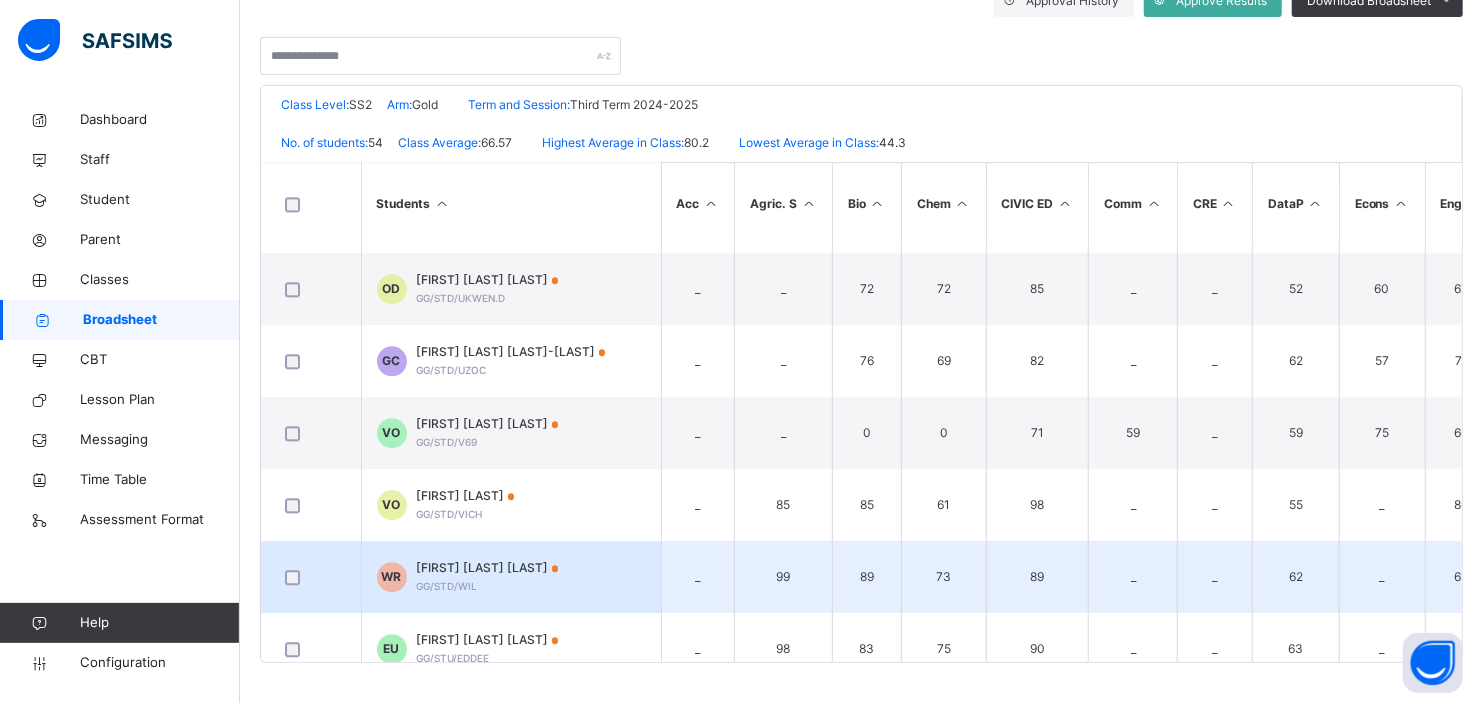click on "89" at bounding box center (867, 577) 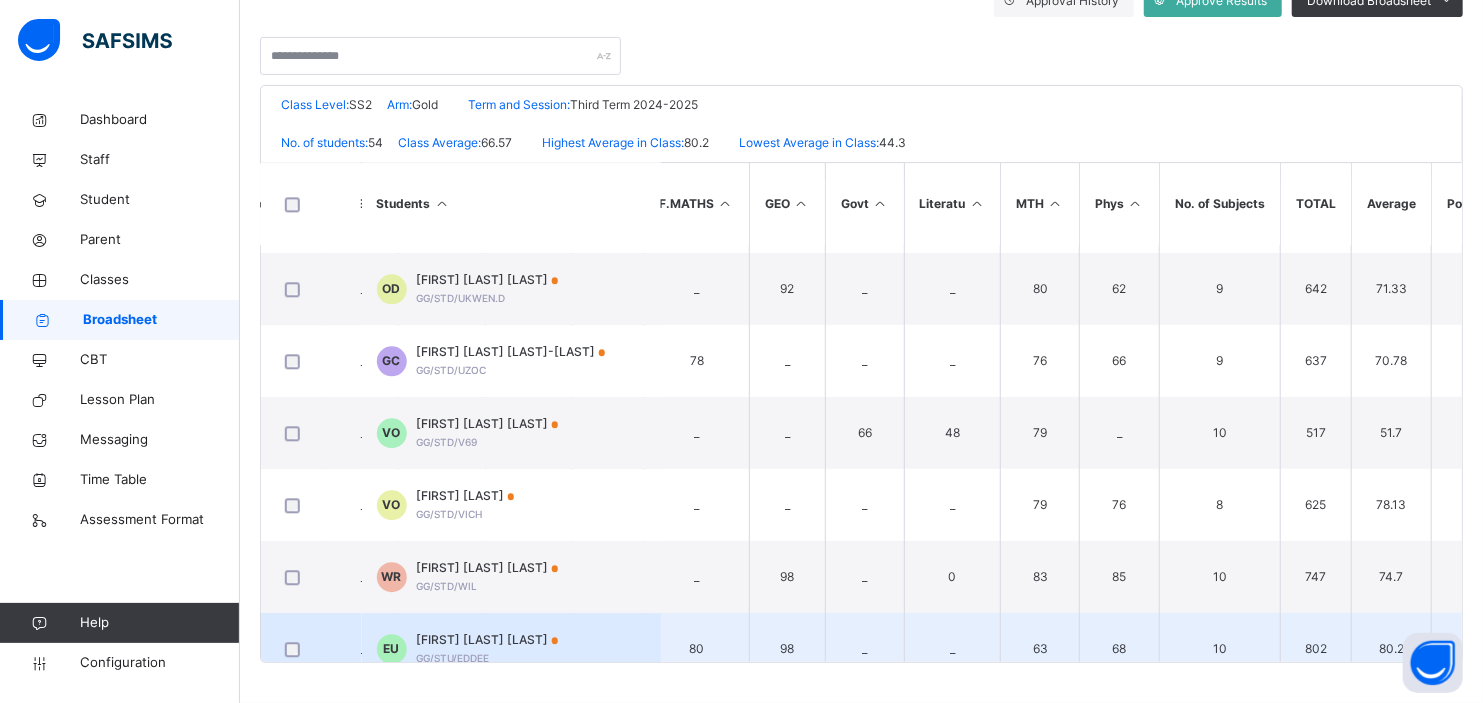 scroll, scrollTop: 3023, scrollLeft: 951, axis: both 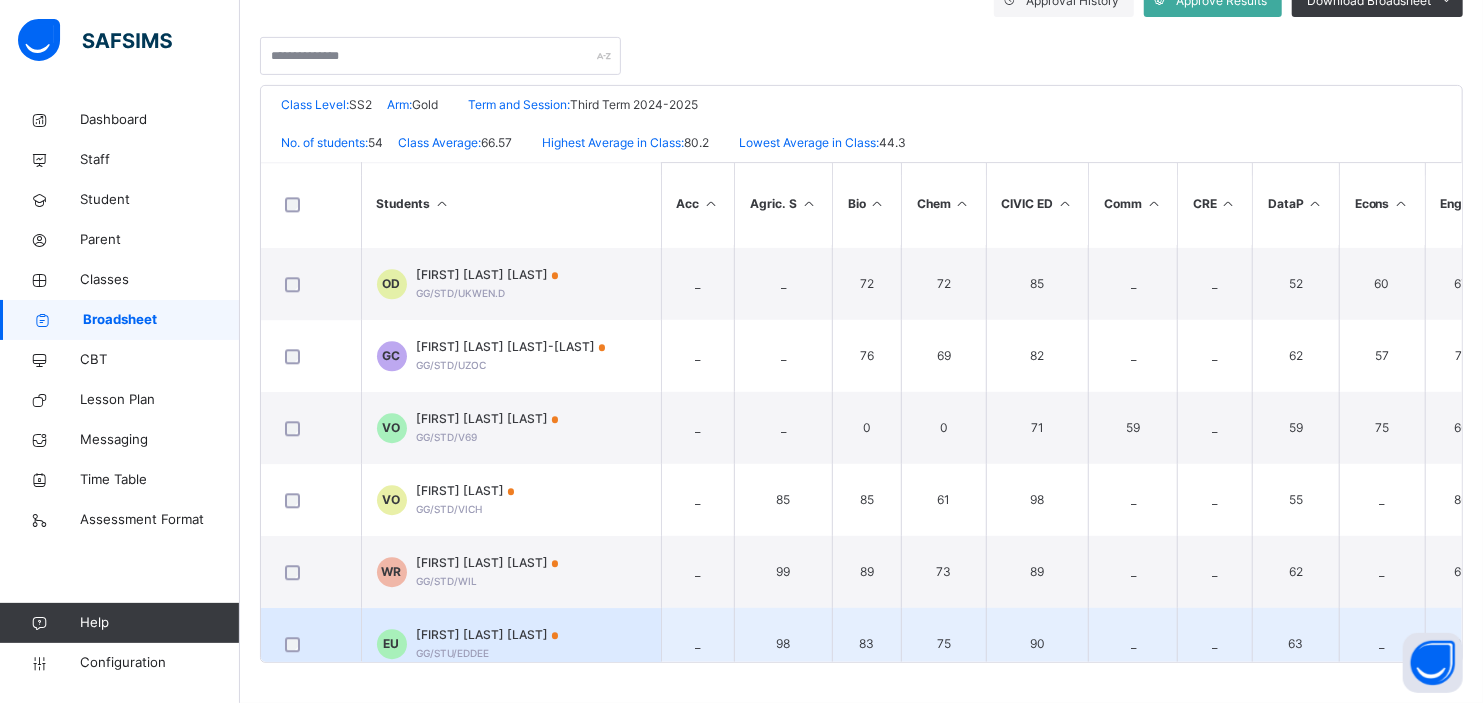 click on "90" at bounding box center (1037, 644) 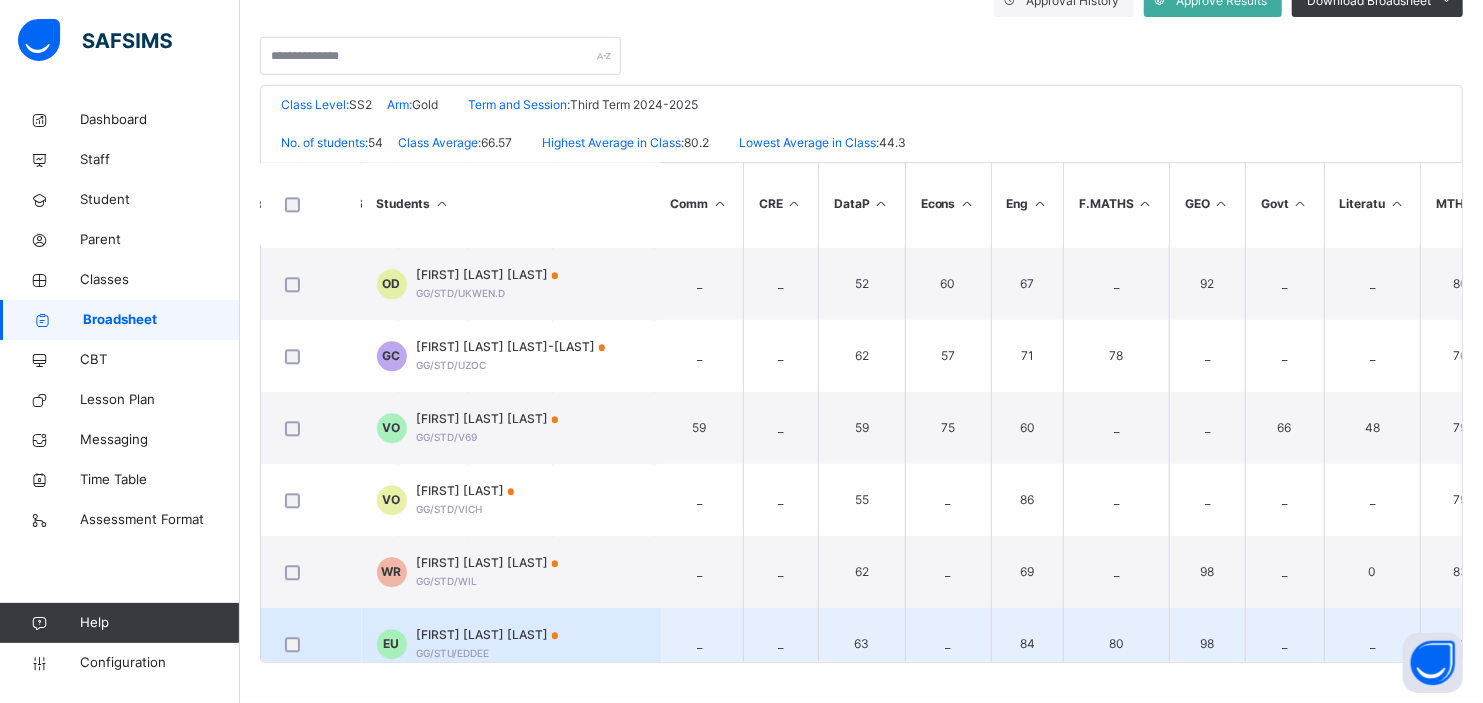 scroll, scrollTop: 3027, scrollLeft: 434, axis: both 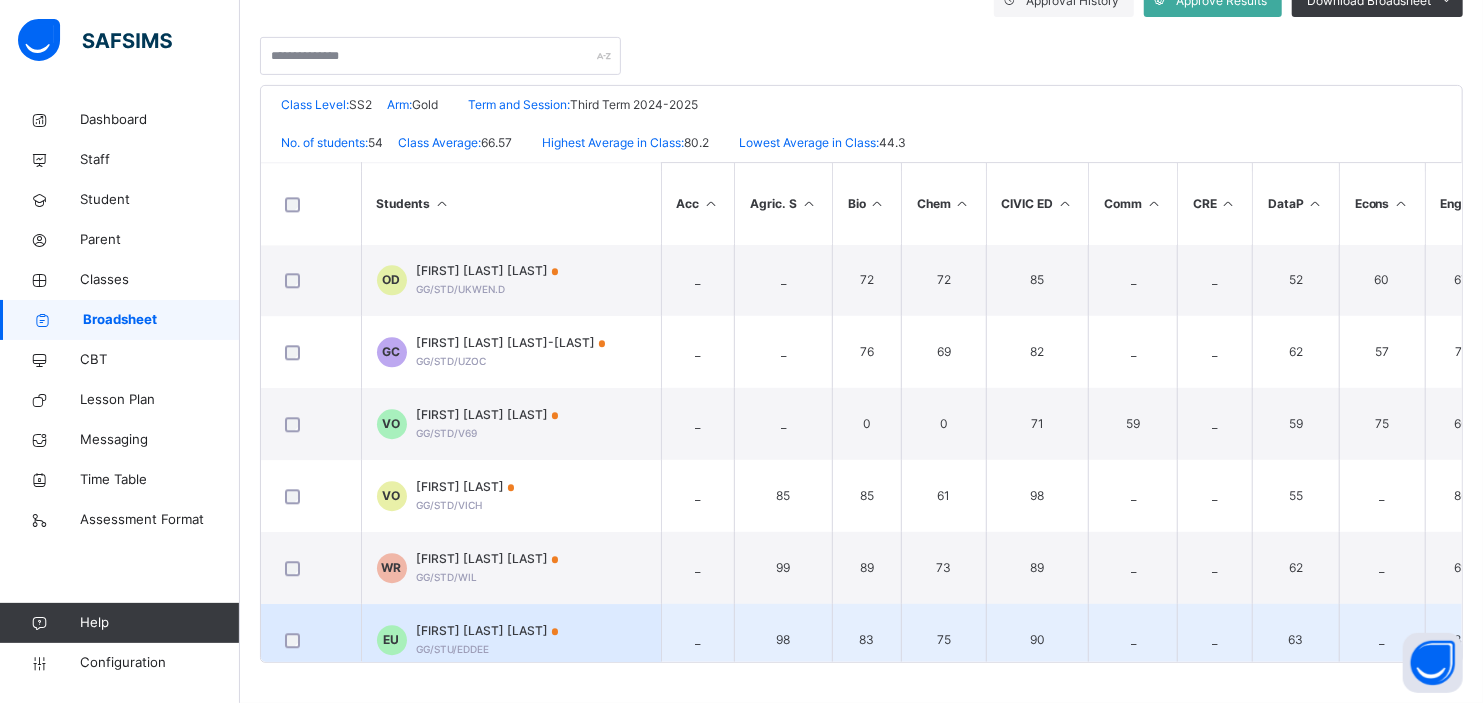 click on "63" at bounding box center (1295, 640) 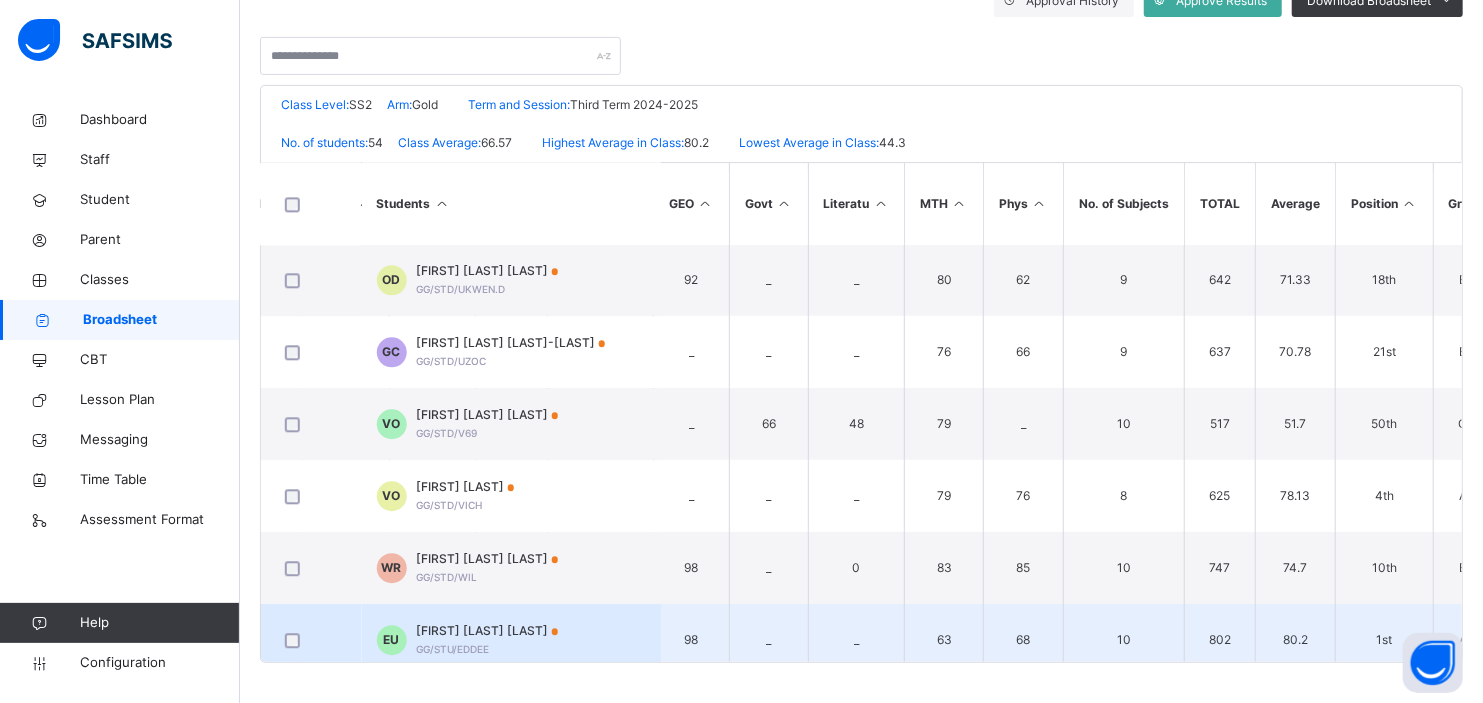 scroll, scrollTop: 3095, scrollLeft: 950, axis: both 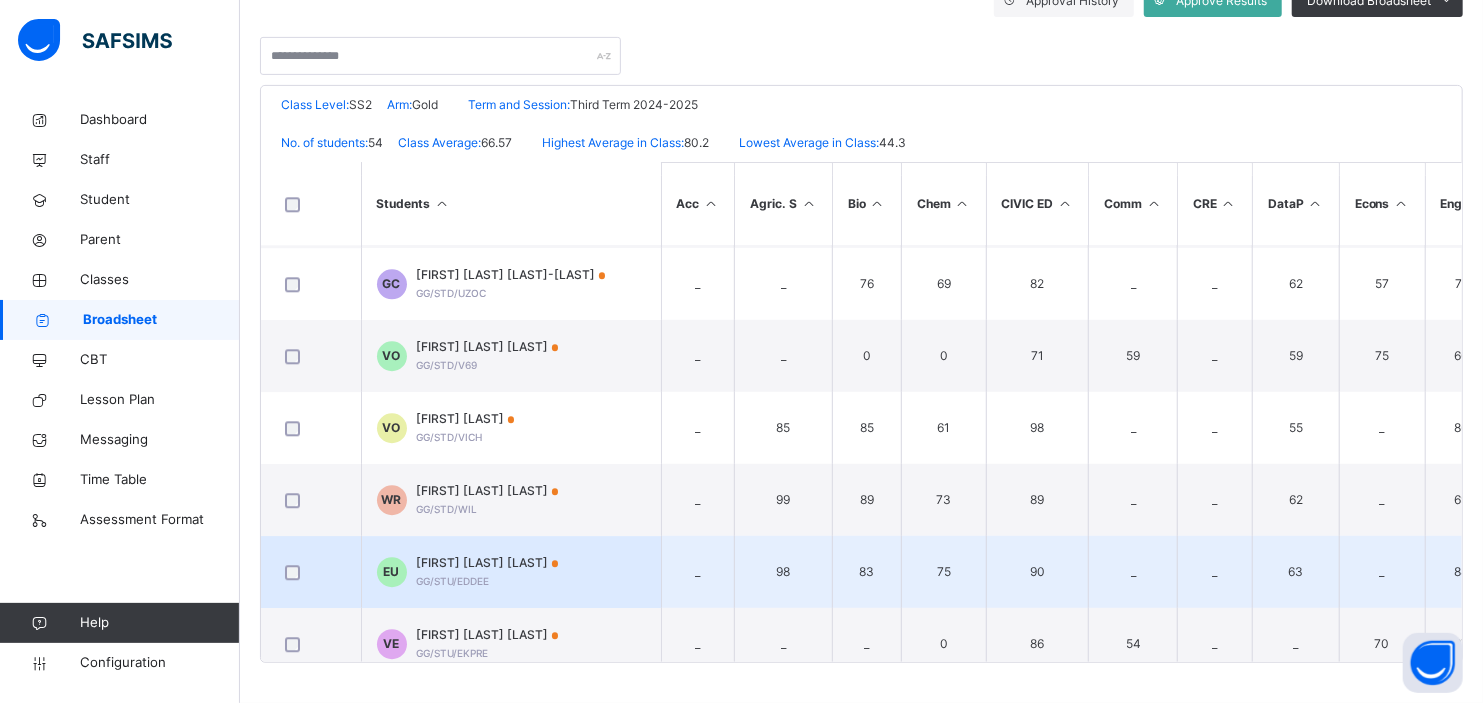 click on "63" at bounding box center [1295, 572] 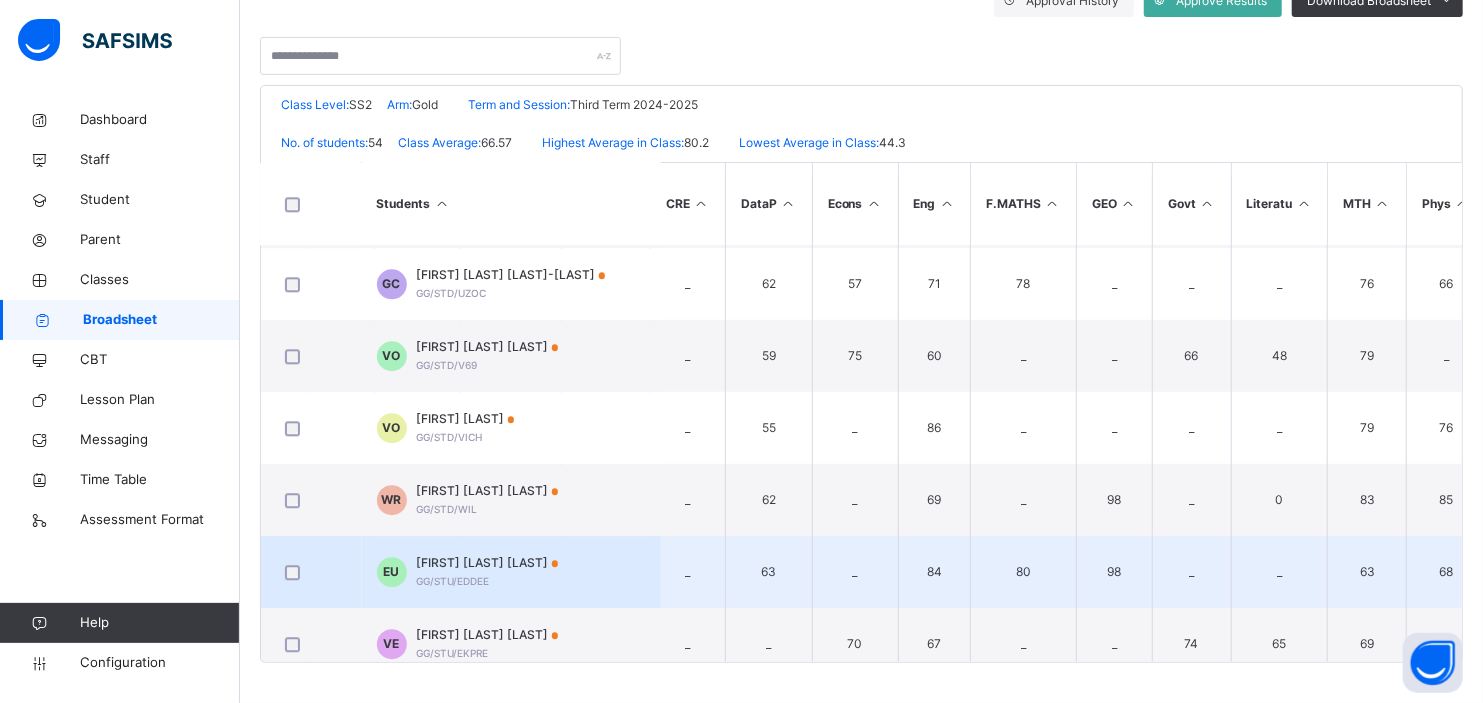 scroll, scrollTop: 3095, scrollLeft: 434, axis: both 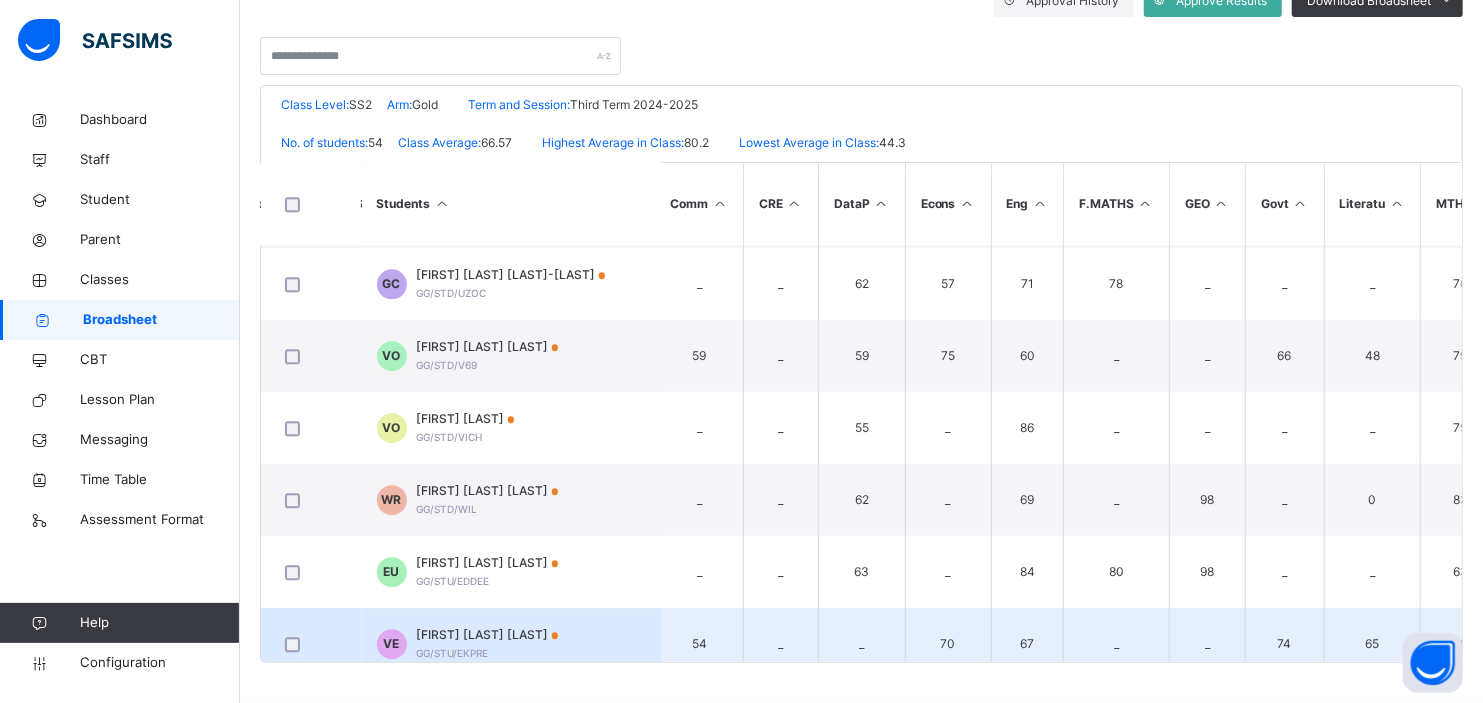 click at bounding box center [311, 644] 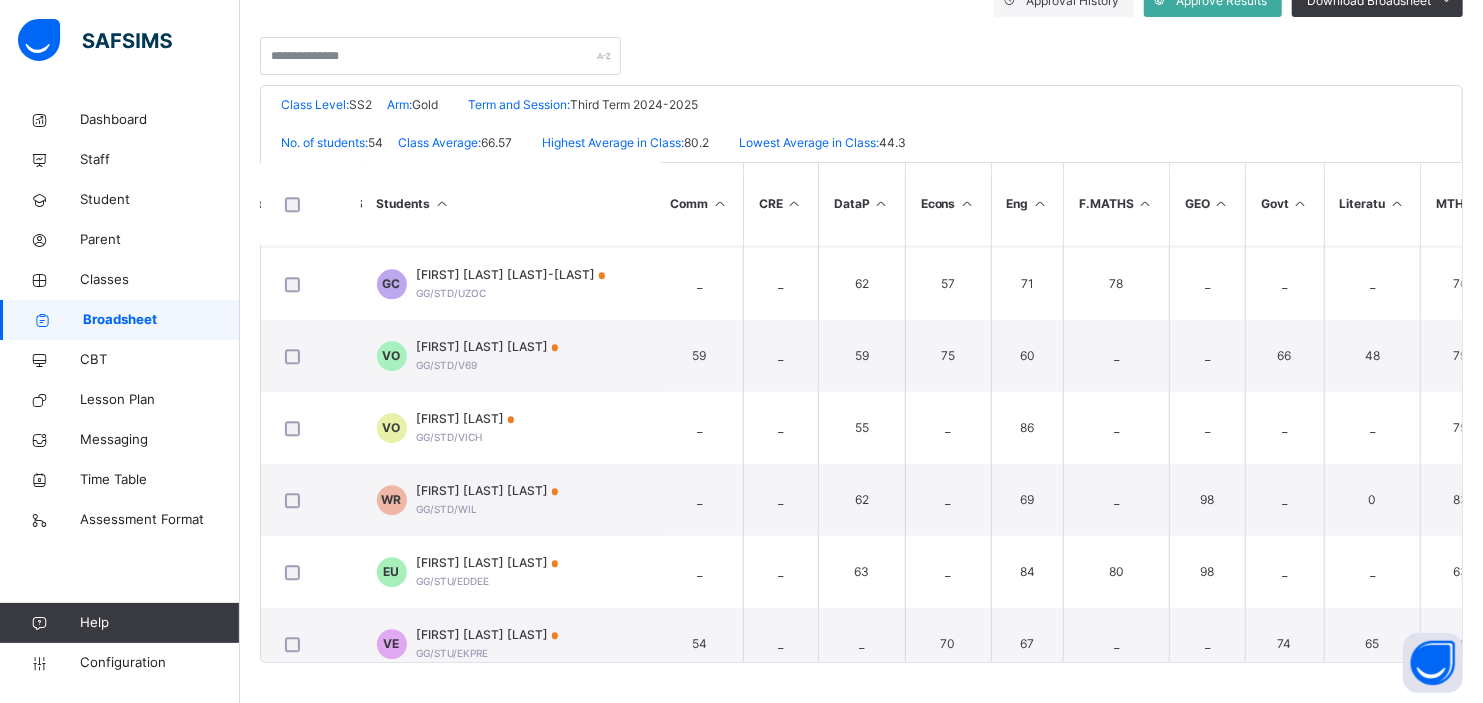 scroll, scrollTop: 3095, scrollLeft: 0, axis: vertical 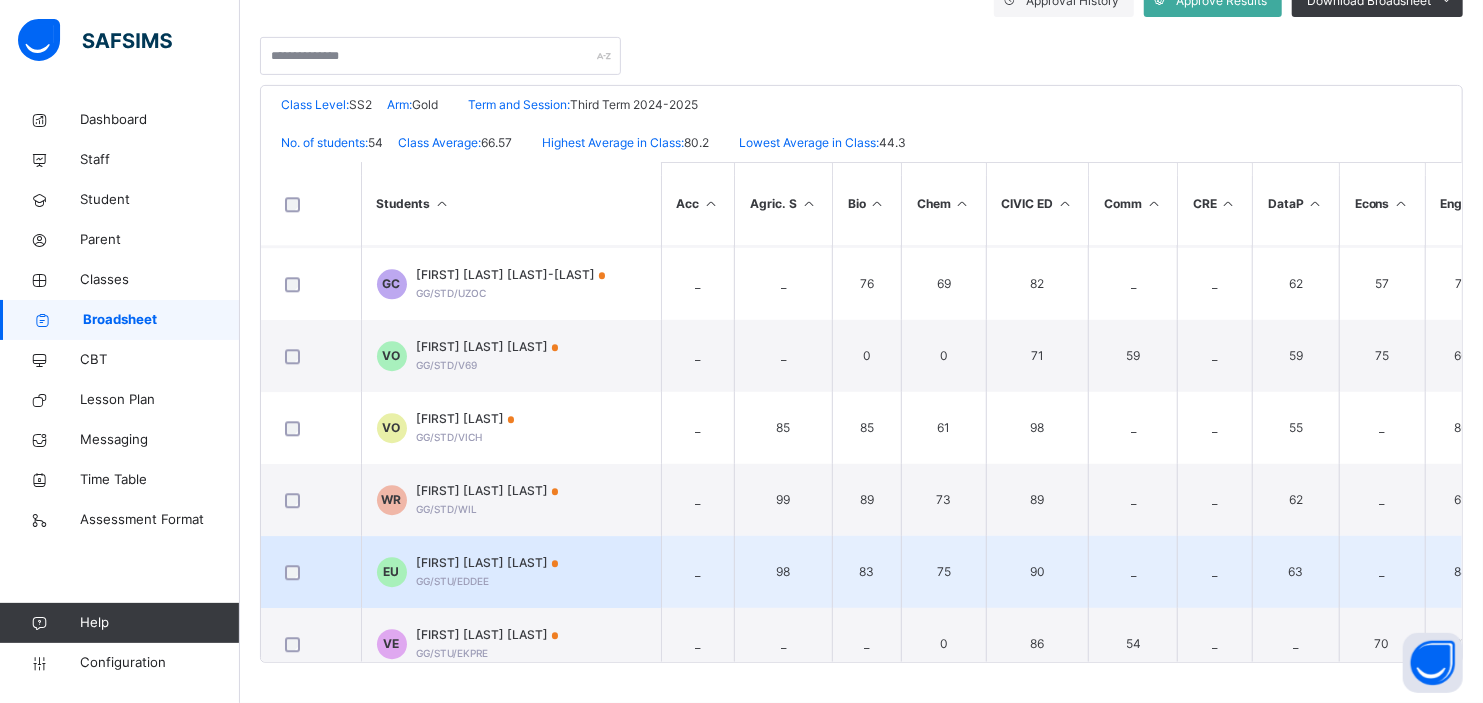 click on "63" at bounding box center (1295, 572) 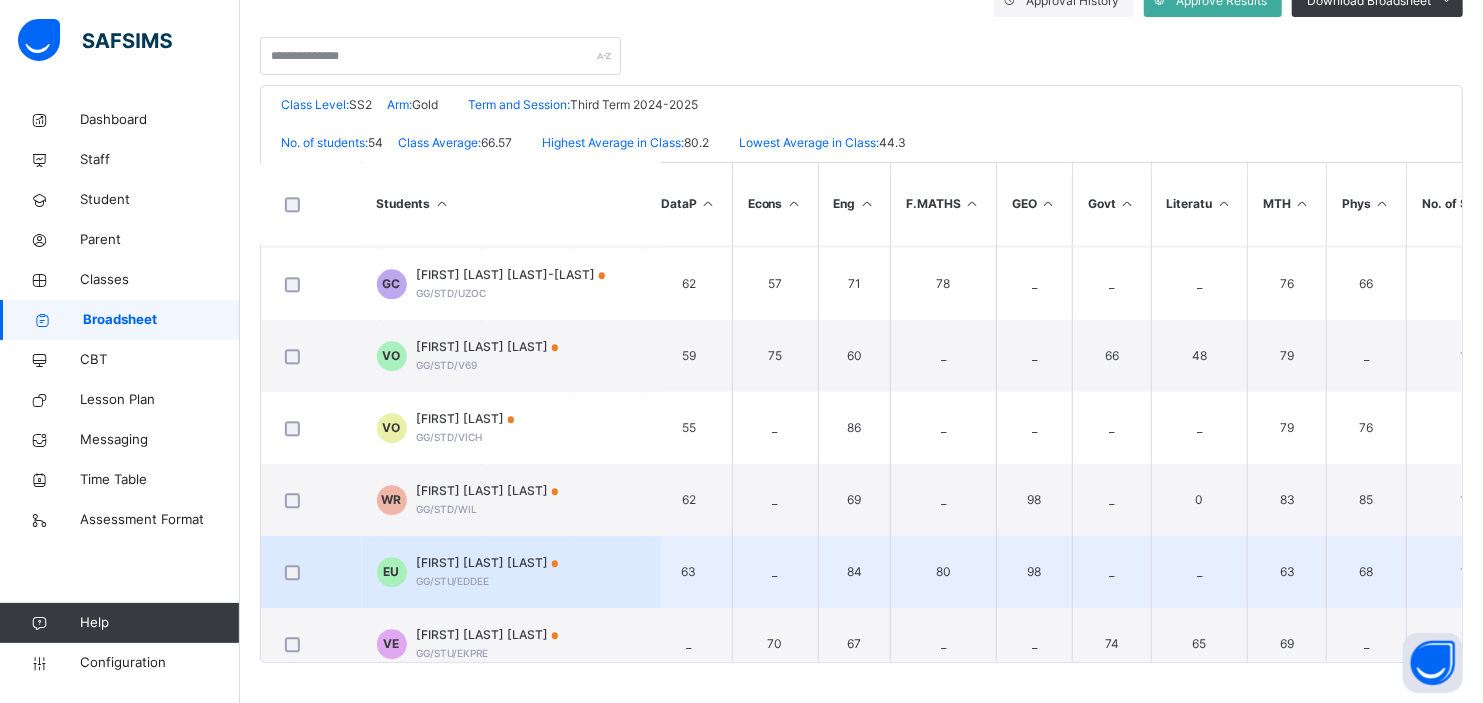 scroll, scrollTop: 3095, scrollLeft: 686, axis: both 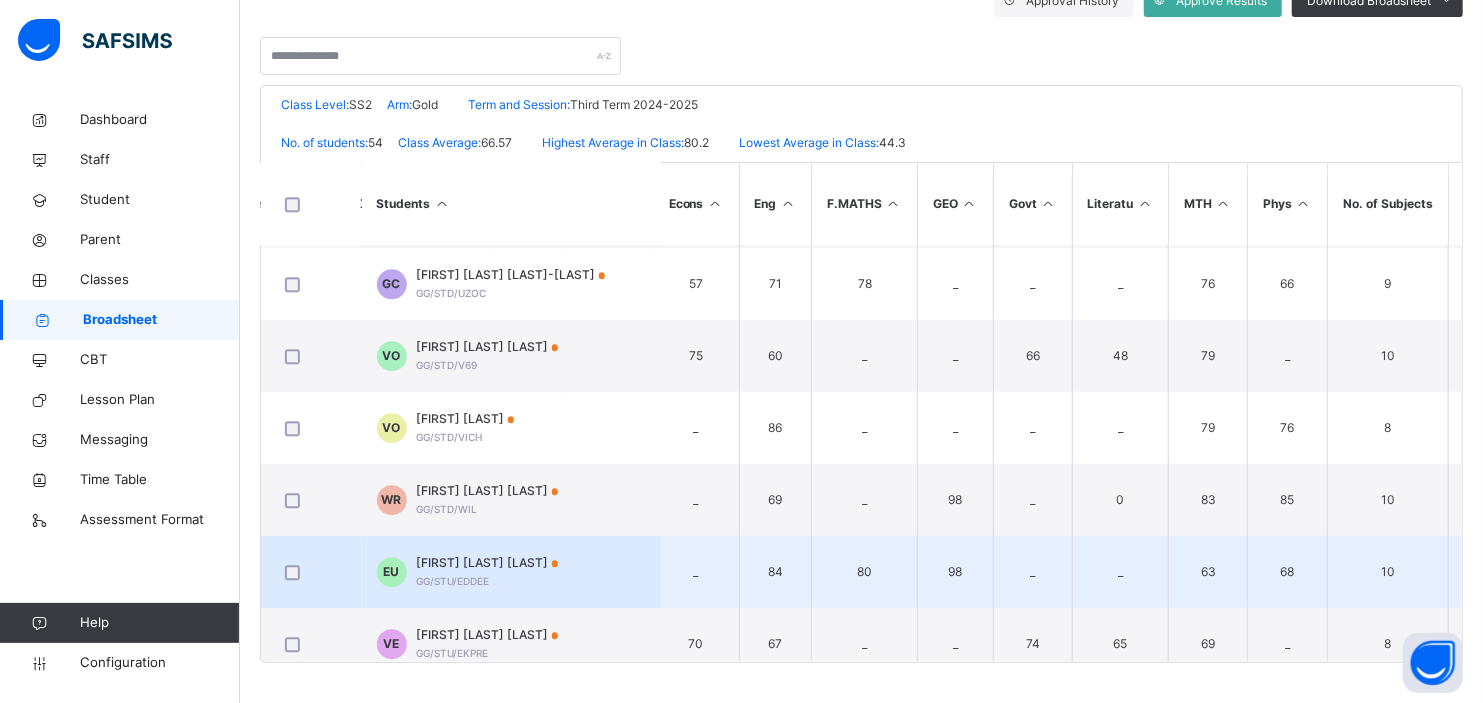 click on "[FIRST] [LAST] [LAST]   GG/STU/EDDEE" at bounding box center [488, 572] 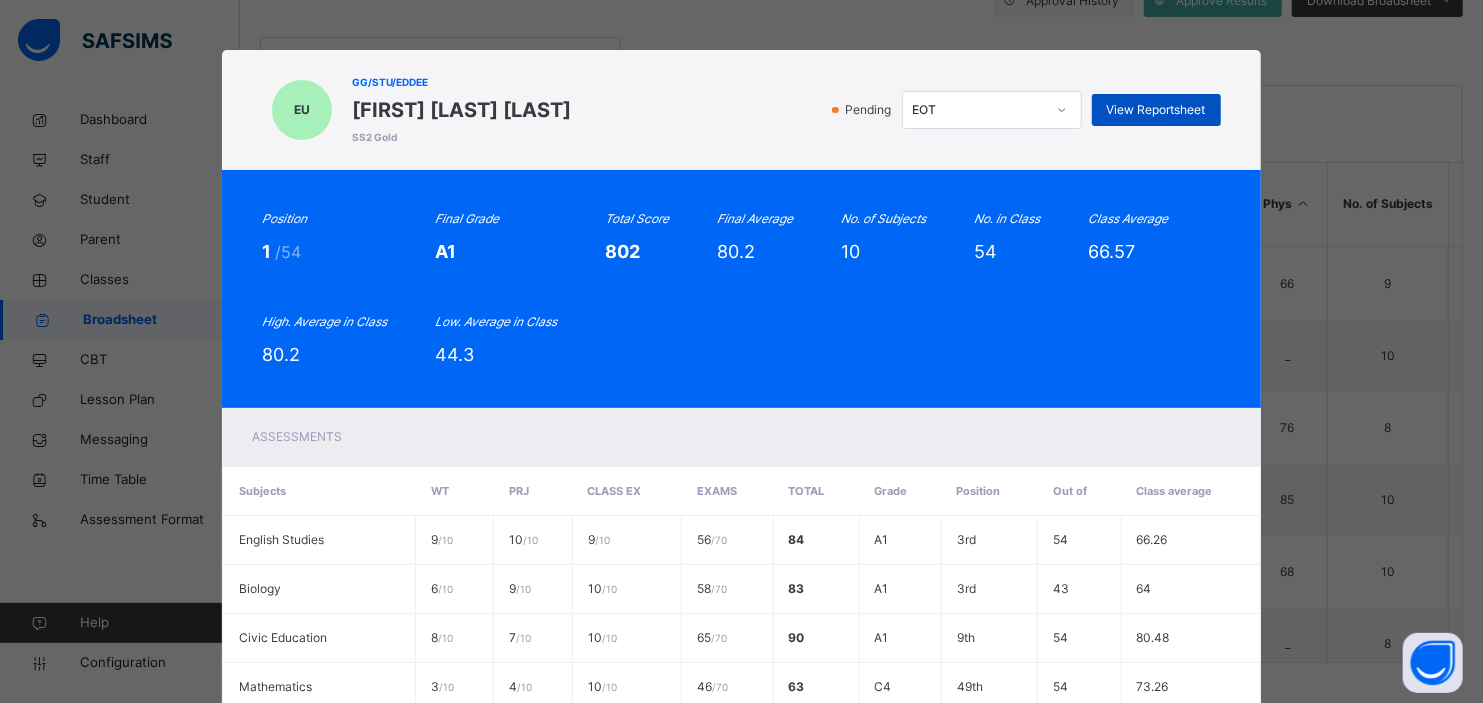 click on "View Reportsheet" at bounding box center [1156, 110] 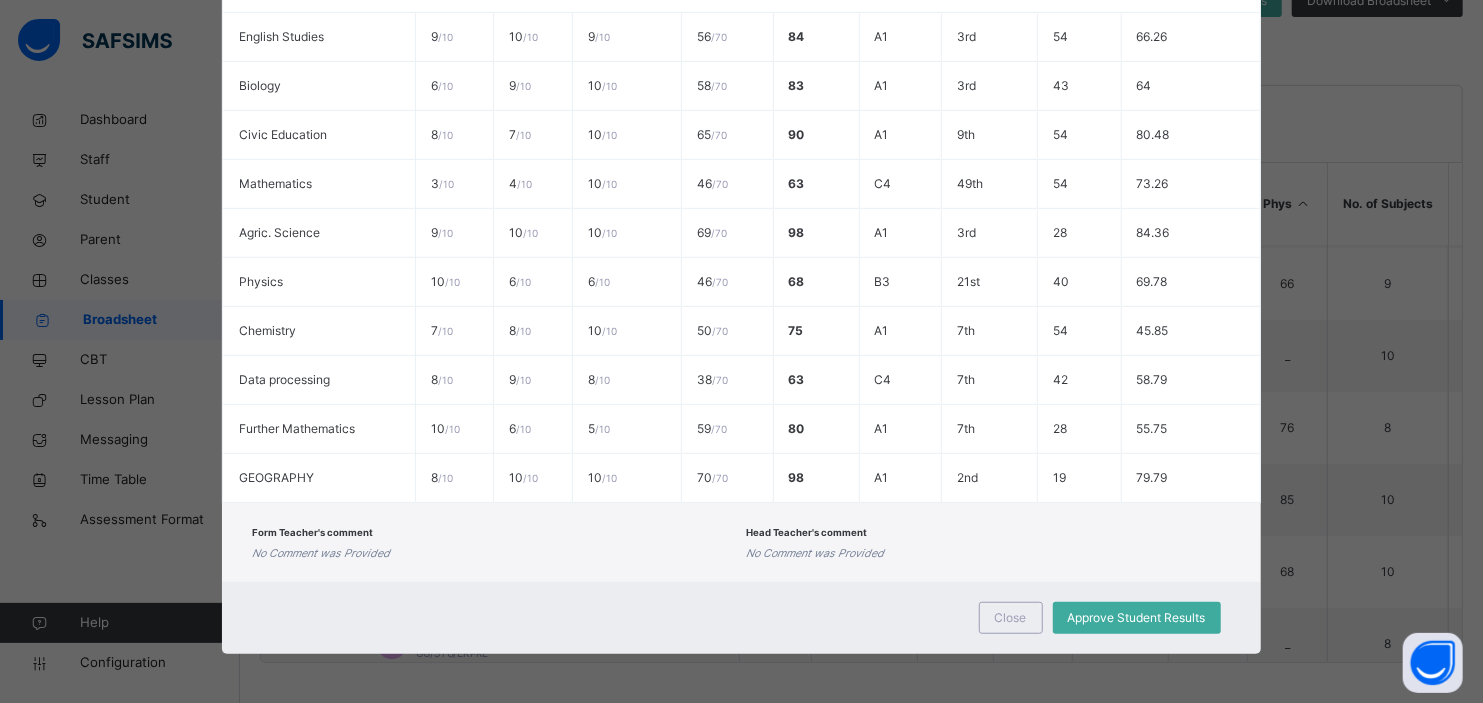 scroll, scrollTop: 504, scrollLeft: 0, axis: vertical 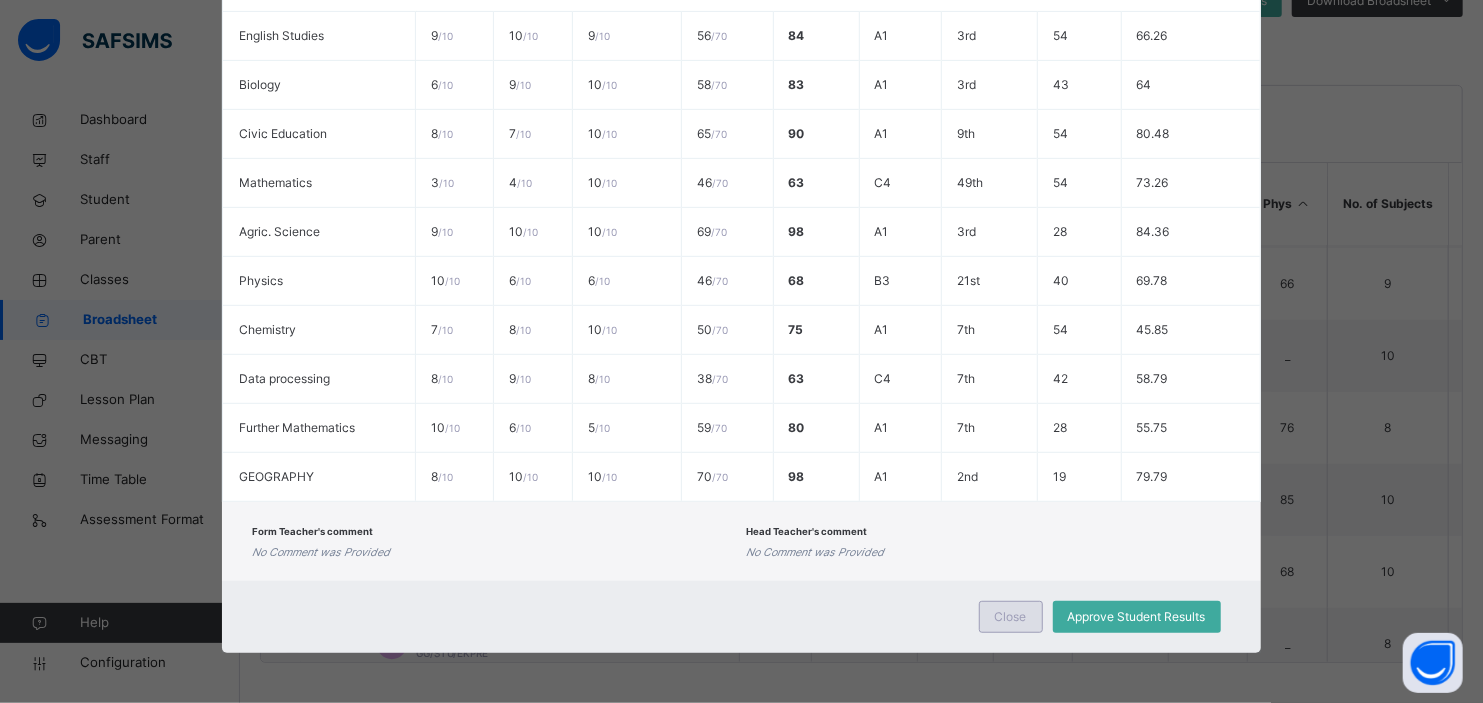 click on "Close" at bounding box center [1011, 617] 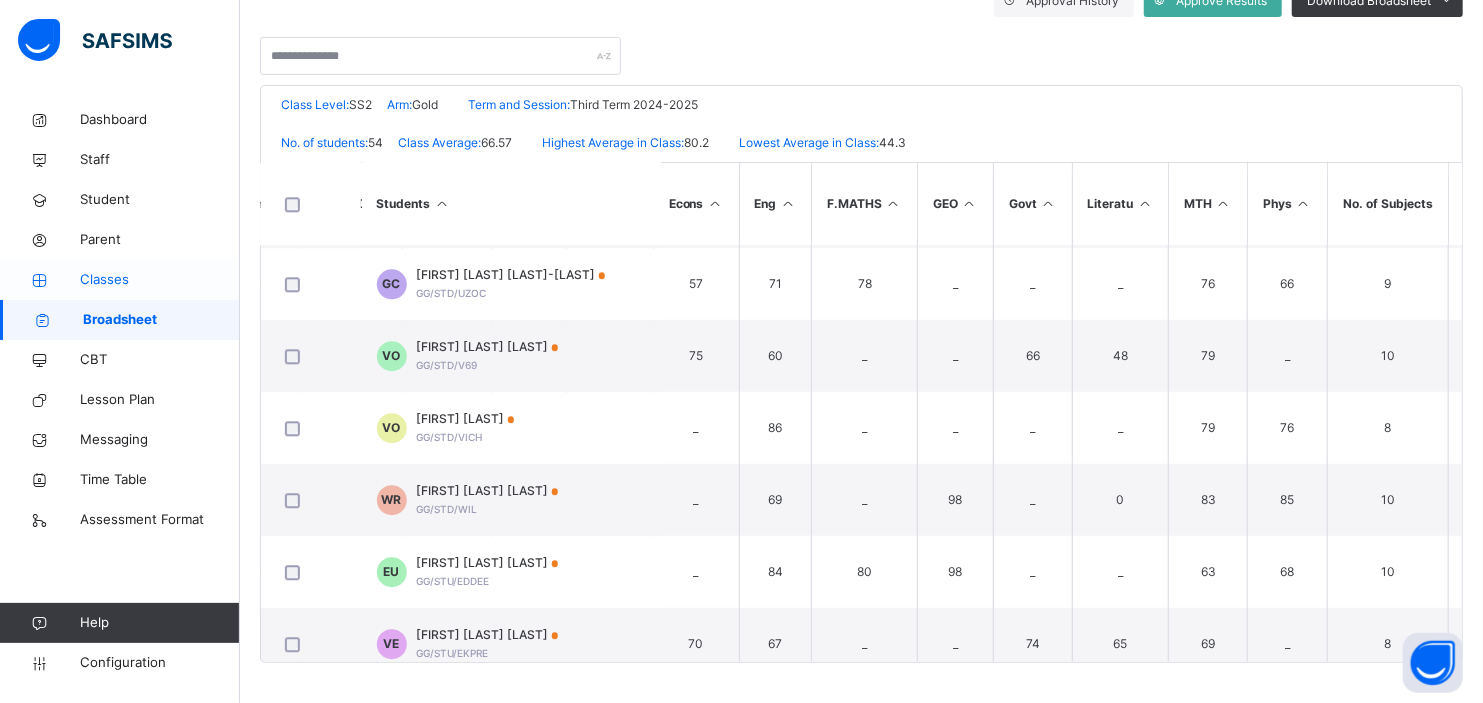 click on "Classes" at bounding box center [160, 280] 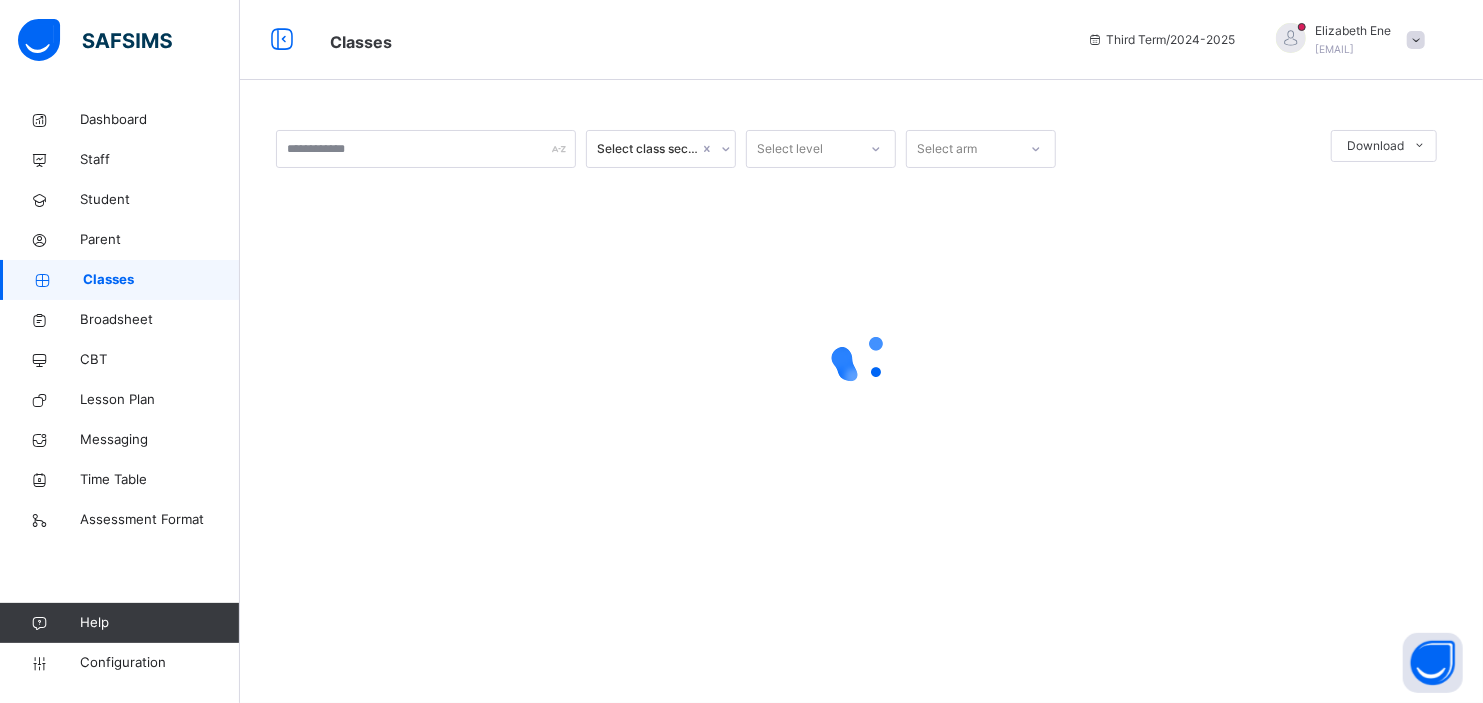scroll, scrollTop: 0, scrollLeft: 0, axis: both 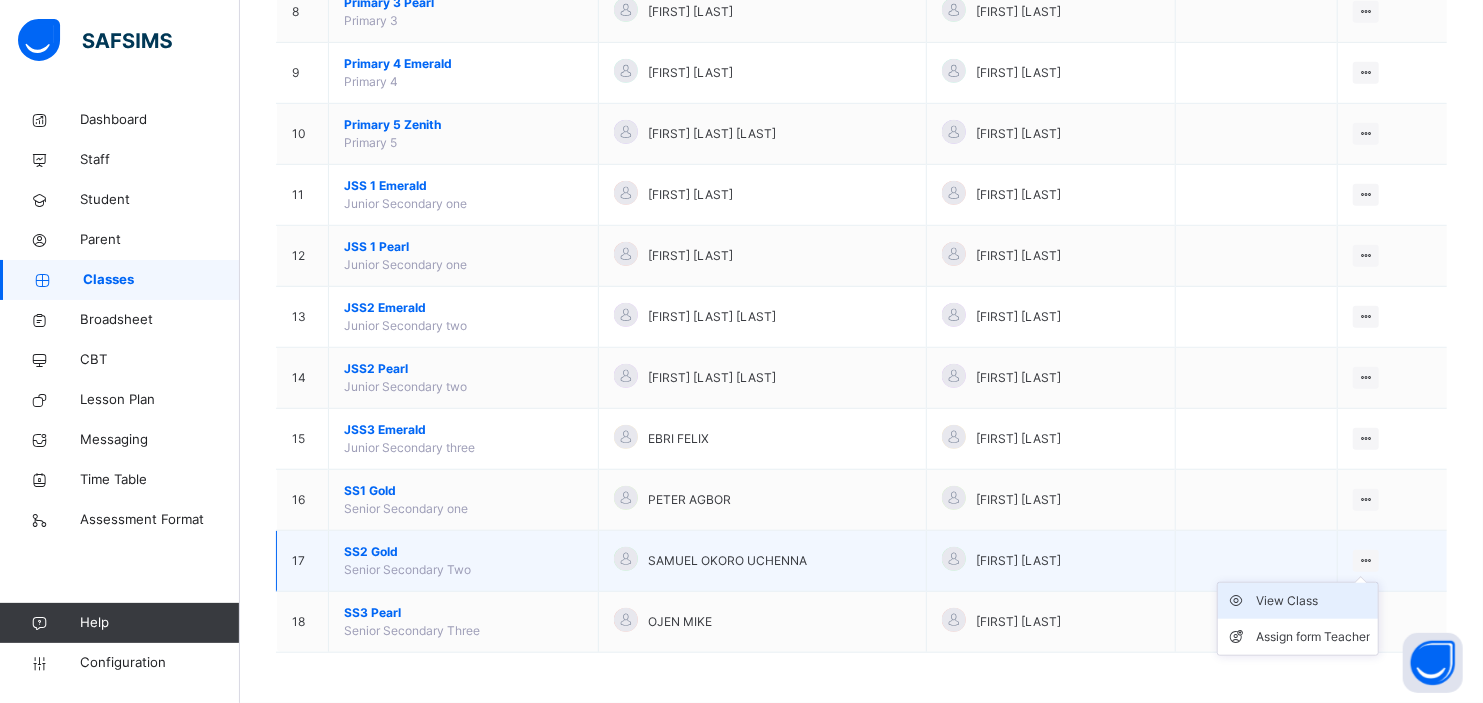 click on "View Class" at bounding box center [1313, 601] 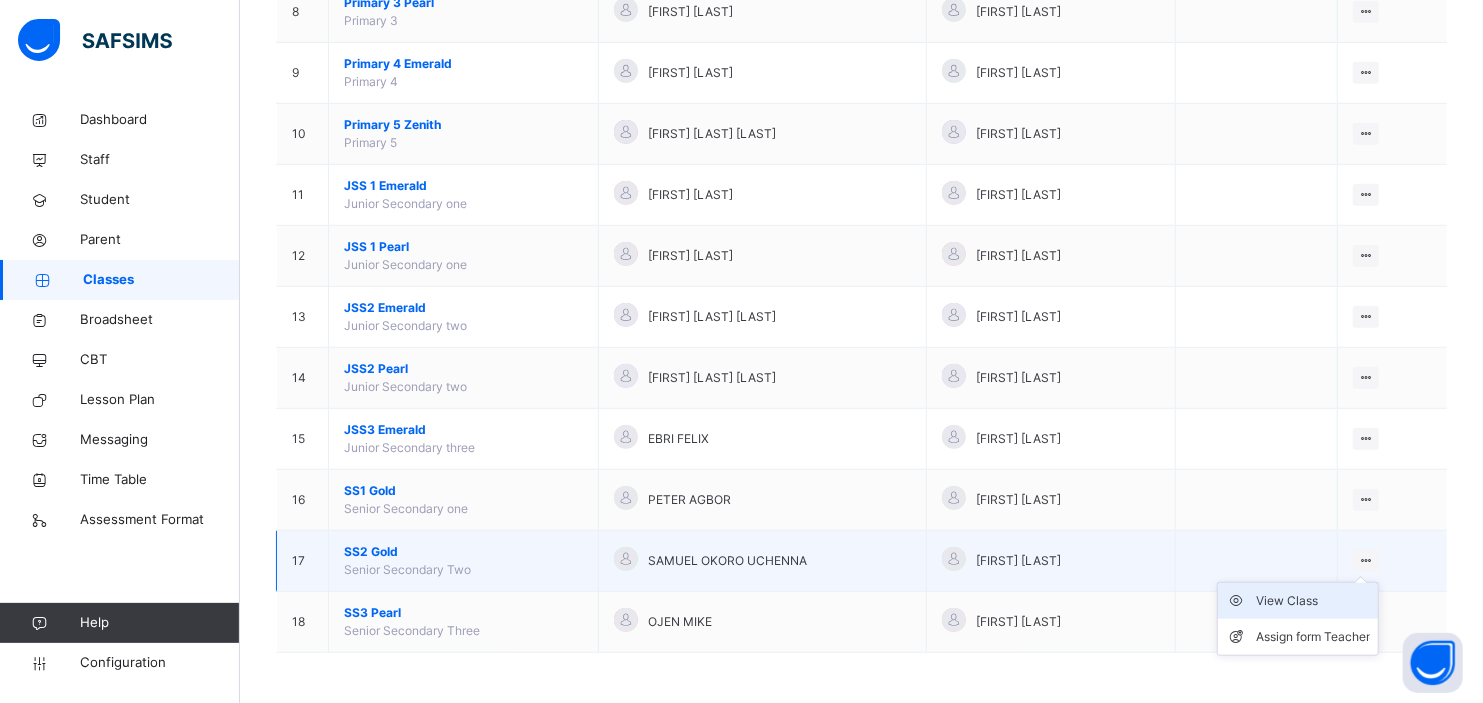 scroll, scrollTop: 0, scrollLeft: 0, axis: both 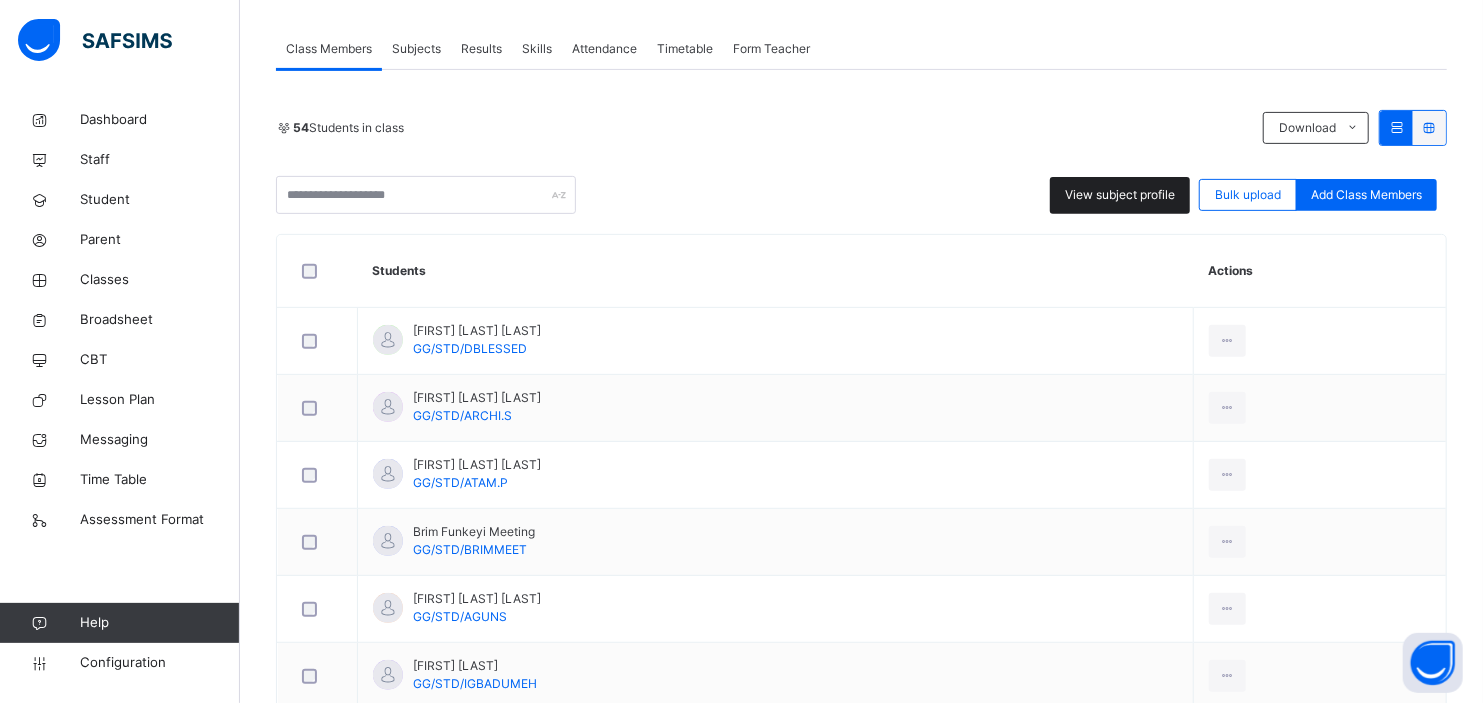 click on "View subject profile" at bounding box center [1120, 195] 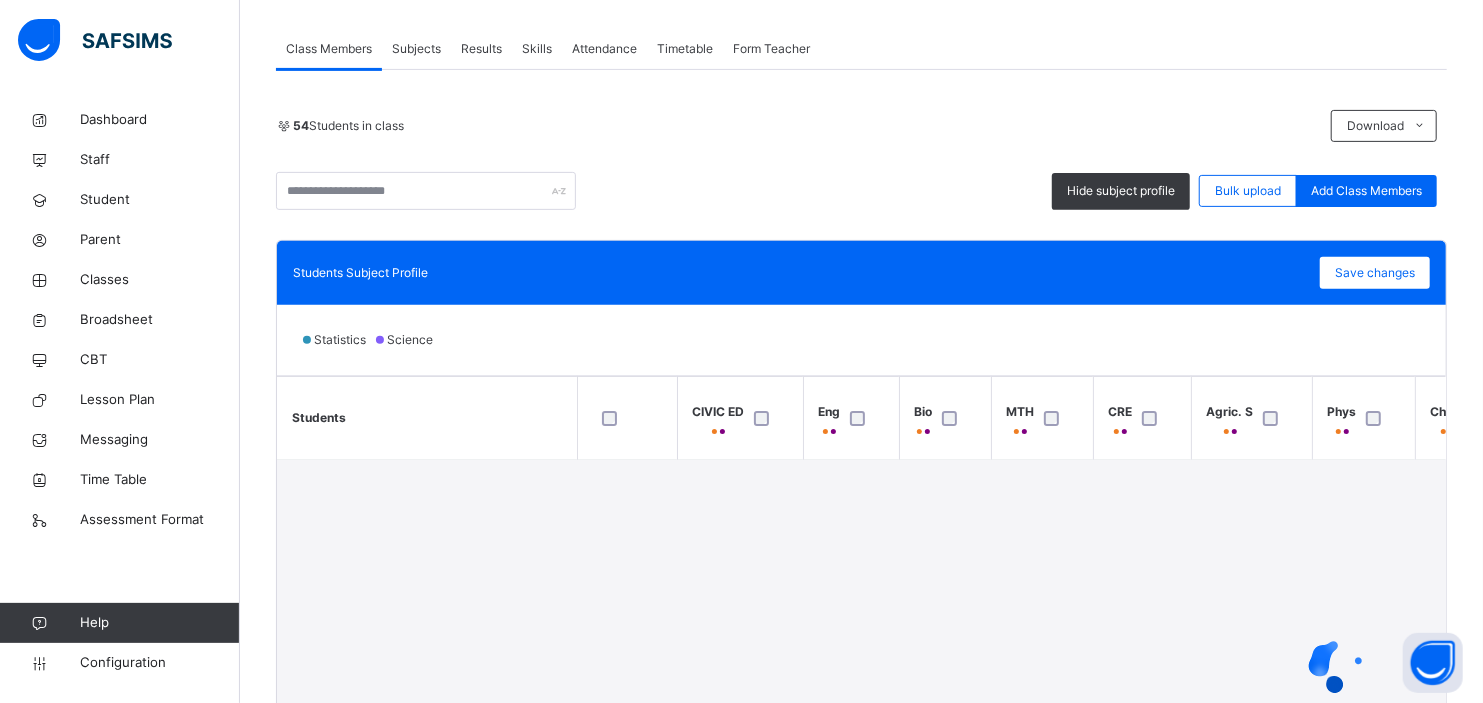 click on "Statistics   Science" at bounding box center (861, 340) 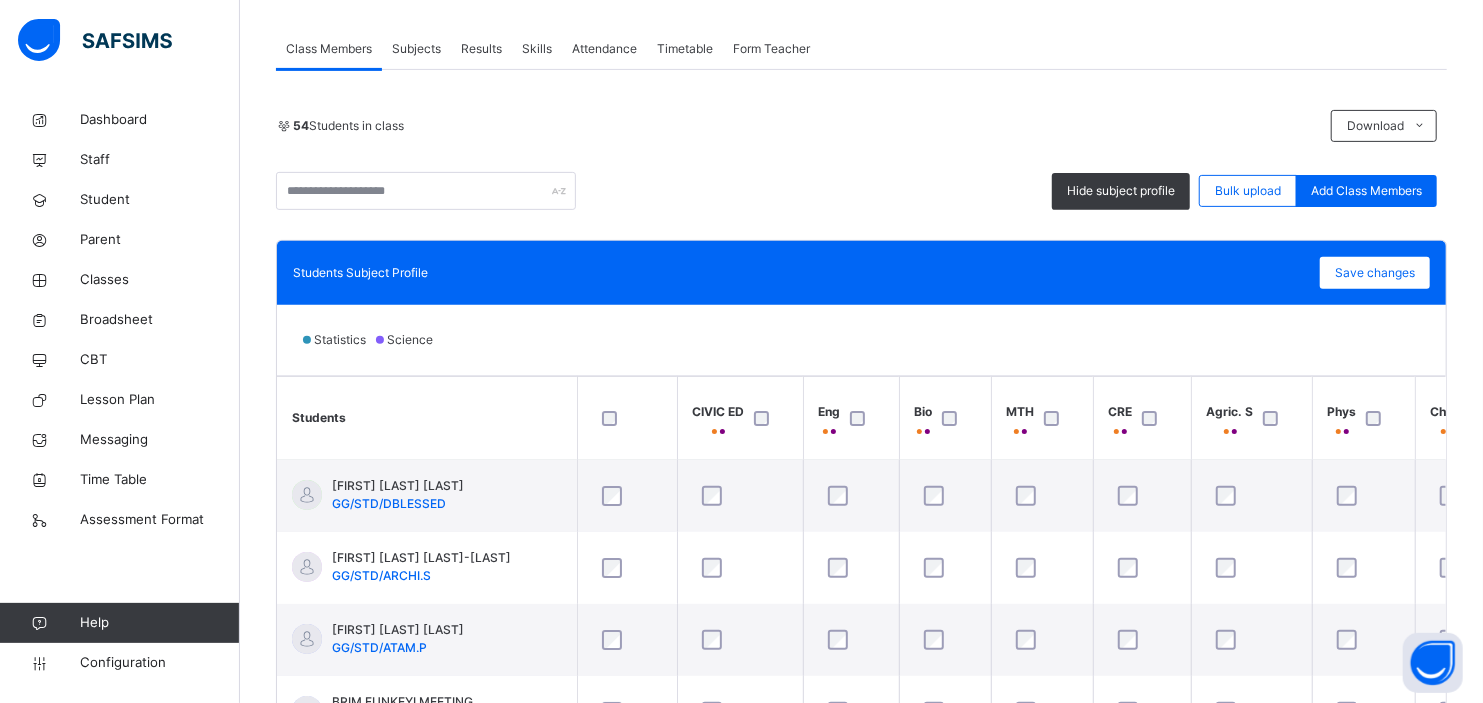 scroll, scrollTop: 580, scrollLeft: 0, axis: vertical 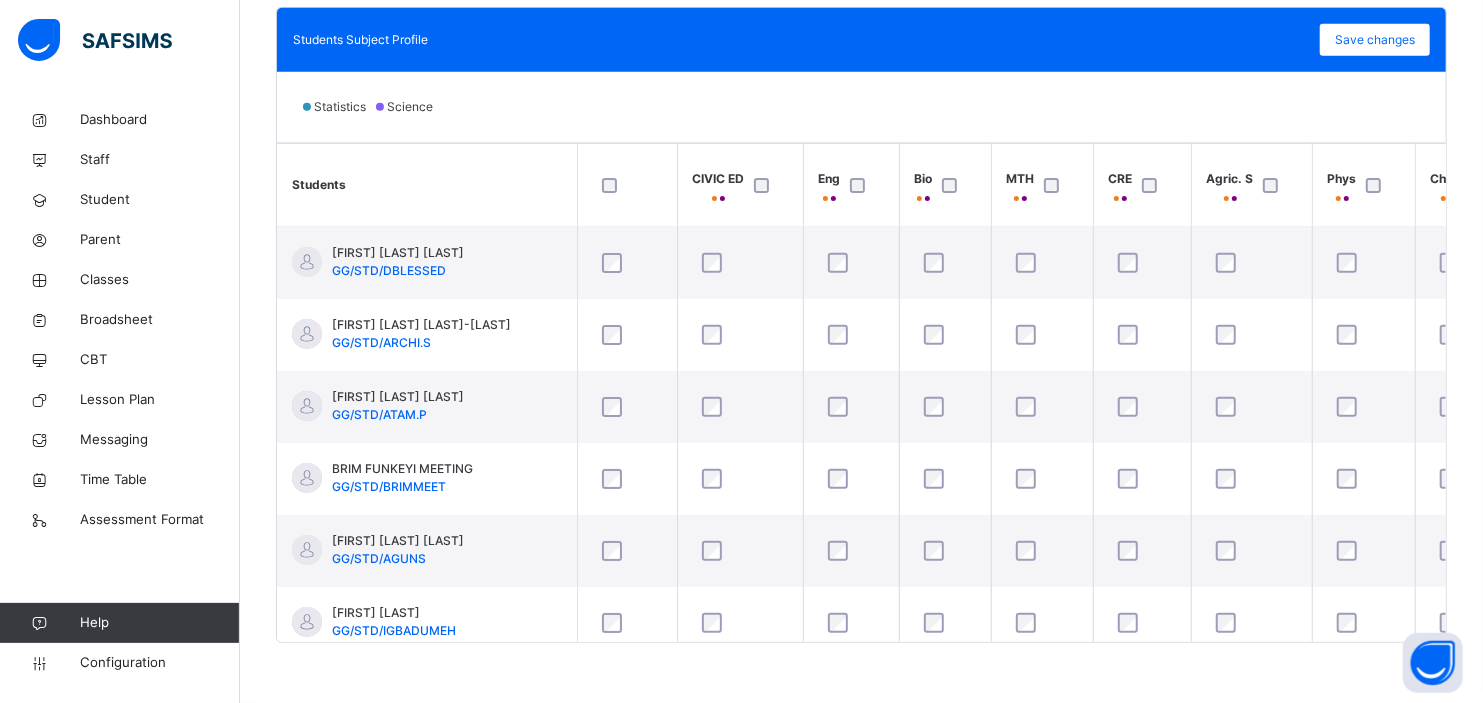 click on "Back / SS2 Gold SS2 Gold Senior Secondary Two Third Term 2024-2025 Class Members Subjects Results Skills Attendance Timetable Form Teacher Class Members More Options 54 Students in class Download Pdf Report Excel Report Hide subject profile Bulk upload Add Class Members Grace and Gold Schools Date: [DATE], [TIME] Class Members Class: SS2 Gold Total no. of Students: 54 Term: Third Term Session: 2024-2025 S/NO Admission No. Last Name First Name Other Name 1 GG/STD/DBLESSED [LAST] [FIRST] [LAST] 2 GG/STD/ARCHI.S [LAST] [FIRST] [LAST] 3 GG/STD/ATAM.P [LAST] [FIRST] [LAST] 4 GG/STD/BRIMMEET [LAST] [FIRST] 5 GG/STD/AGUNS [LAST] [FIRST] [LAST] 6 GG/STD/IGBADUMEH [LAST] [FIRST] [LAST] 7 GG/STU/DER [LAST] [FIRST] [LAST] 8 GG/STU/IDO [LAST] [FIRST] [LAST] 9 GG/STD/DOKUBO [LAST] [FIRST] [LAST] 10 GG/STD/FB3 [FIRST] [FIRST] [LAST] 11 GG/STD/EDIMOH [LAST] [FIRST] [LAST] 12 GG/STD/DIANA.E [LAST]-[LAST] [LAST] [LAST] 13 GG/STU/EDDEE [LAST] [FIRST] [LAST] 14 GG/STD/ELEN [LAST]-[LAST] [FIRST] [LAST] 15 GG/STD/7EE [LAST] [FIRST] [LAST]" at bounding box center (861, 111) 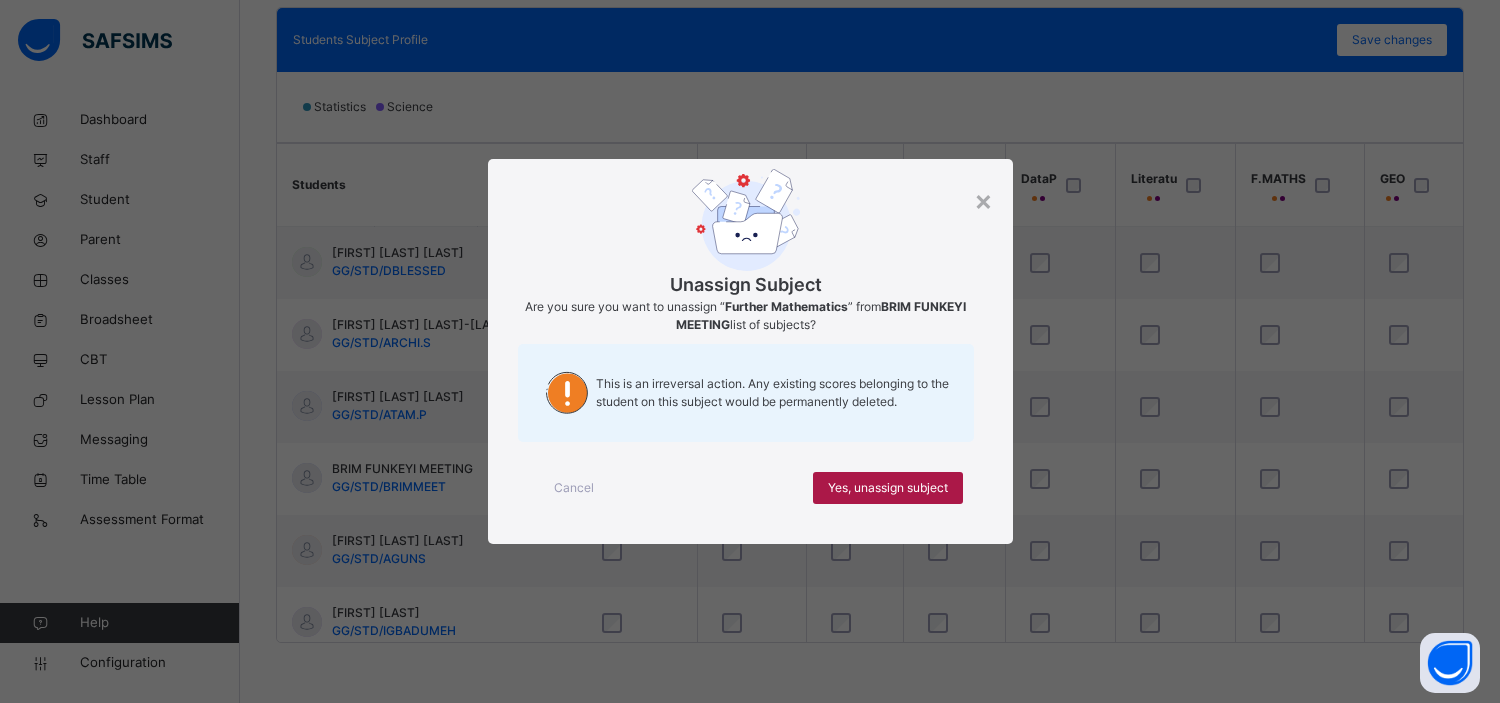 click on "Yes, unassign subject" at bounding box center [888, 488] 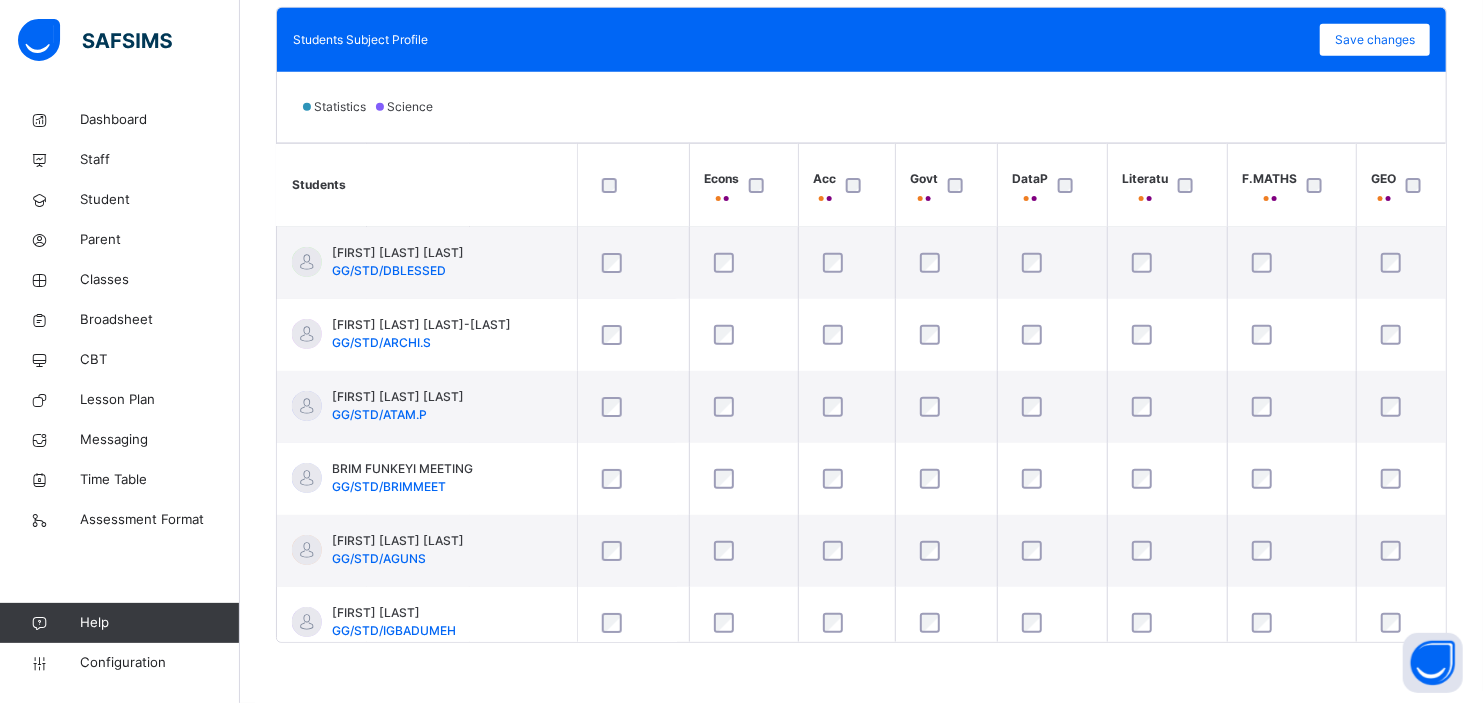 scroll, scrollTop: 430, scrollLeft: 946, axis: both 